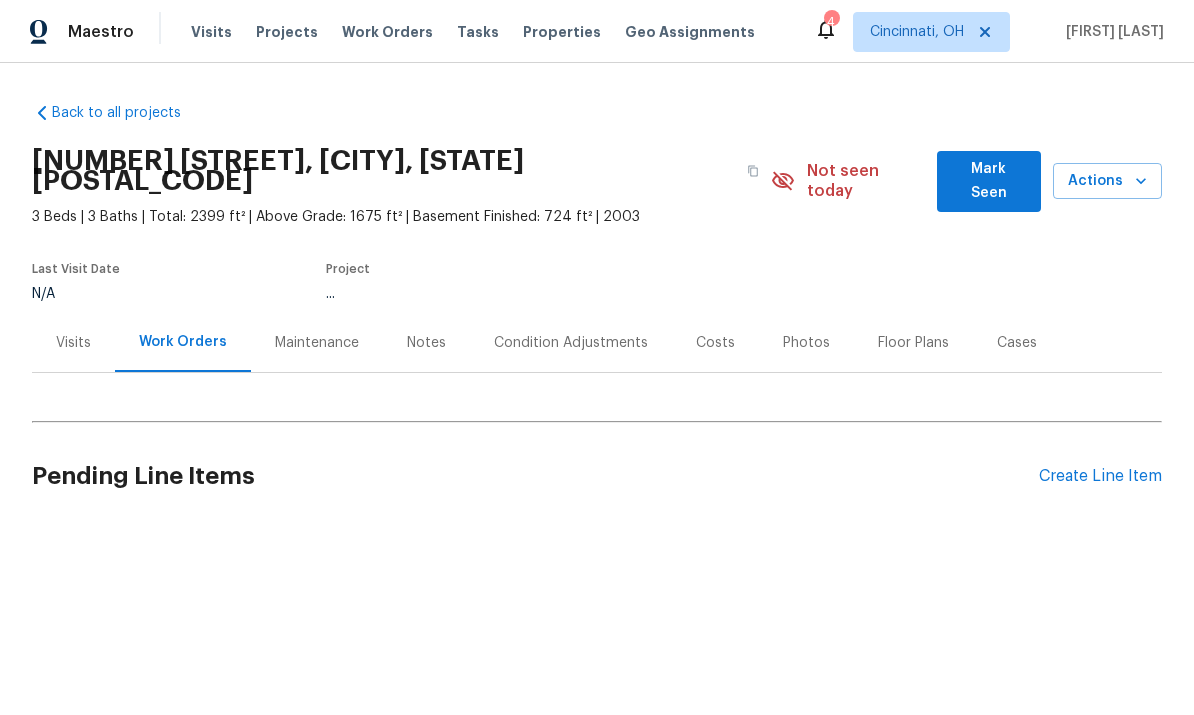 scroll, scrollTop: 0, scrollLeft: 0, axis: both 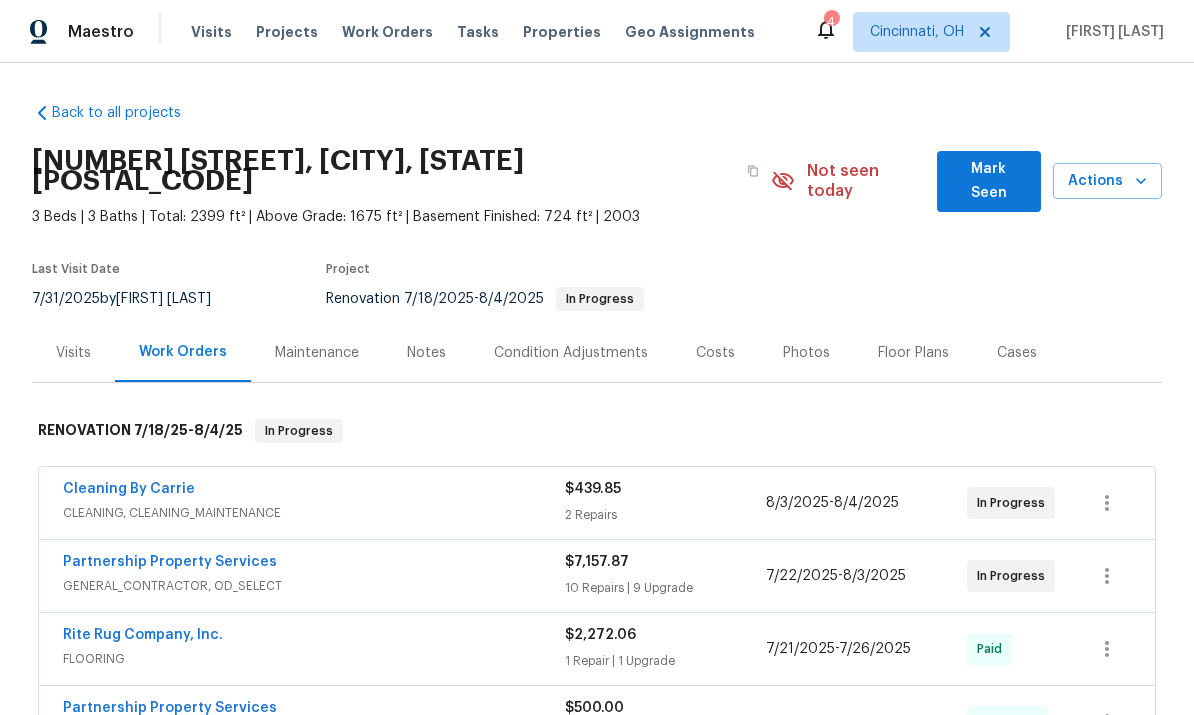 click on "Partnership Property Services" at bounding box center [170, 562] 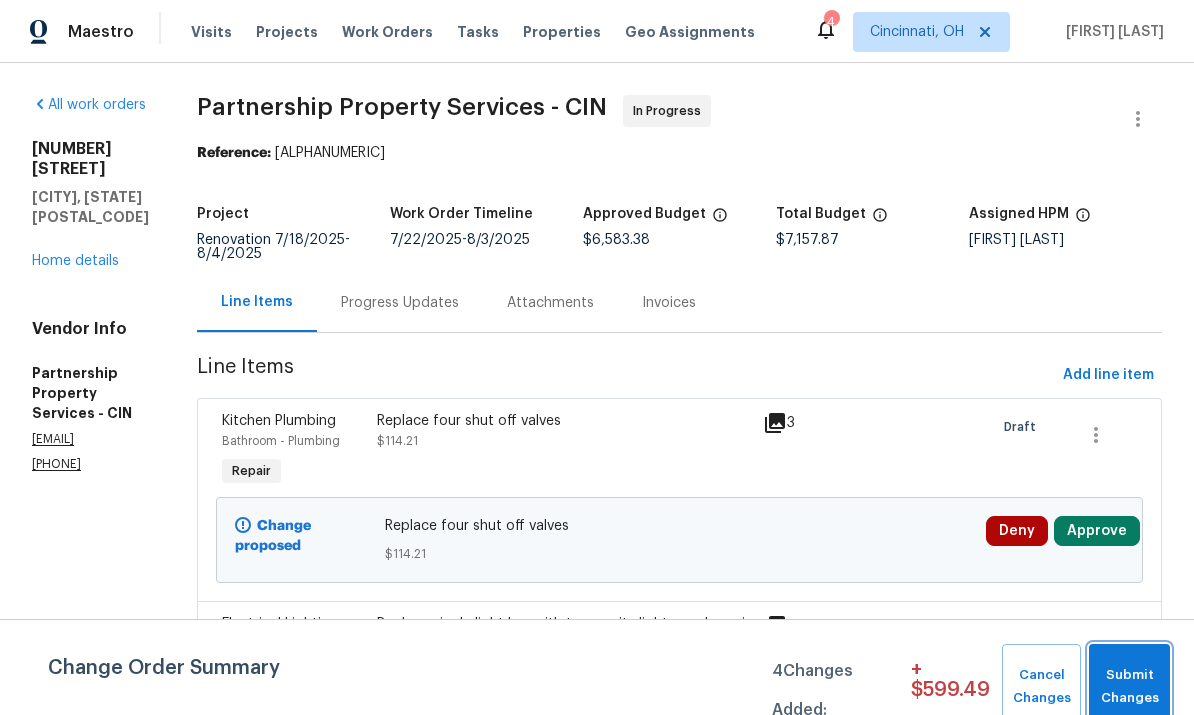 click on "Submit Changes" at bounding box center (1129, 687) 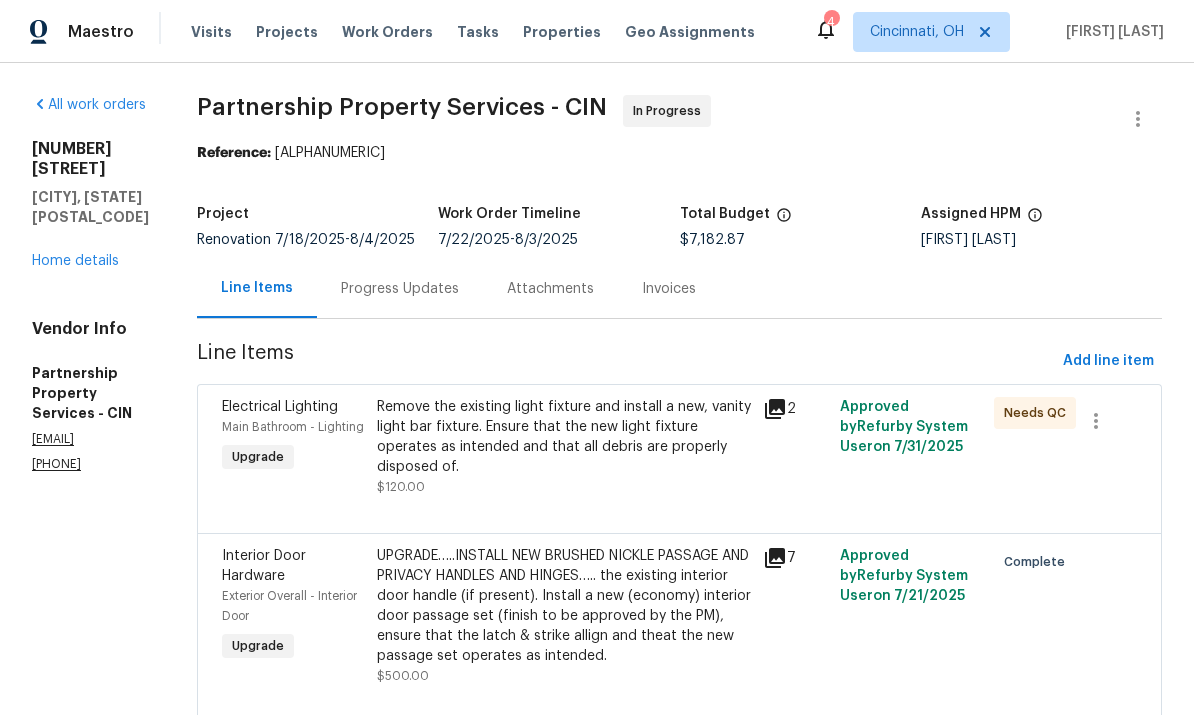 scroll, scrollTop: 75, scrollLeft: 0, axis: vertical 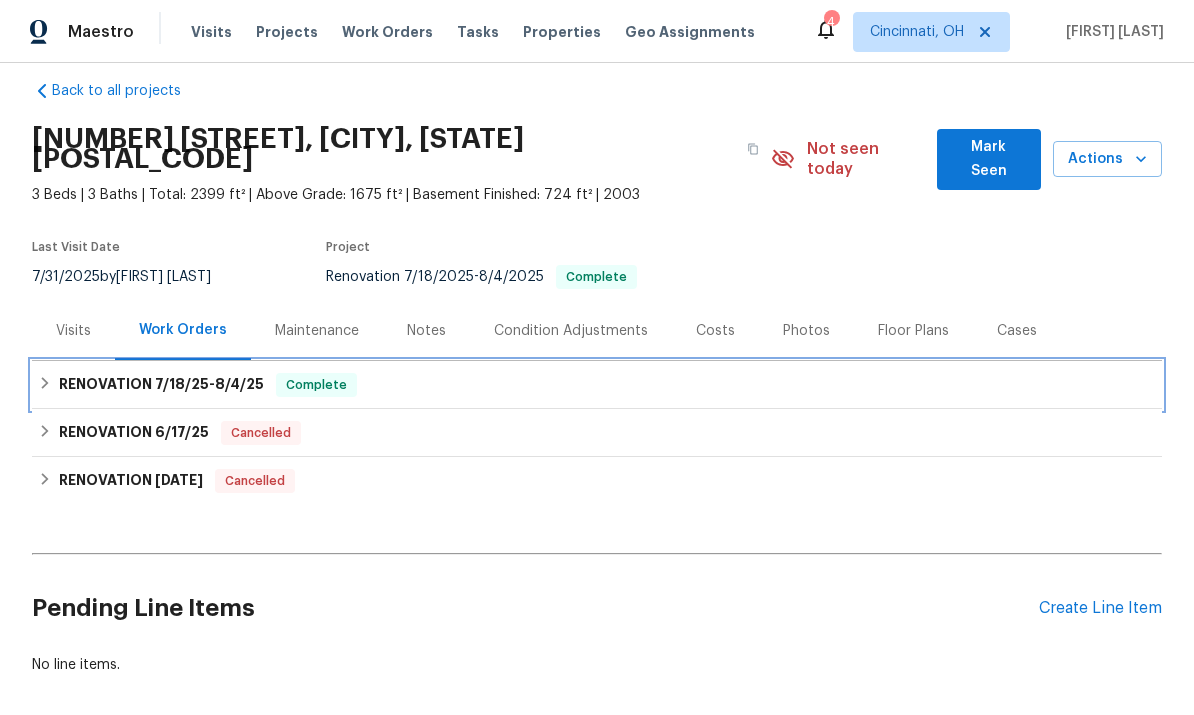 click on "7/18/25" at bounding box center (182, 384) 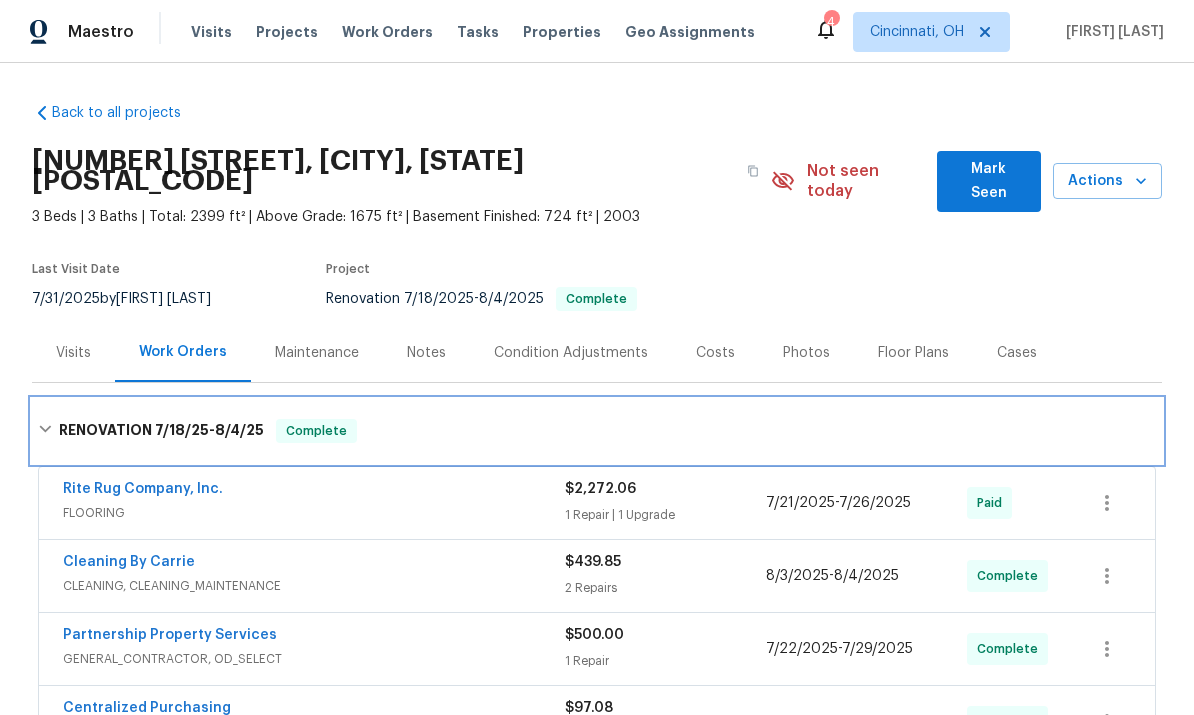 scroll, scrollTop: 0, scrollLeft: 0, axis: both 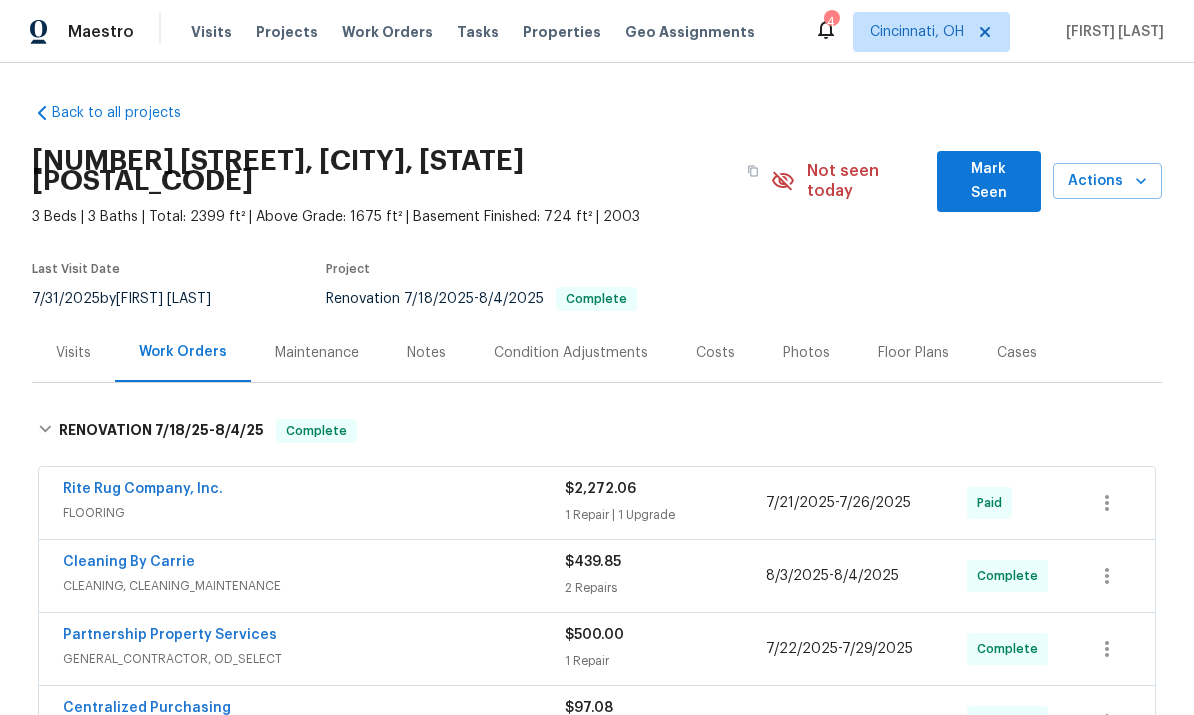click on "Notes" at bounding box center [426, 353] 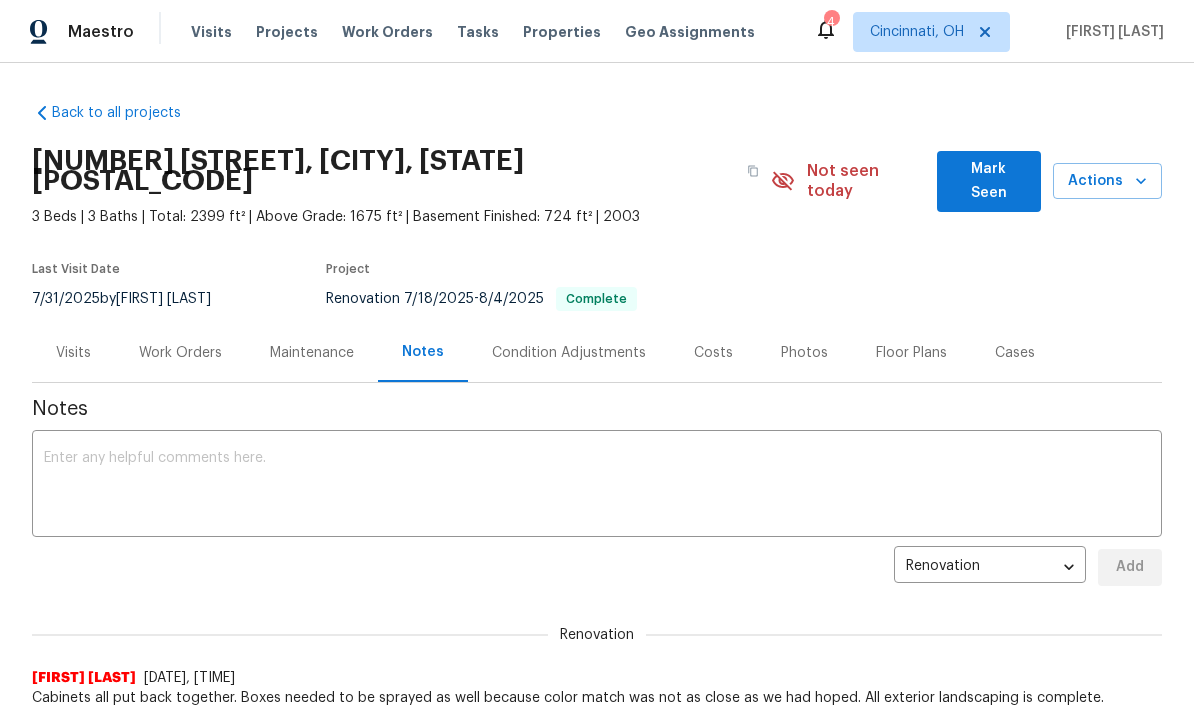 click at bounding box center [597, 486] 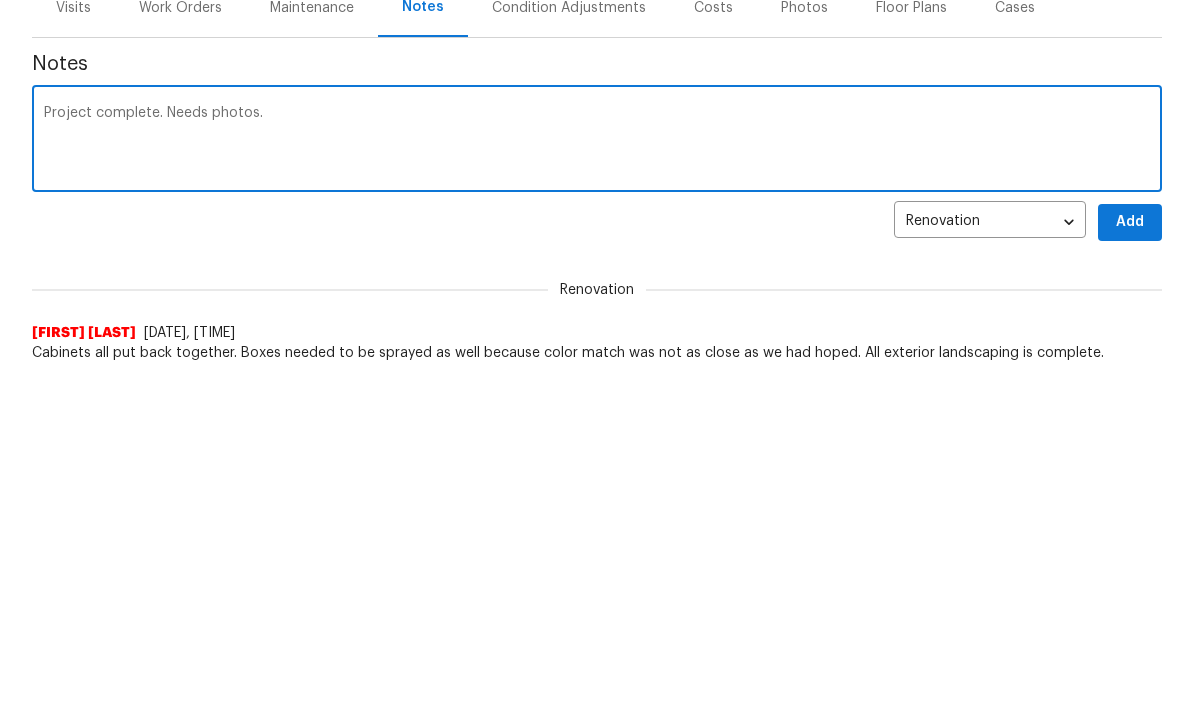 scroll, scrollTop: 344, scrollLeft: 0, axis: vertical 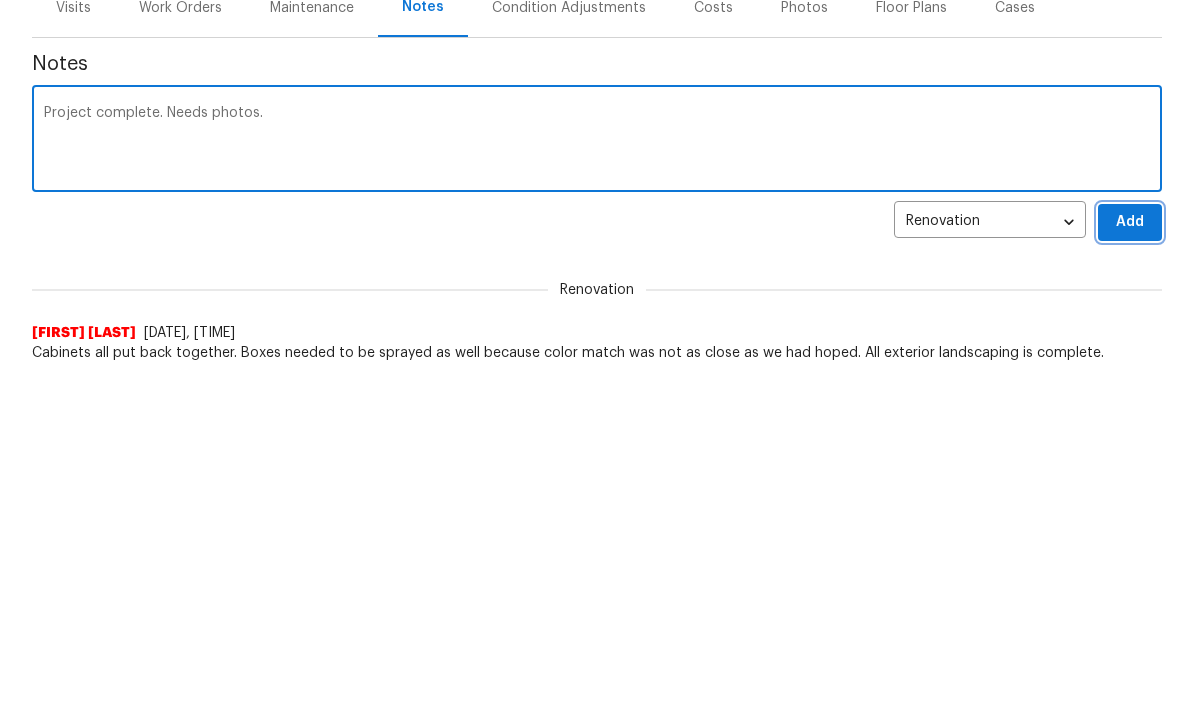 click on "Add" at bounding box center [1130, 223] 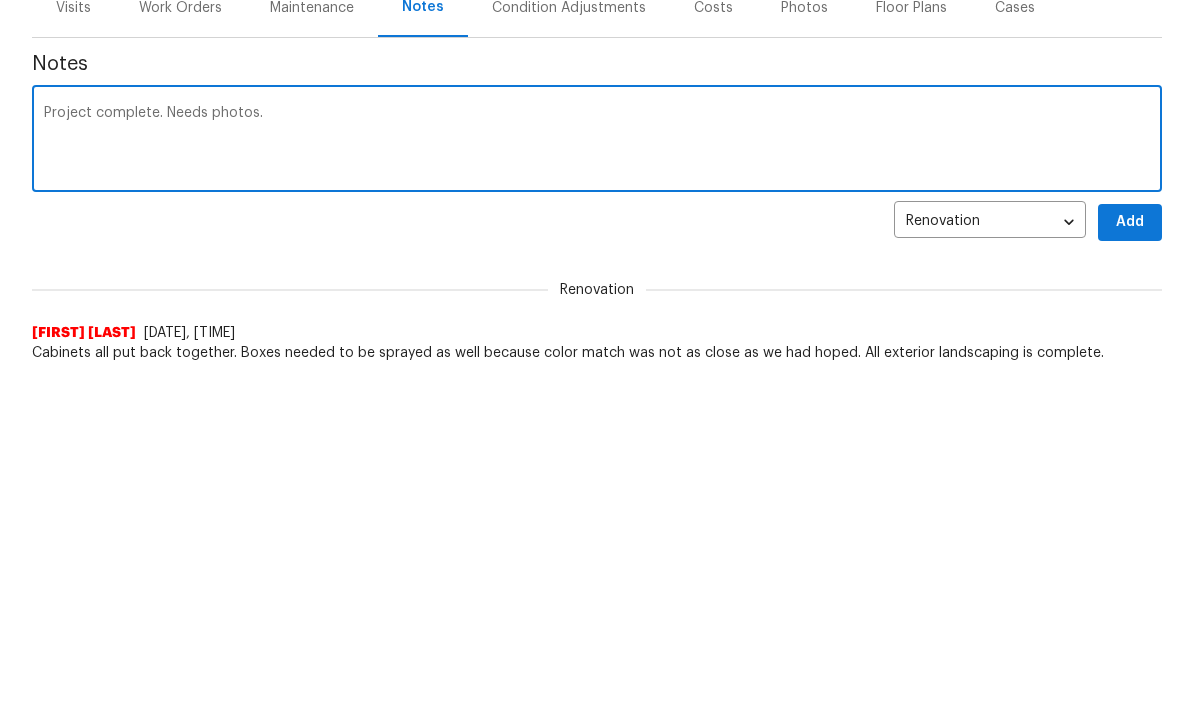 scroll, scrollTop: 345, scrollLeft: 0, axis: vertical 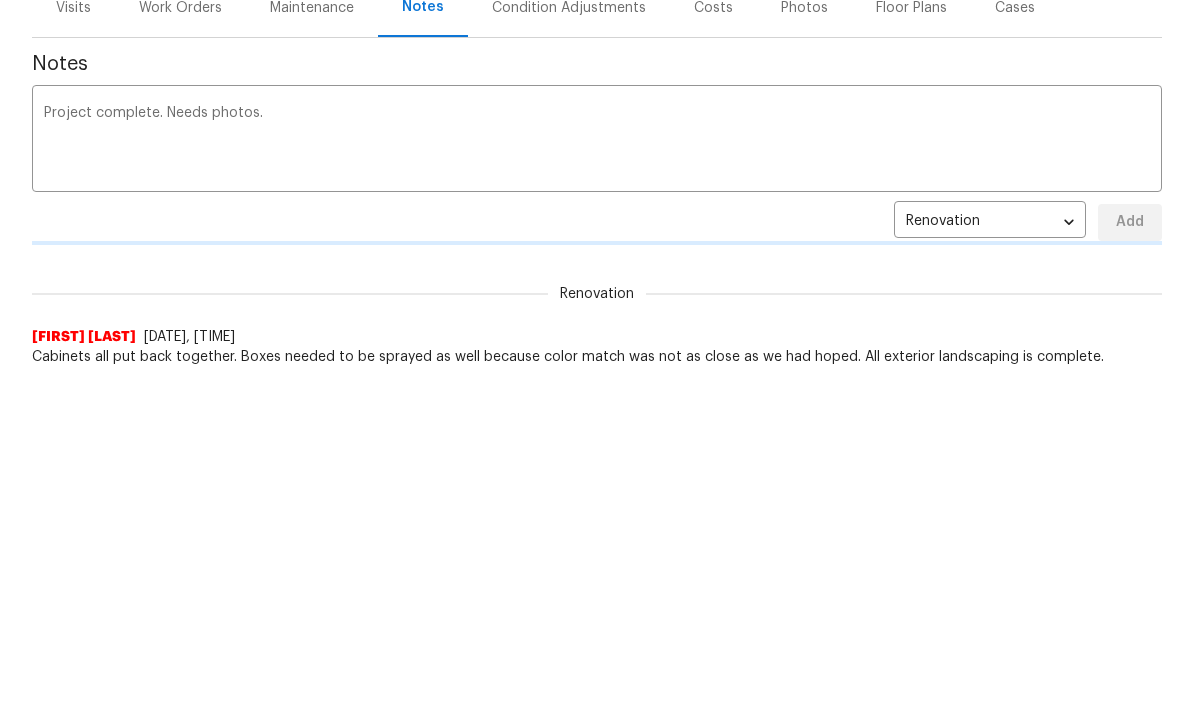 type 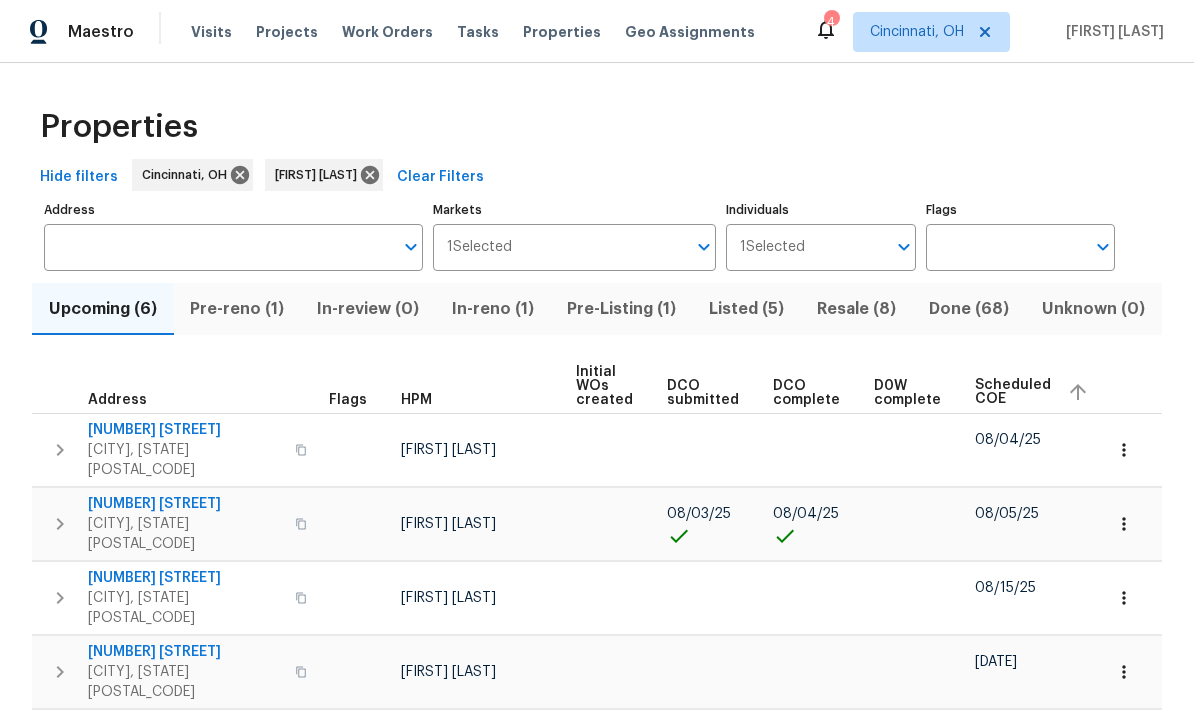 scroll, scrollTop: 0, scrollLeft: 0, axis: both 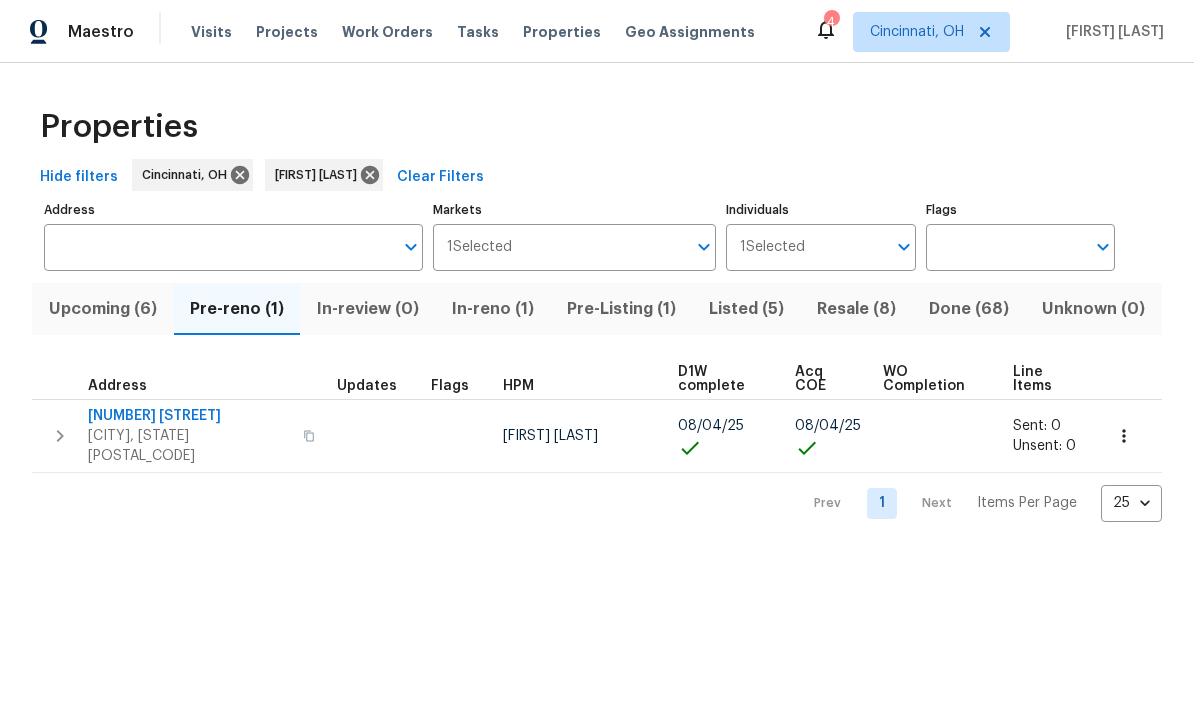 click on "[CITY], [STATE] [POSTAL_CODE]" at bounding box center [189, 446] 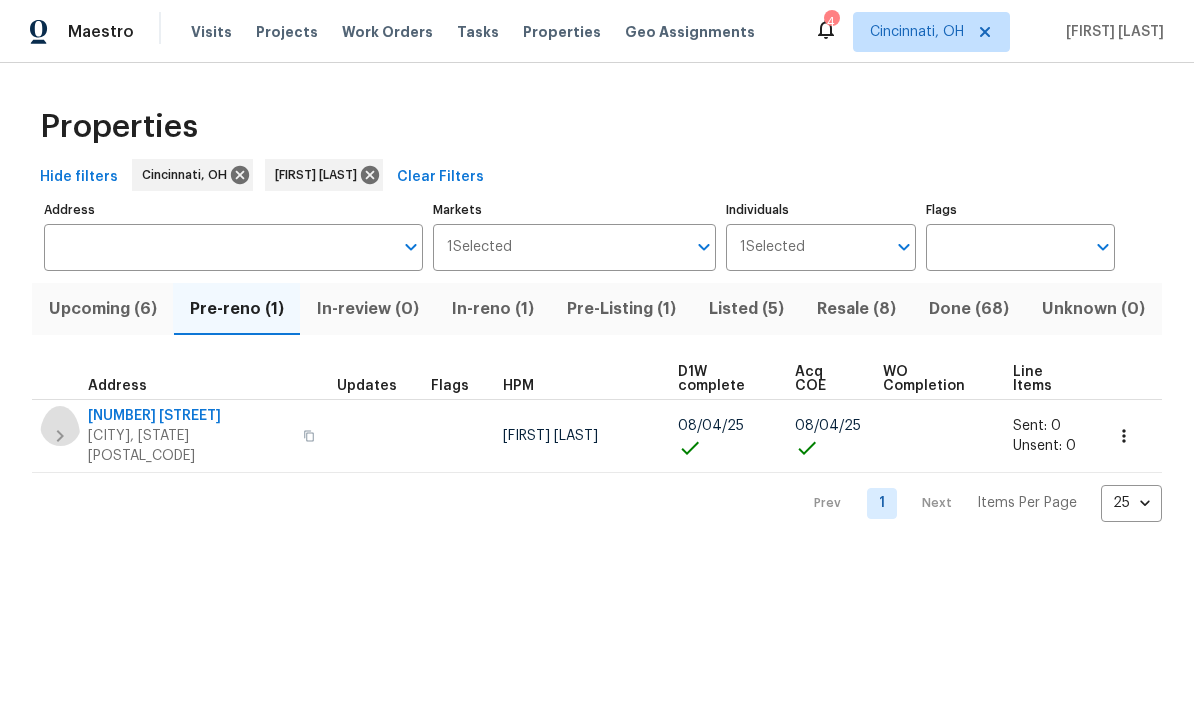 click 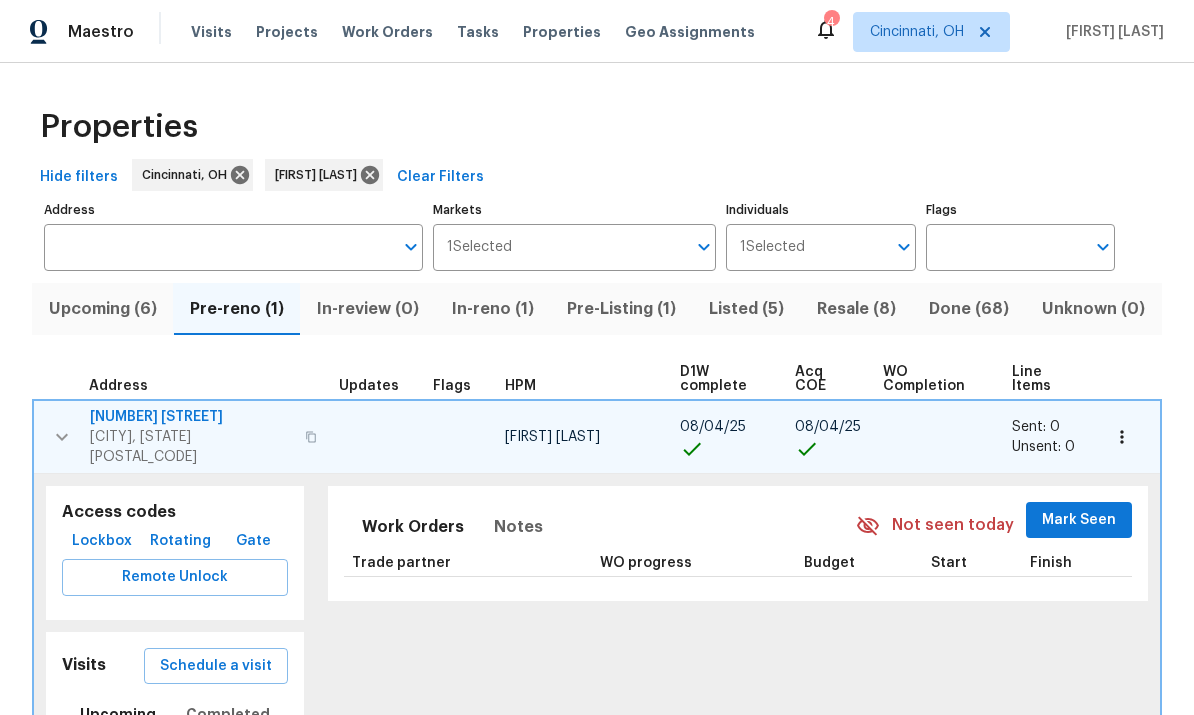 click on "Lockbox" at bounding box center (102, 541) 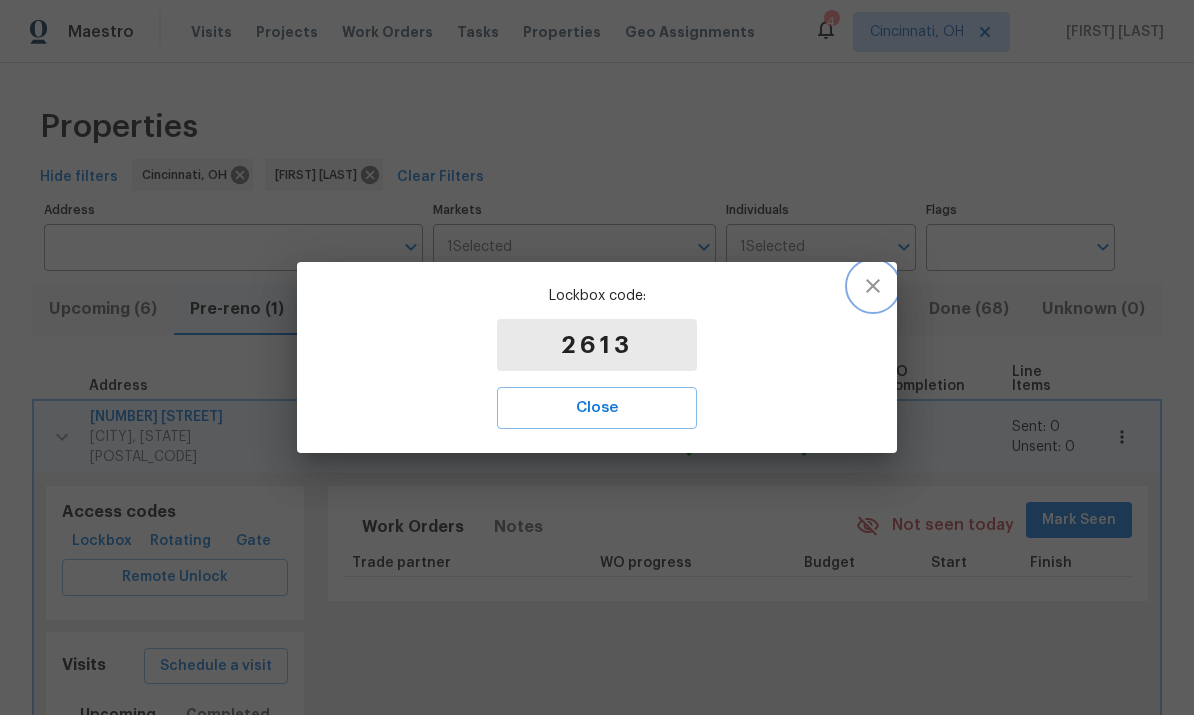click at bounding box center (873, 286) 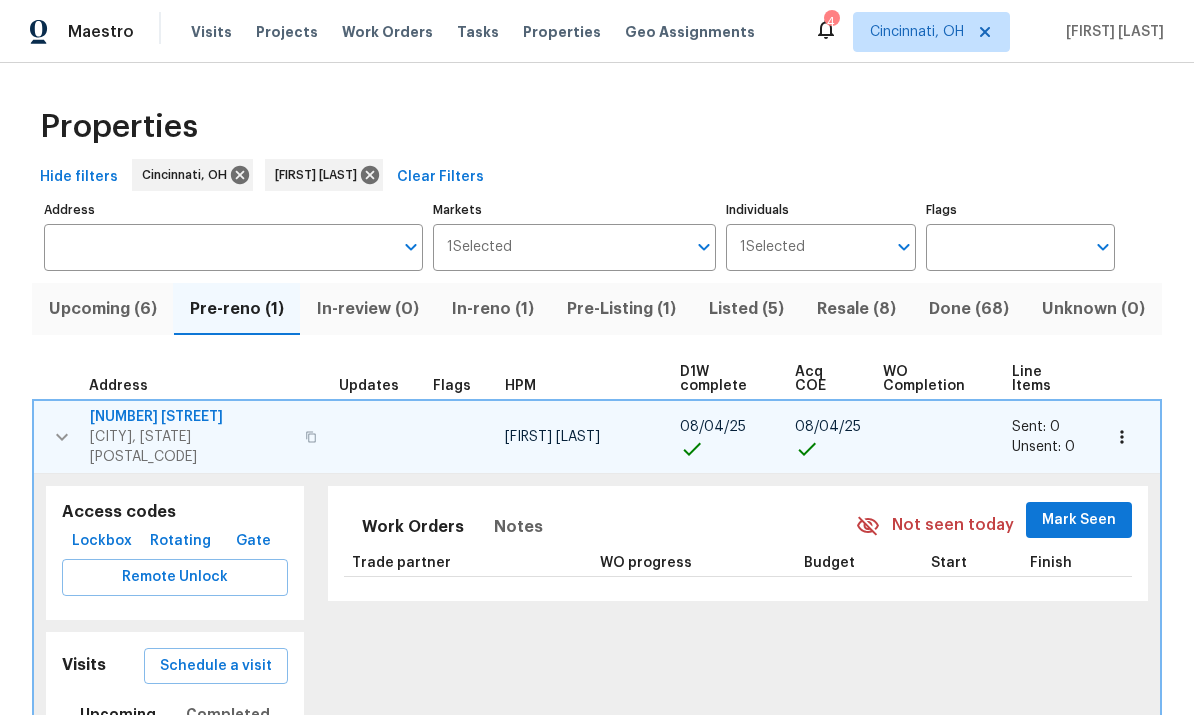click at bounding box center (62, 437) 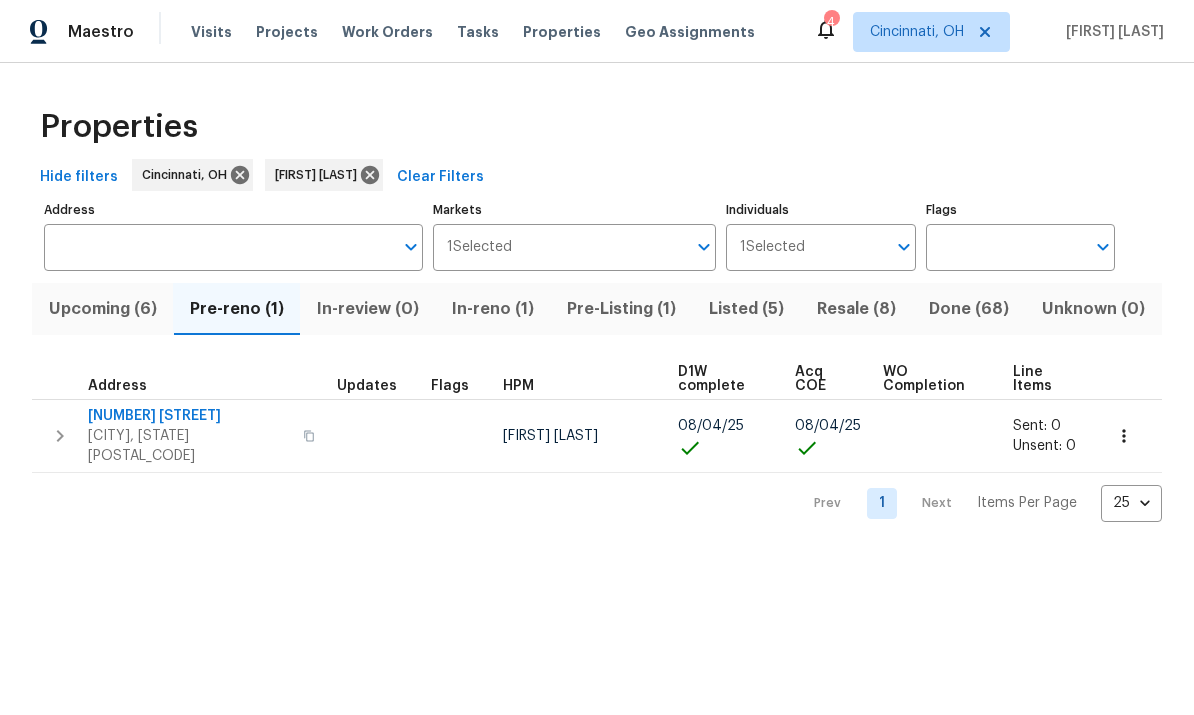 click at bounding box center [60, 436] 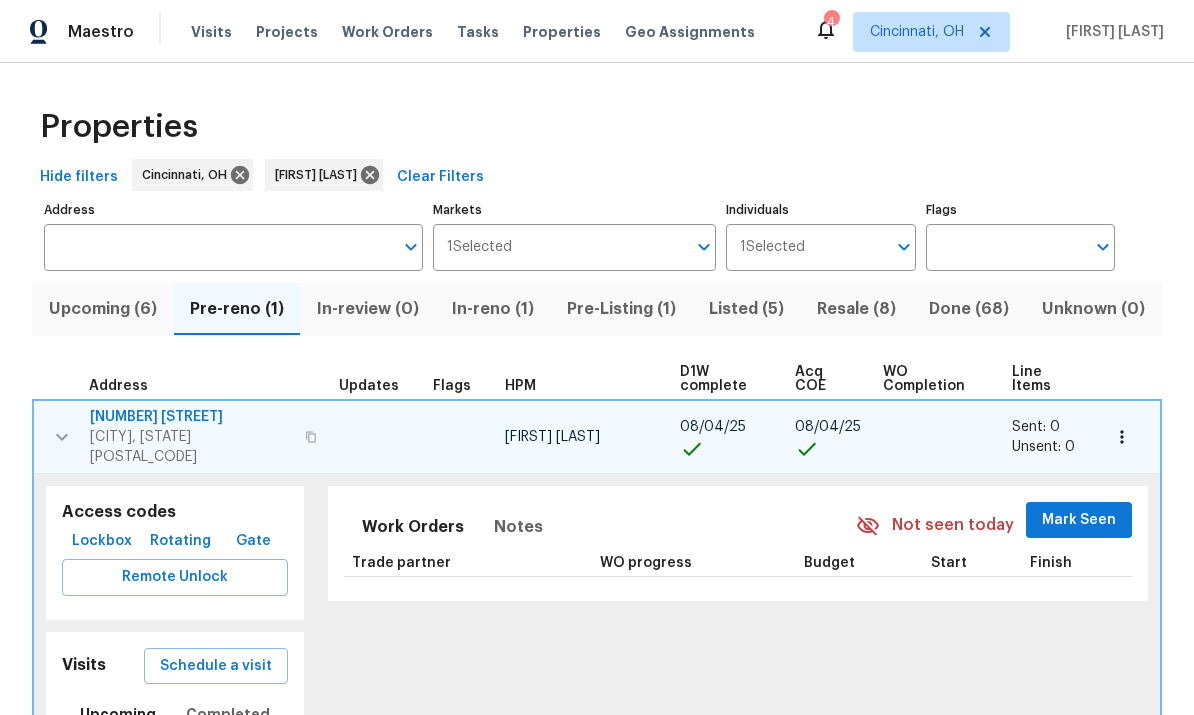 click on "Lockbox" at bounding box center [102, 541] 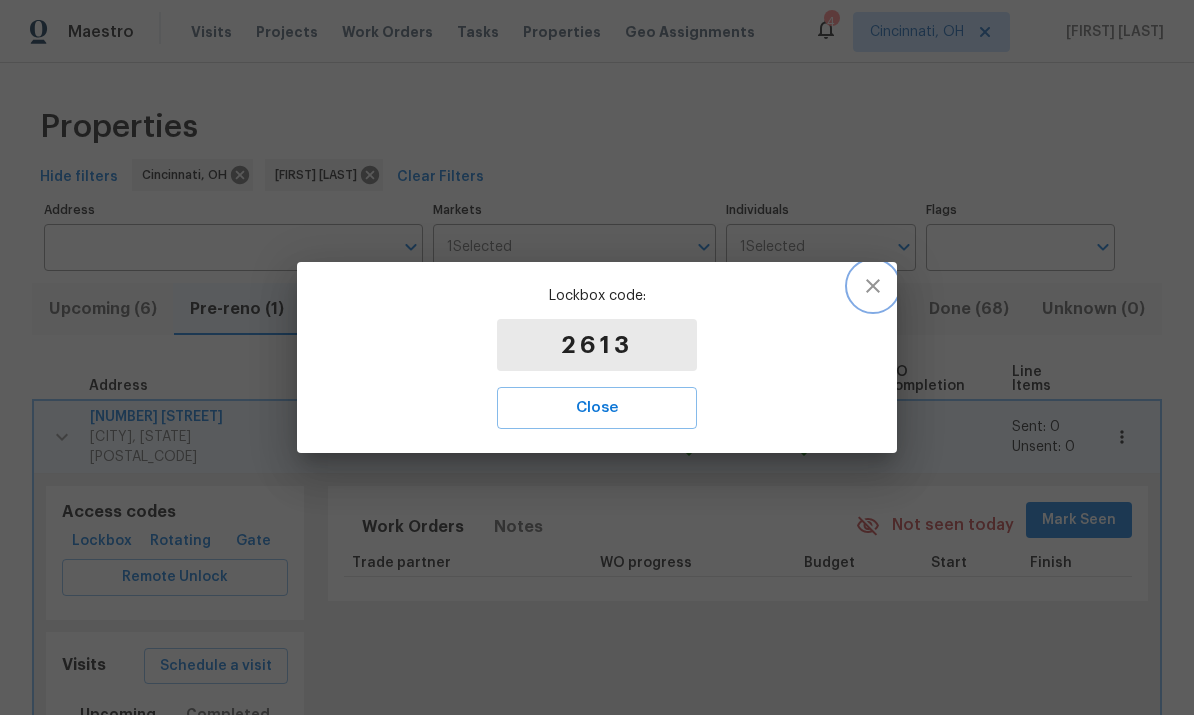 click 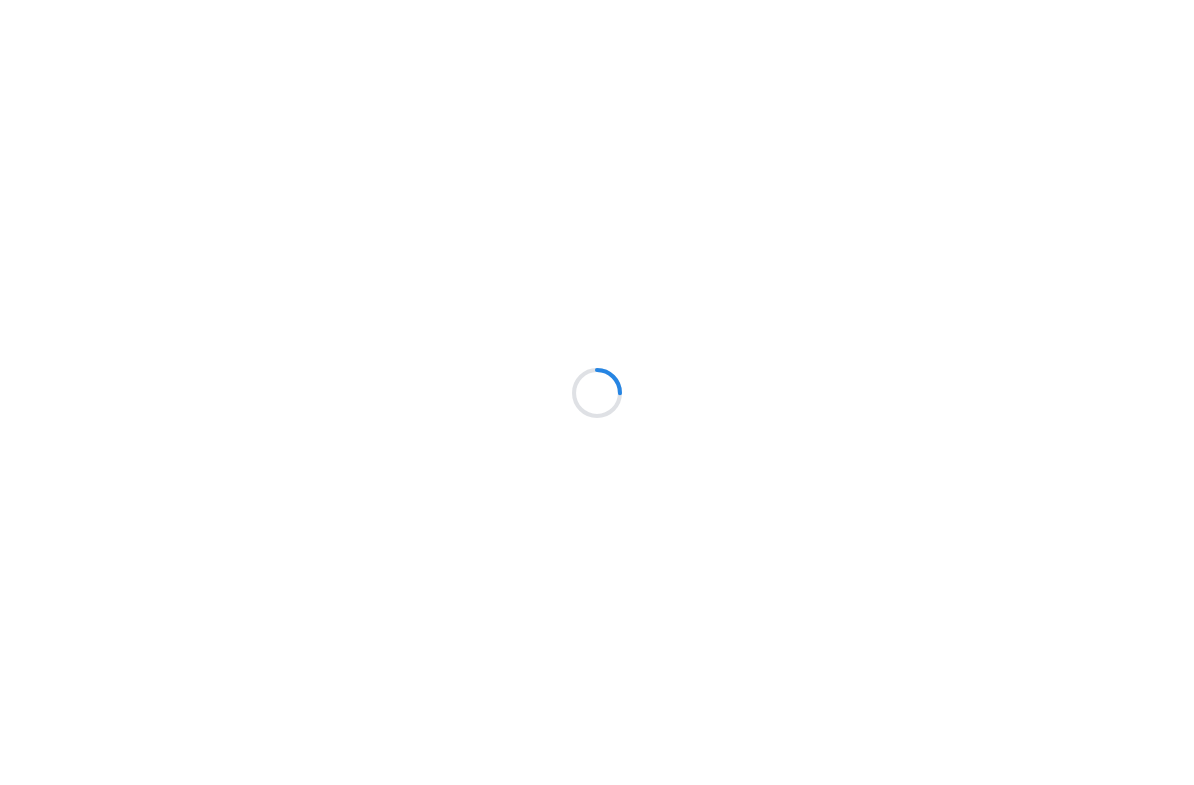 scroll, scrollTop: 0, scrollLeft: 0, axis: both 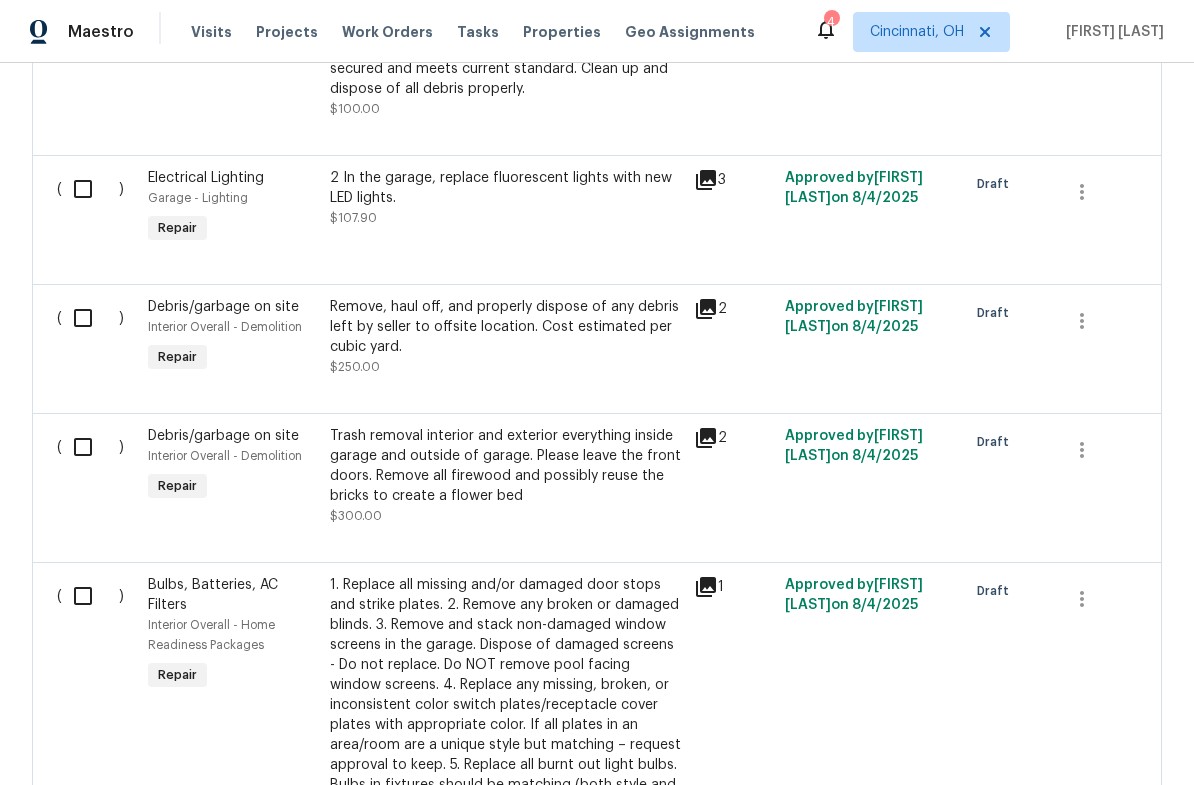 click at bounding box center (90, 318) 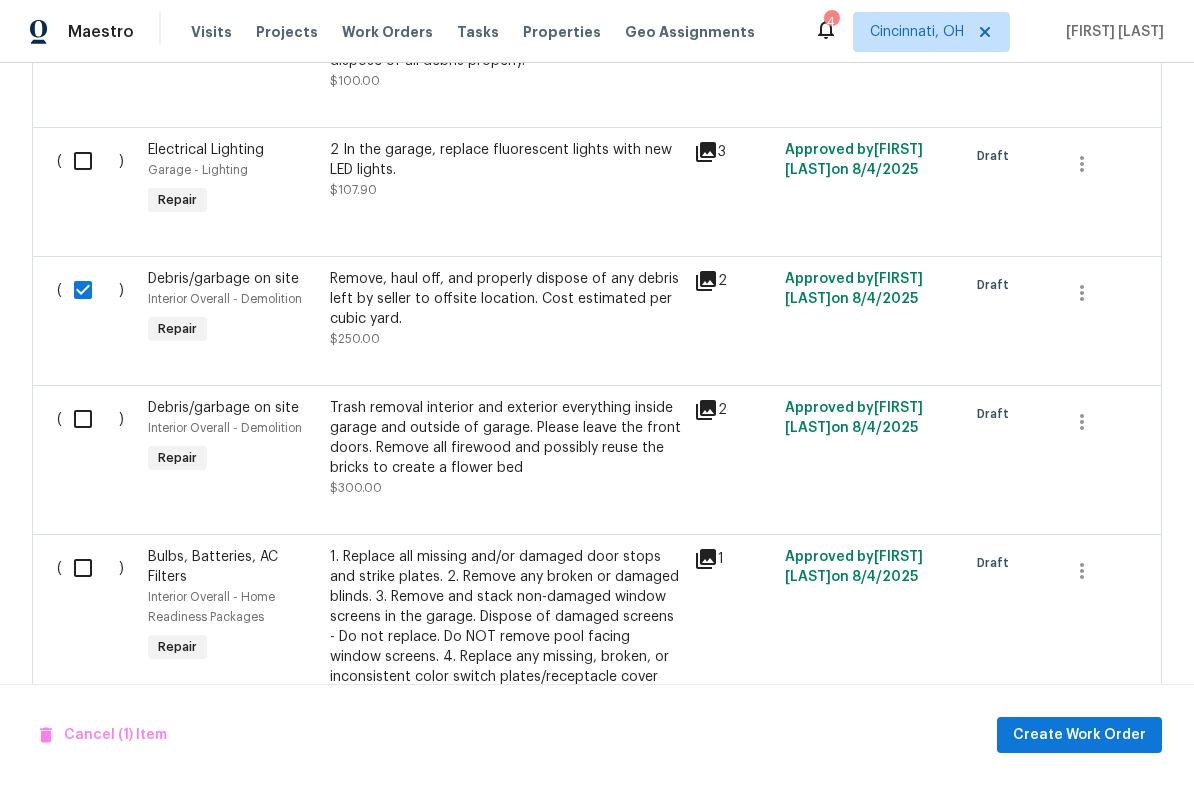 scroll, scrollTop: 829, scrollLeft: 0, axis: vertical 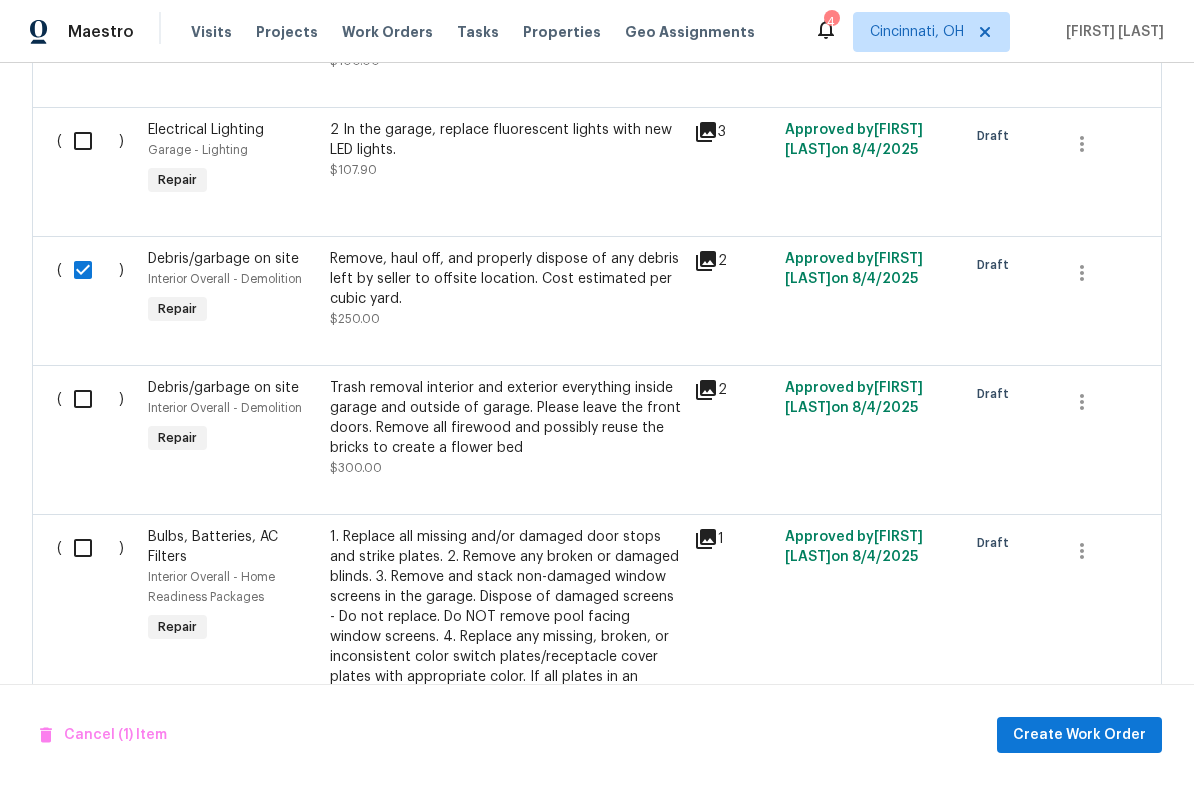 click at bounding box center [90, 399] 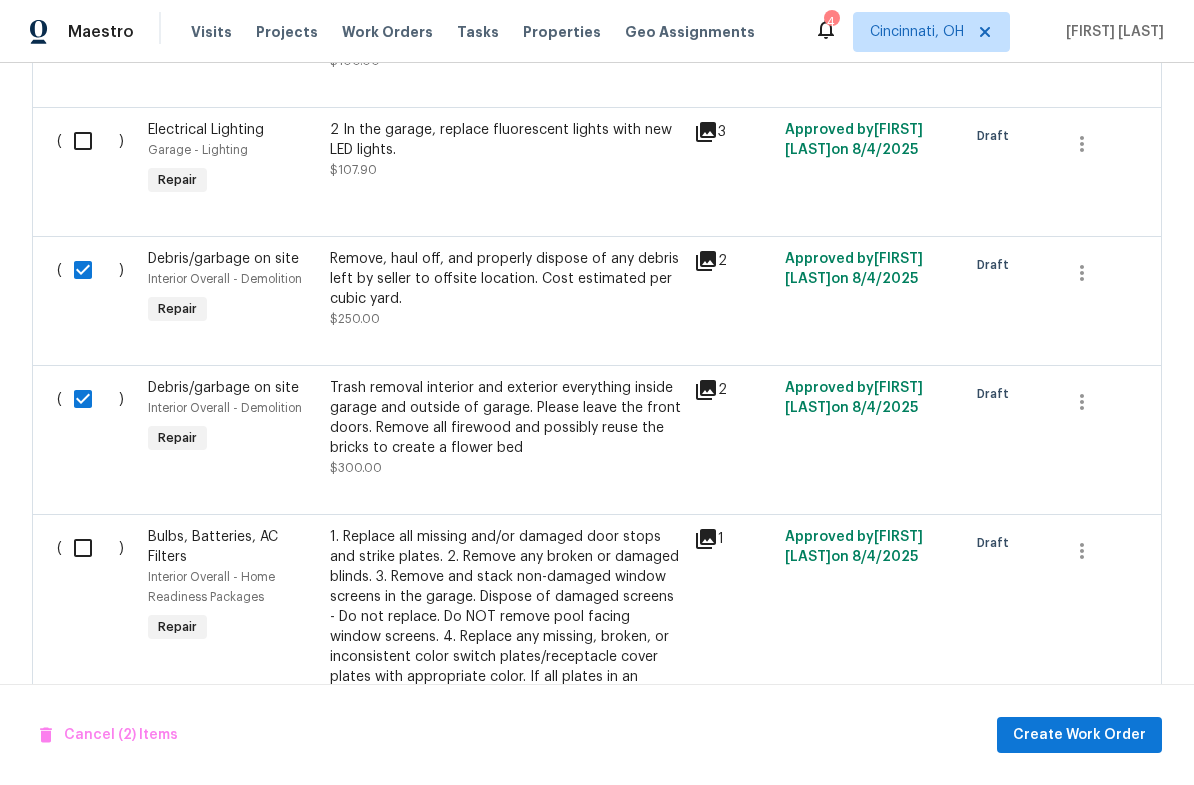 click at bounding box center [90, 270] 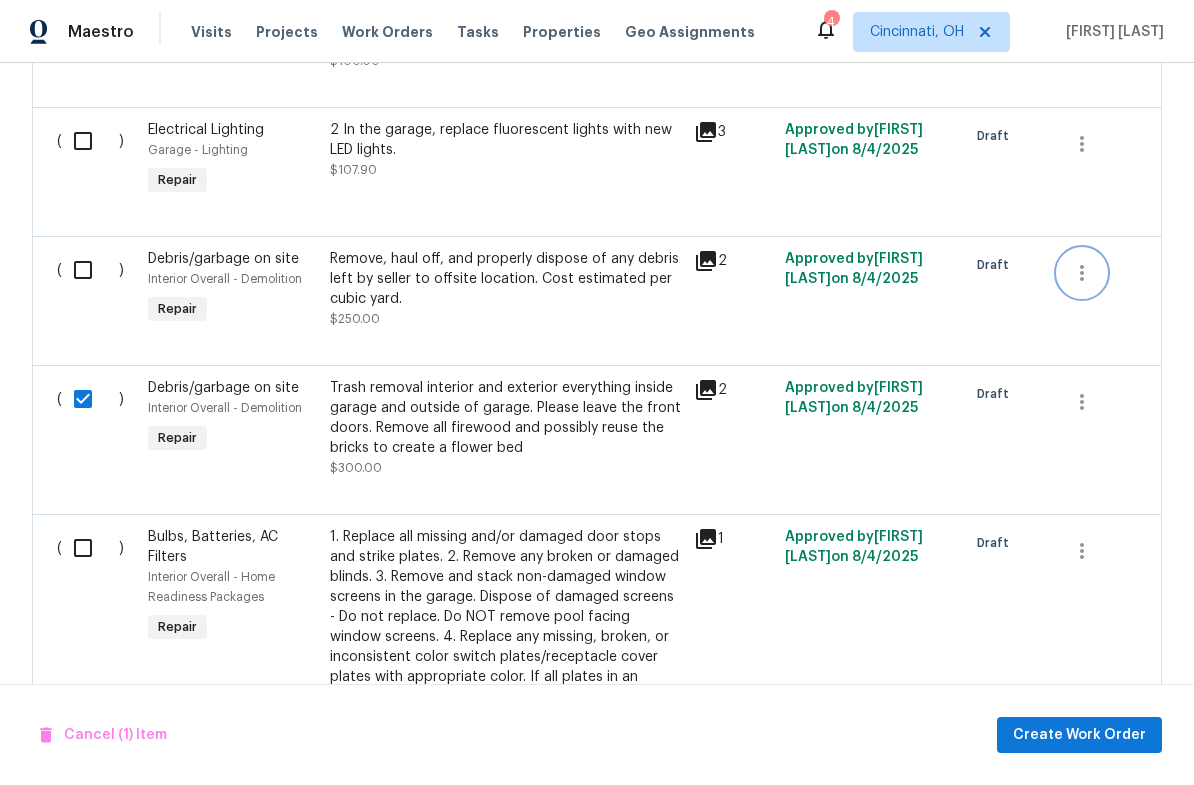 click 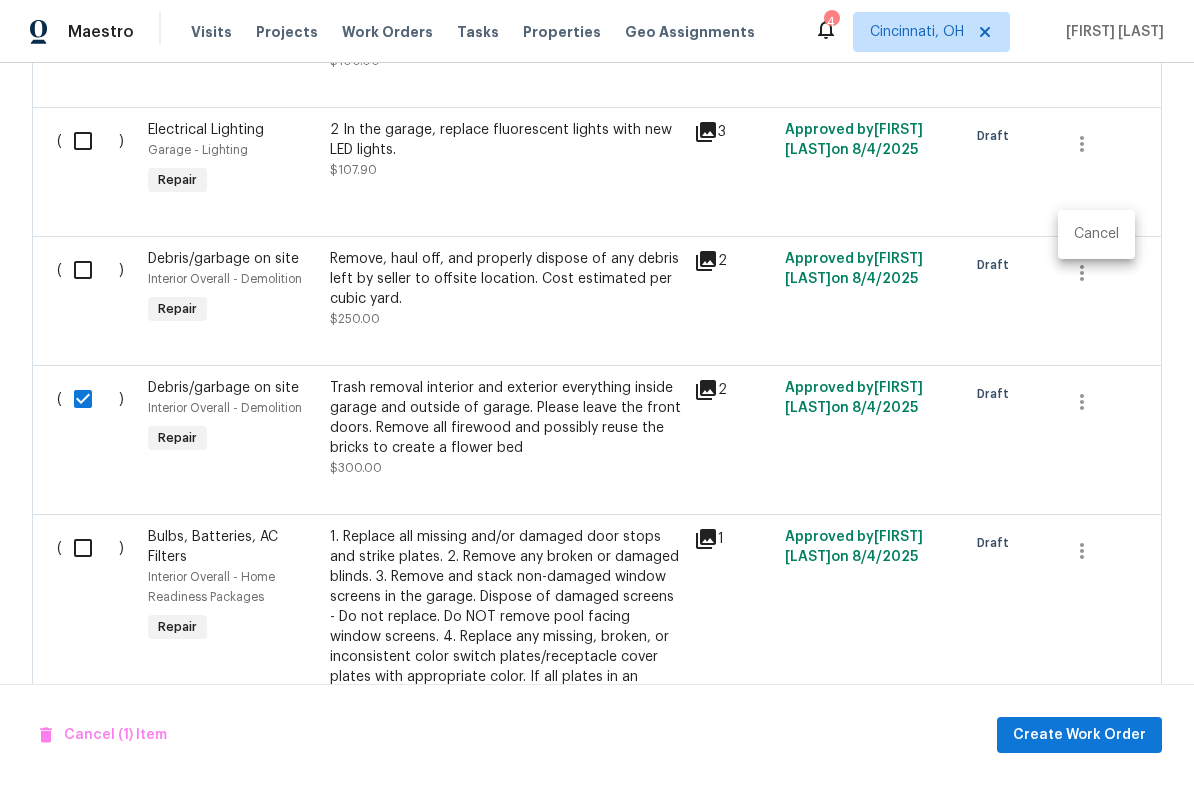 click at bounding box center (597, 392) 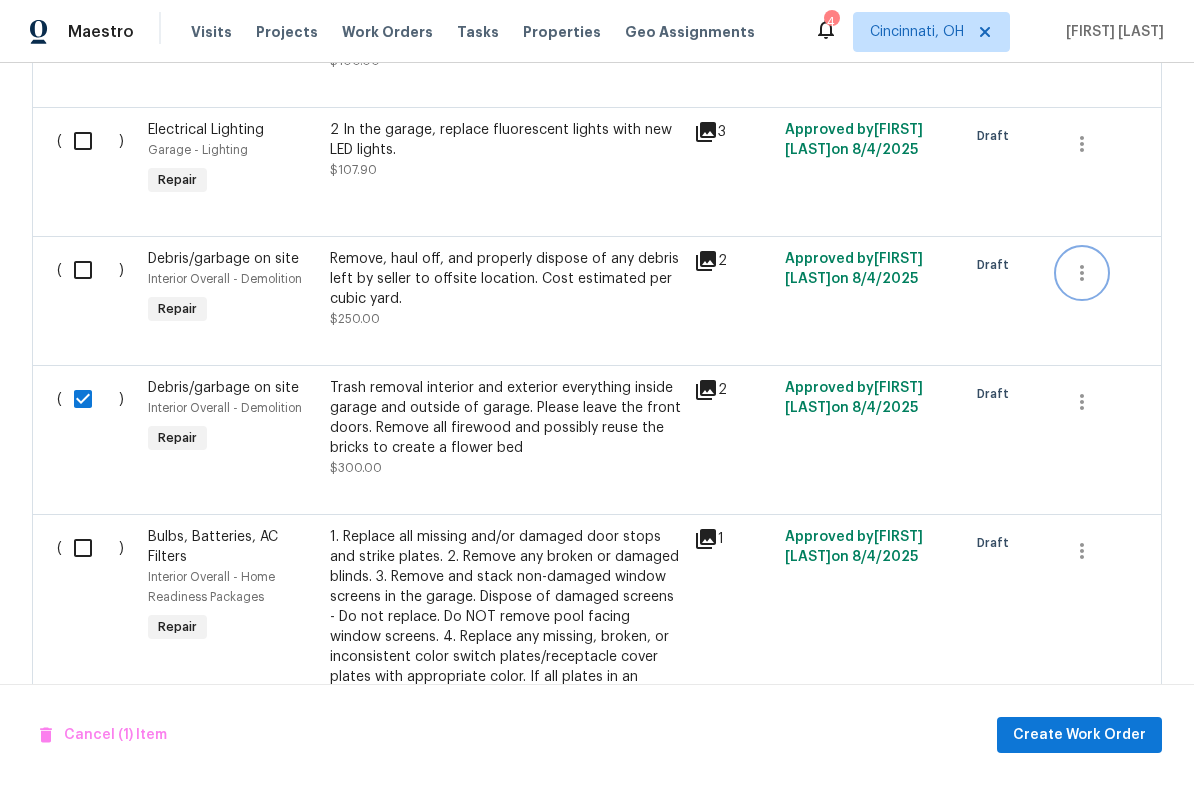 click 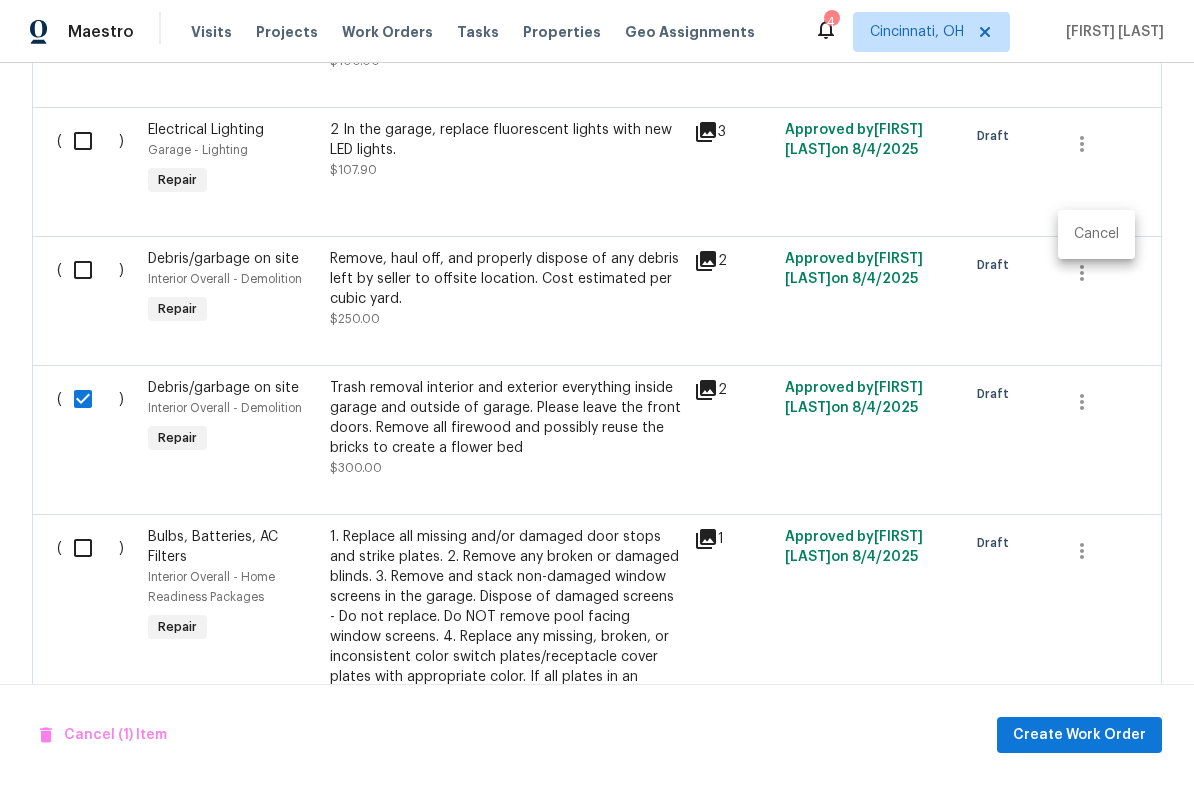 click at bounding box center (597, 392) 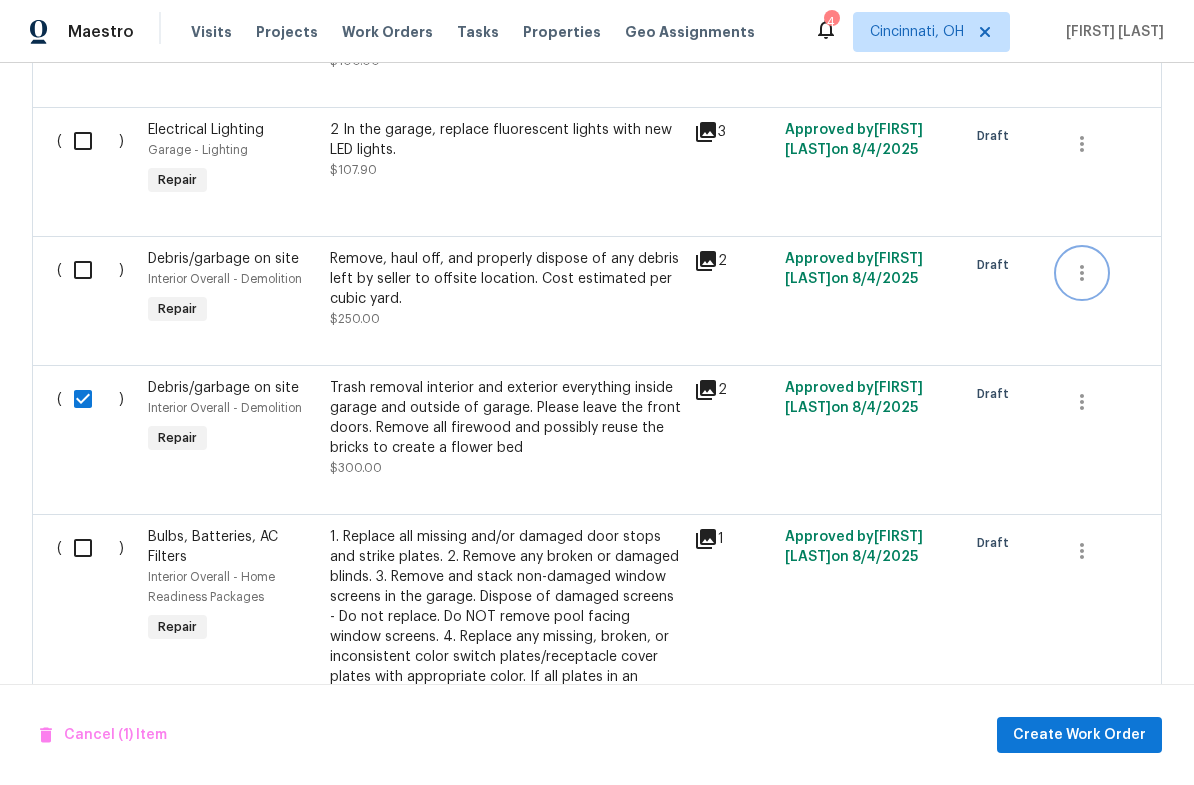 click 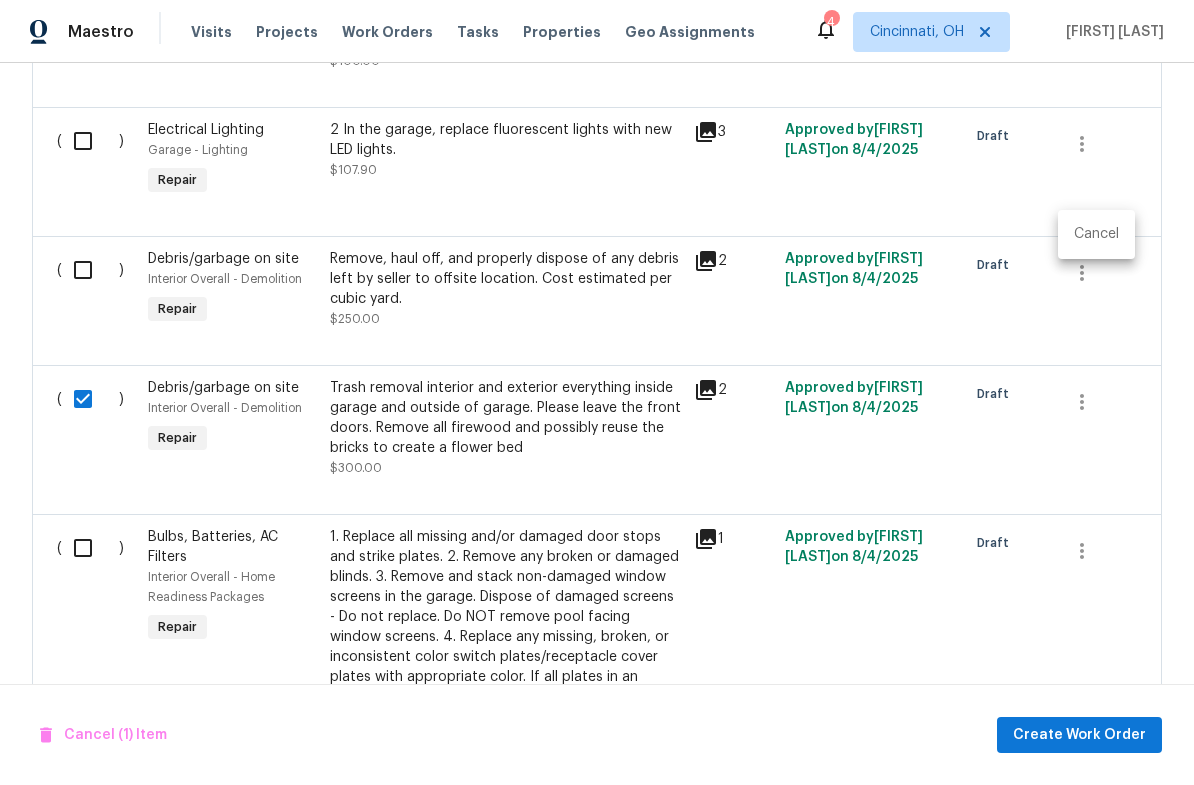 click on "Cancel" at bounding box center (1096, 234) 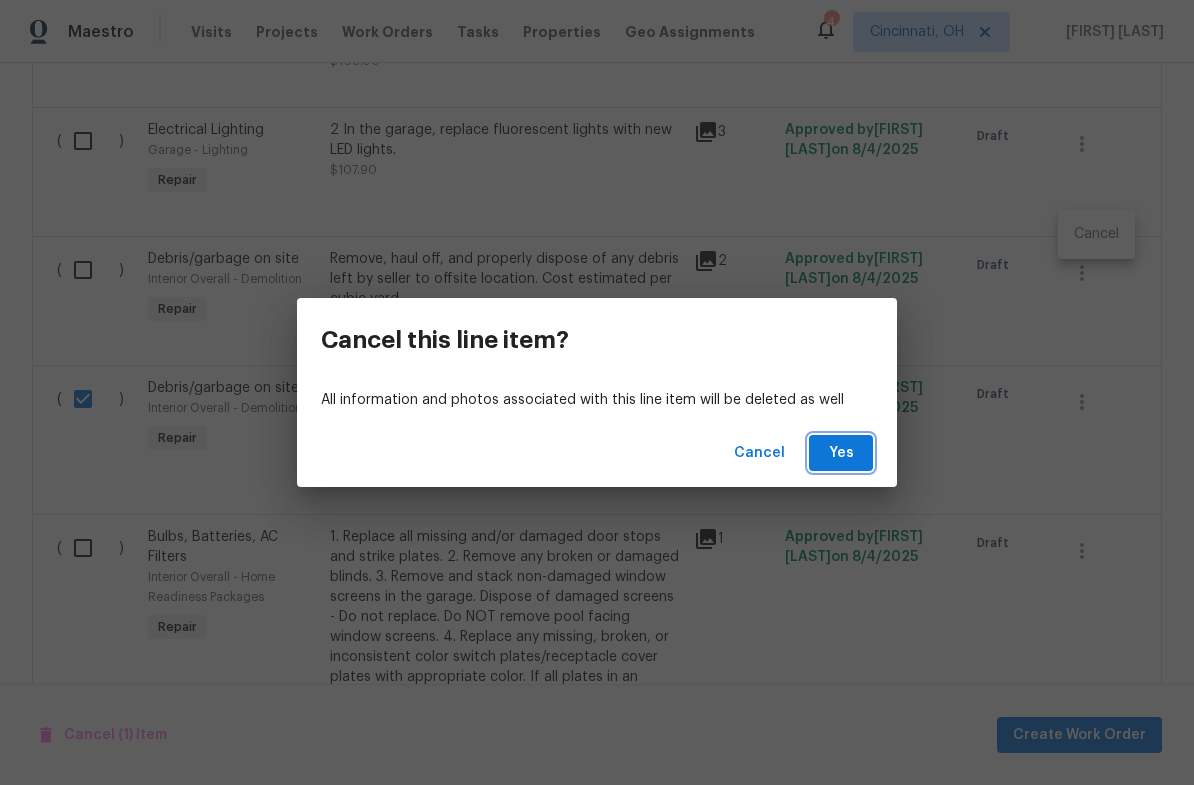 click on "Yes" at bounding box center (841, 453) 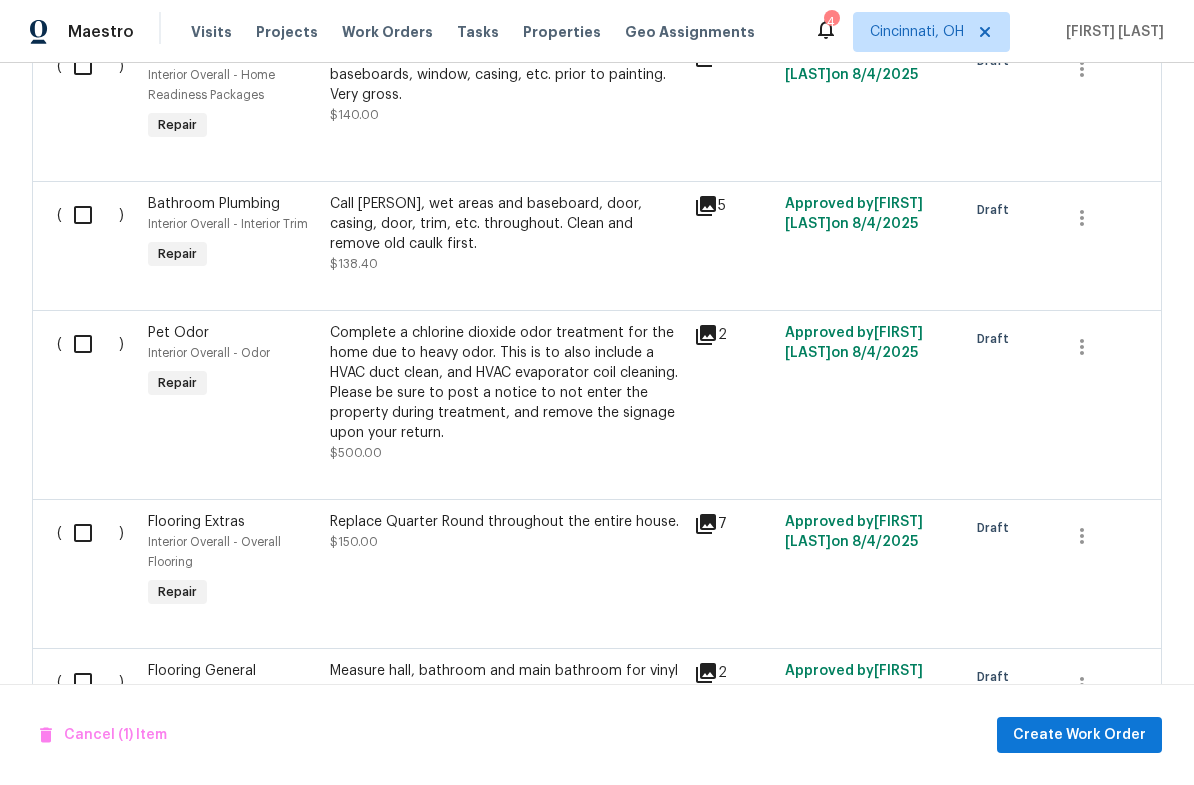scroll, scrollTop: 1643, scrollLeft: 0, axis: vertical 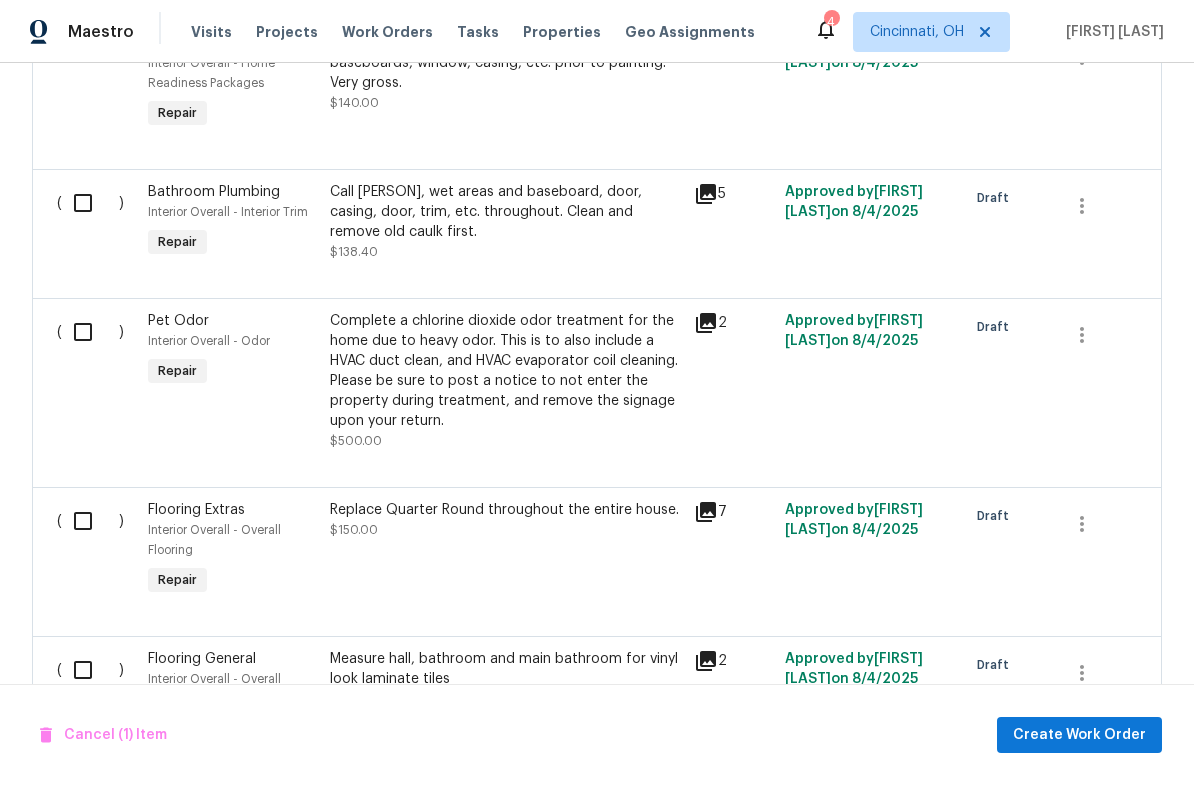 click at bounding box center (90, 332) 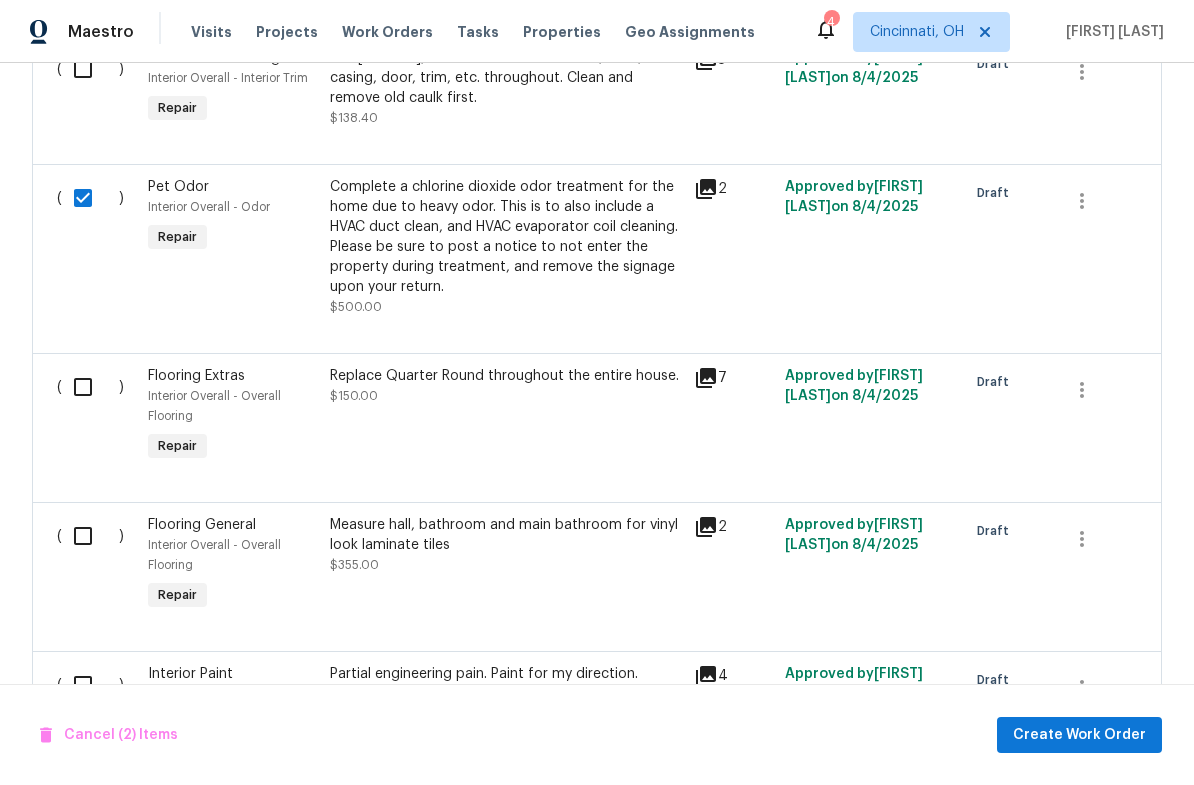 scroll, scrollTop: 1771, scrollLeft: 0, axis: vertical 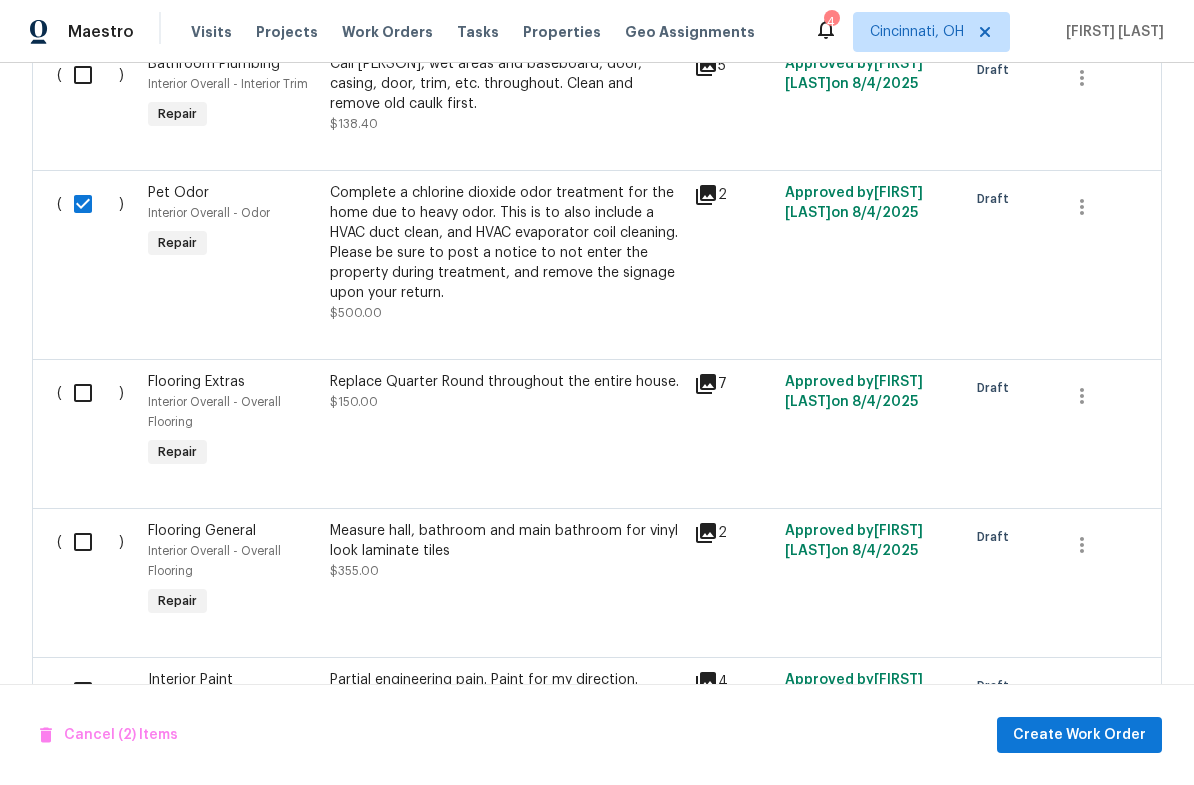 click at bounding box center (90, 204) 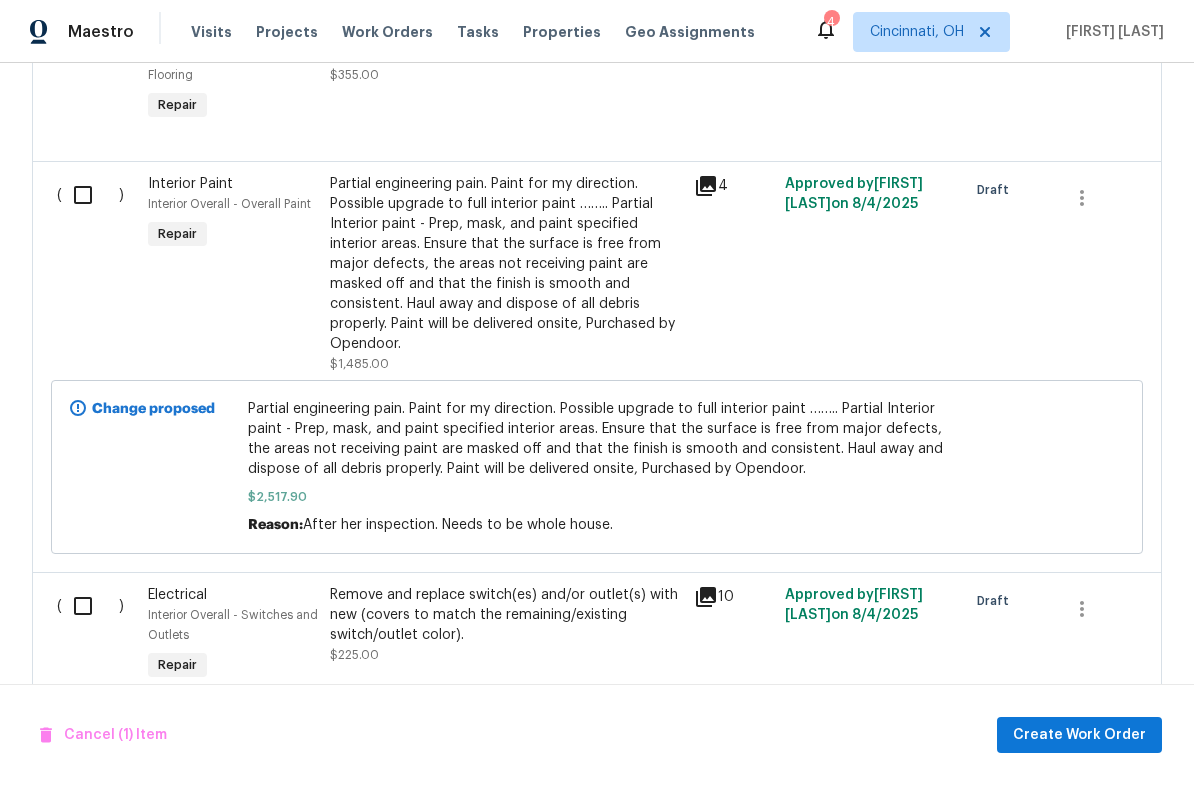 scroll, scrollTop: 2268, scrollLeft: 0, axis: vertical 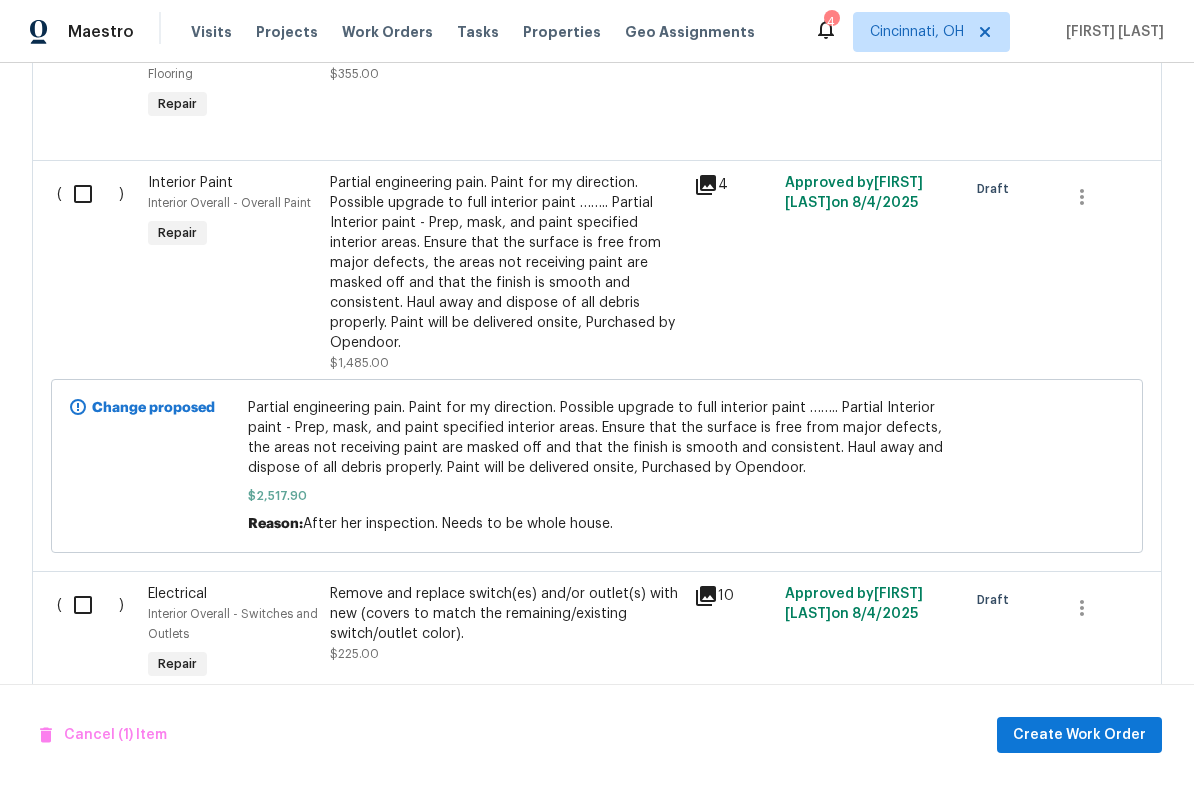 click on "Partial engineering pain. Paint for my direction. Possible upgrade to full interior paint …..
Partial Interior paint - Prep, mask, and paint specified interior areas. Ensure that the surface is free from major defects, the areas not receiving paint are masked off and that the finish is smooth and consistent. Haul away and dispose of all debris properly. Paint will be delivered onsite, Purchased by Opendoor." at bounding box center (506, 263) 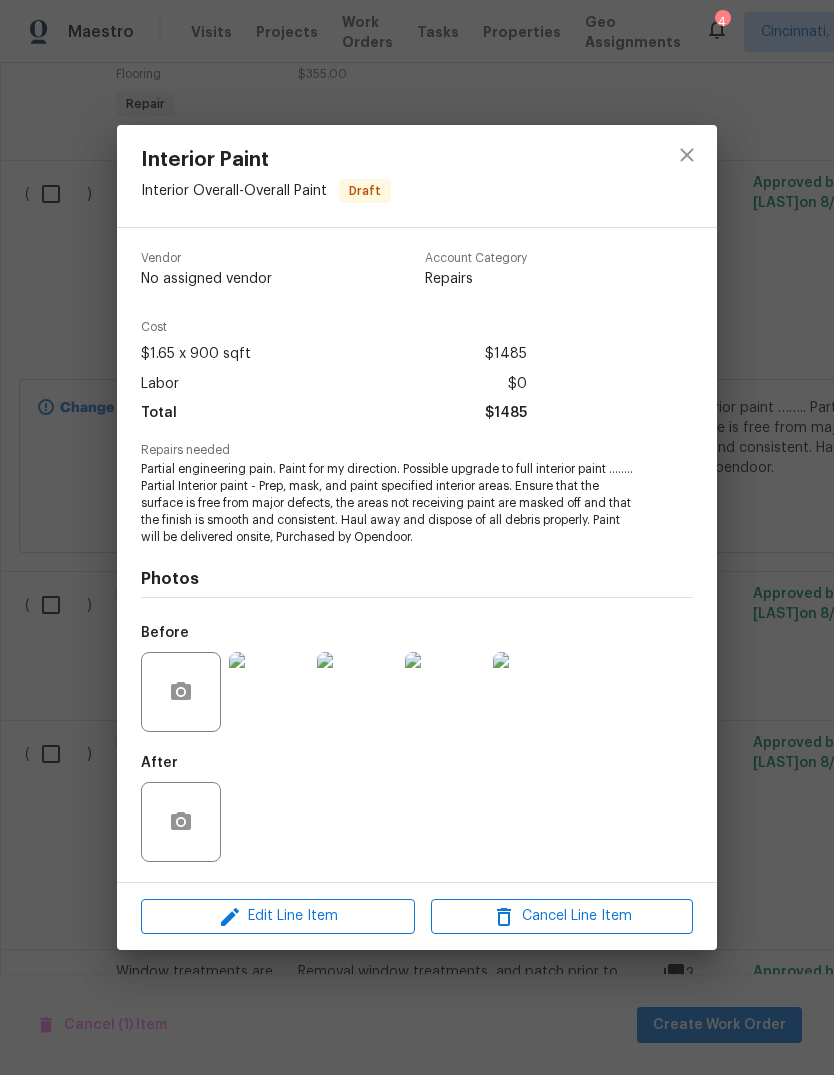 scroll, scrollTop: 0, scrollLeft: 0, axis: both 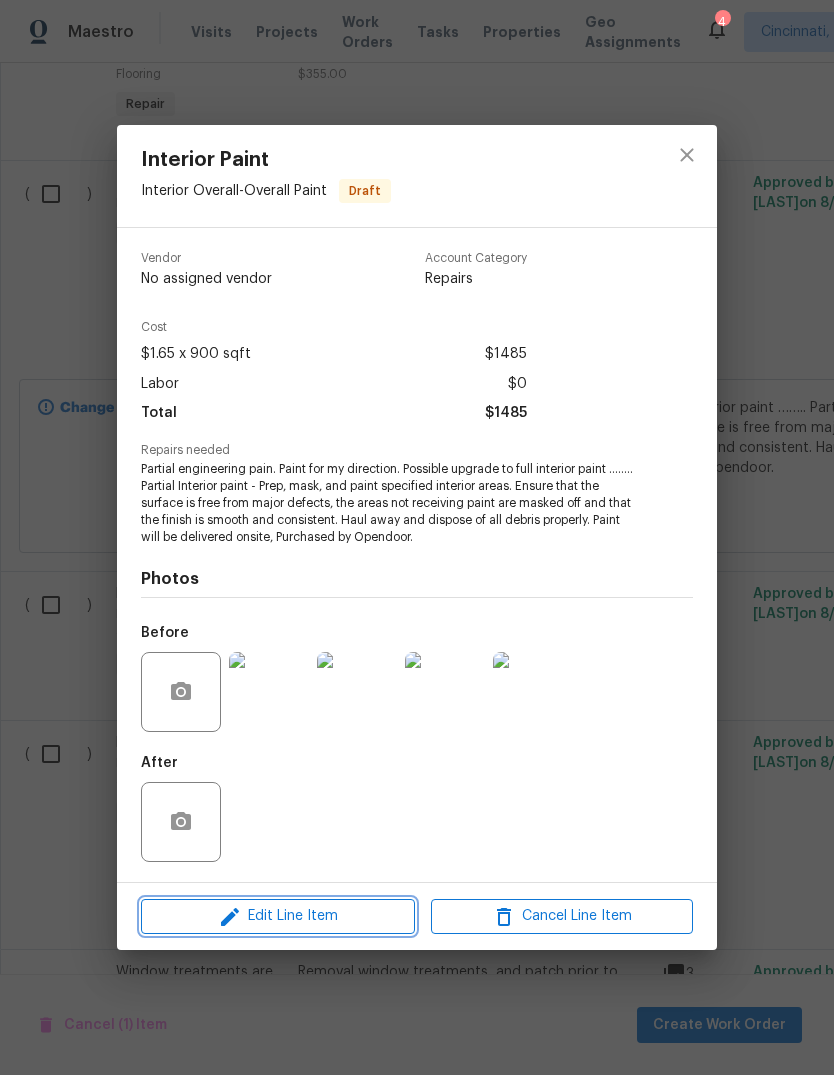 click on "Edit Line Item" at bounding box center [278, 916] 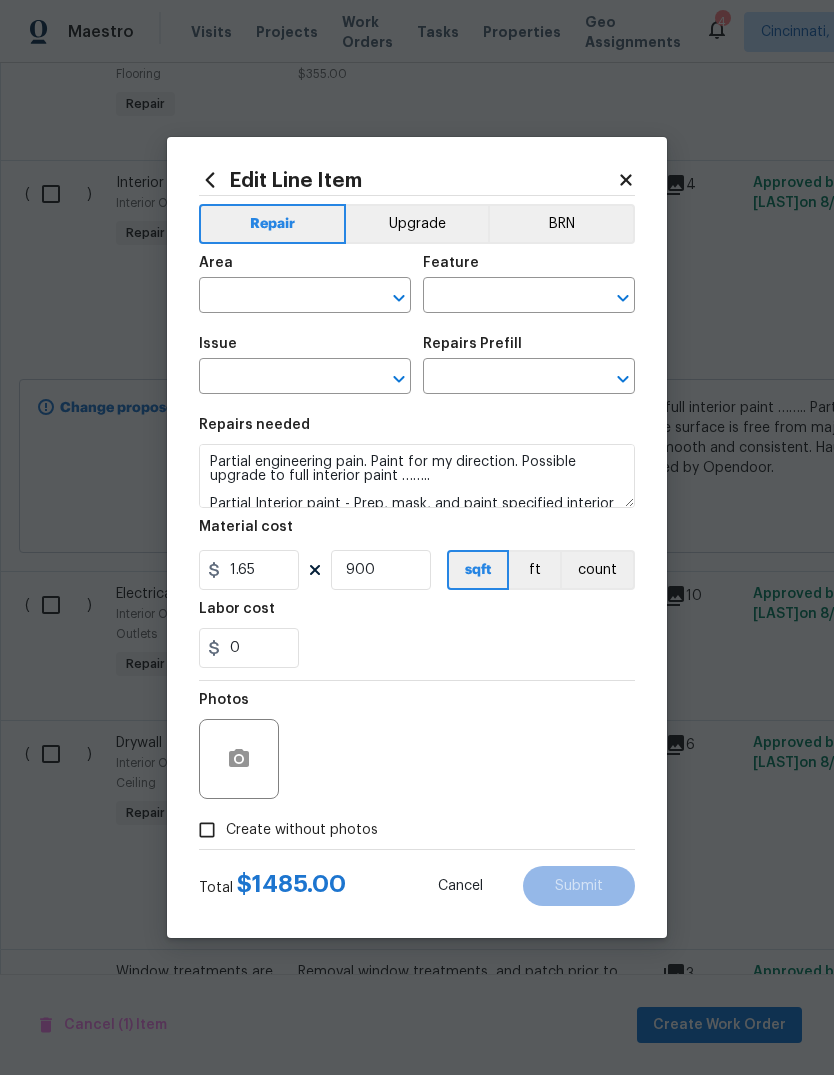type on "Interior Overall" 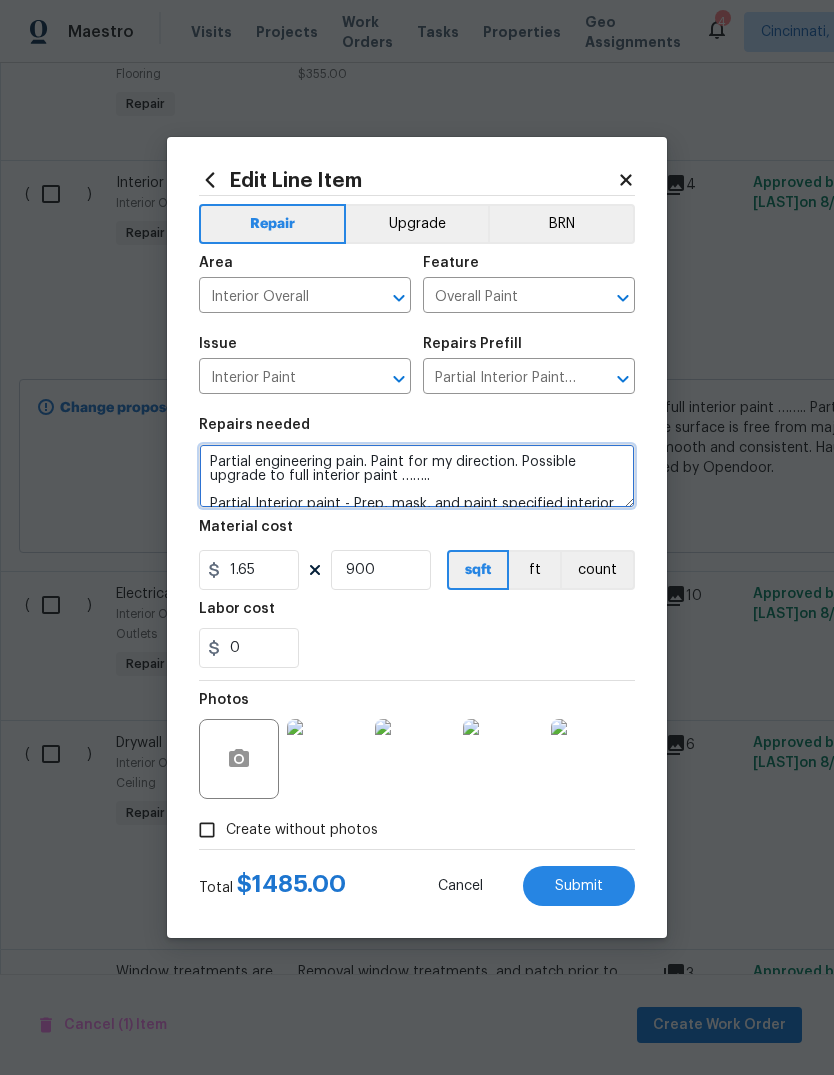 click on "Partial engineering pain. Paint for my direction. Possible upgrade to full interior paint …..
Partial Interior paint - Prep, mask, and paint specified interior areas. Ensure that the surface is free from major defects, the areas not receiving paint are masked off and that the finish is smooth and consistent. Haul away and dispose of all debris properly. Paint will be delivered onsite, Purchased by Opendoor." at bounding box center [417, 476] 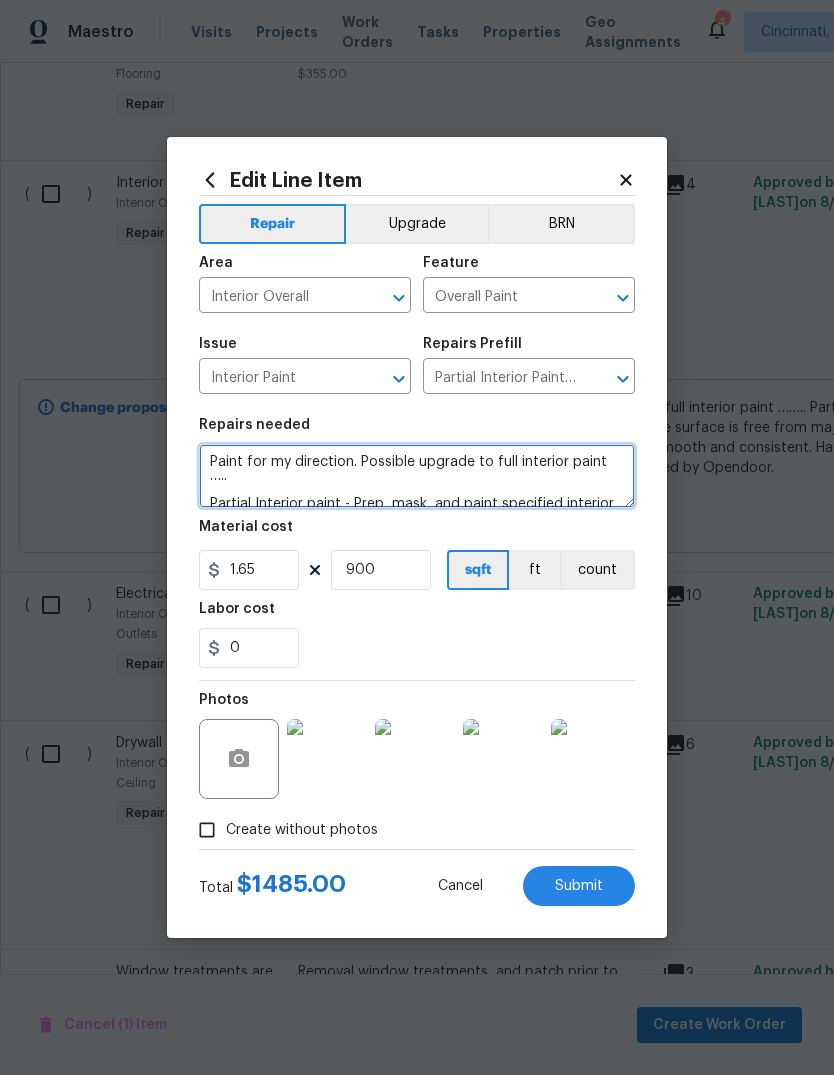 click on "Paint for my direction. Possible upgrade to full interior paint …..
Partial Interior paint - Prep, mask, and paint specified interior areas. Ensure that the surface is free from major defects, the areas not receiving paint are masked off and that the finish is smooth and consistent. Haul away and dispose of all debris properly. Paint will be delivered onsite, Purchased by Opendoor." at bounding box center [417, 476] 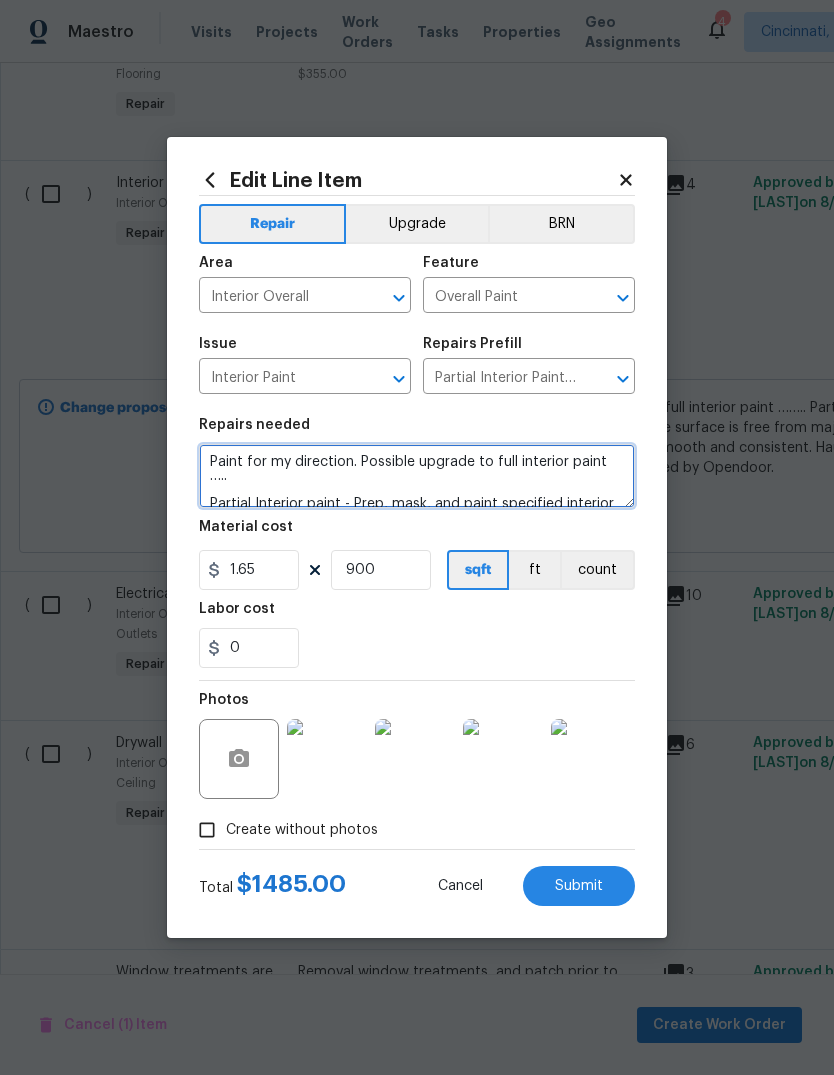 click on "Paint for my direction. Possible upgrade to full interior paint …..
Partial Interior paint - Prep, mask, and paint specified interior areas. Ensure that the surface is free from major defects, the areas not receiving paint are masked off and that the finish is smooth and consistent. Haul away and dispose of all debris properly. Paint will be delivered onsite, Purchased by Opendoor." at bounding box center [417, 476] 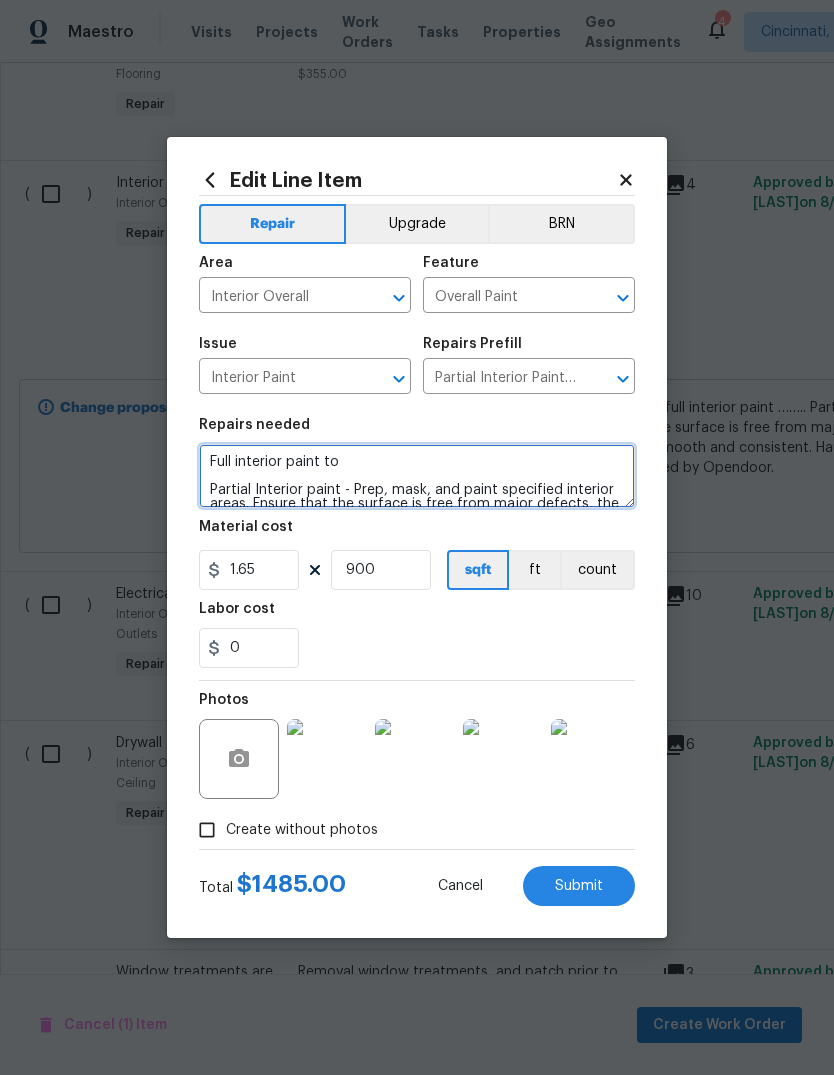 click on "Full interior paint to
Partial Interior paint - Prep, mask, and paint specified interior areas. Ensure that the surface is free from major defects, the areas not receiving paint are masked off and that the finish is smooth and consistent. Haul away and dispose of all debris properly. Paint will be delivered onsite, Purchased by Opendoor." at bounding box center (417, 476) 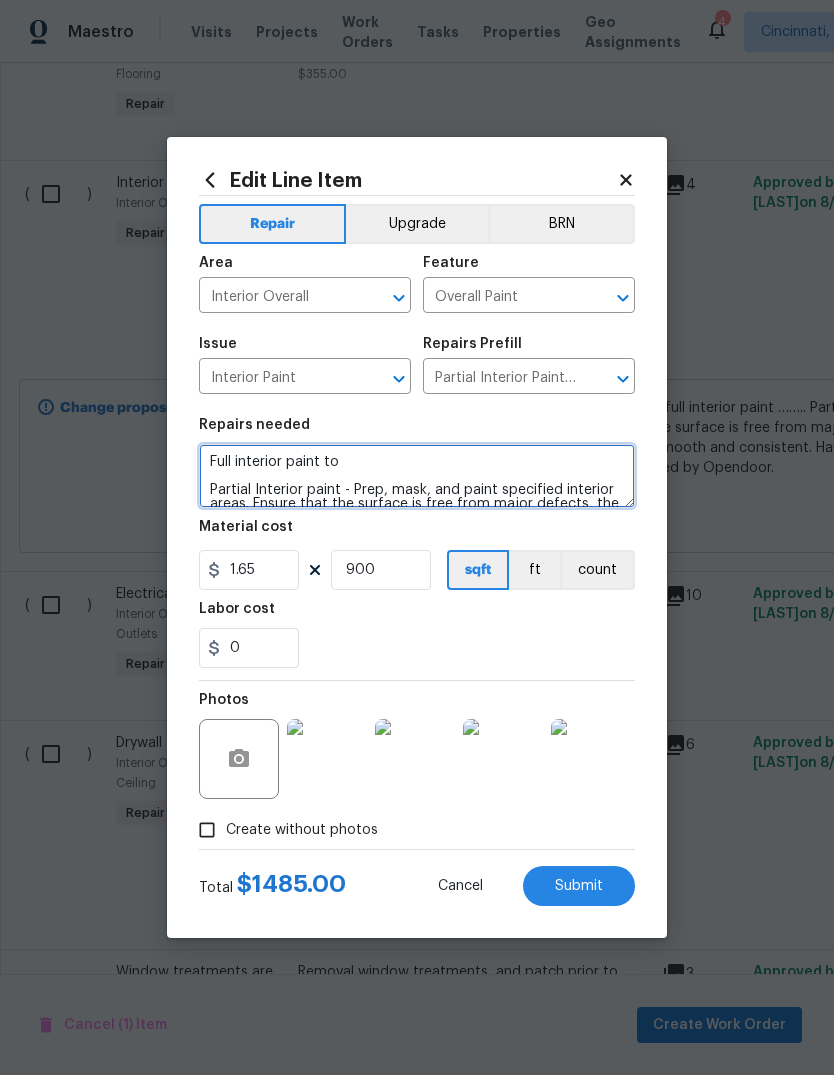 click on "Full interior paint to
Partial Interior paint - Prep, mask, and paint specified interior areas. Ensure that the surface is free from major defects, the areas not receiving paint are masked off and that the finish is smooth and consistent. Haul away and dispose of all debris properly. Paint will be delivered onsite, Purchased by Opendoor." at bounding box center (417, 476) 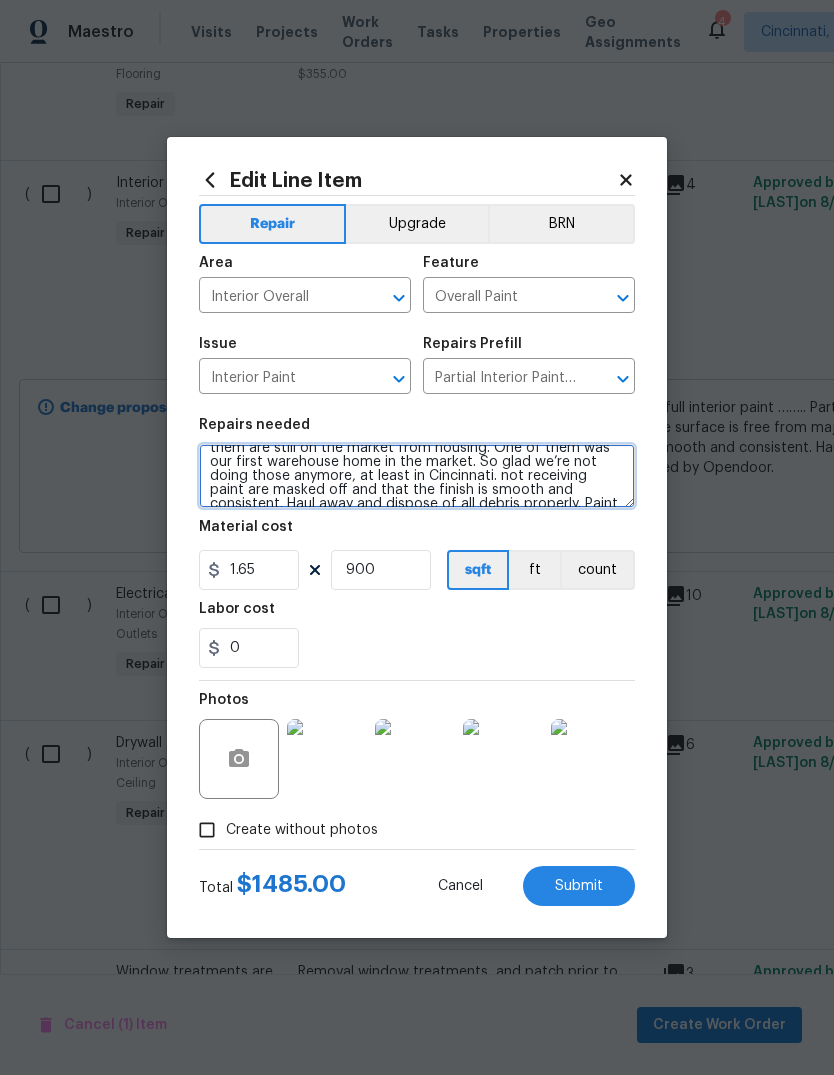 scroll, scrollTop: 98, scrollLeft: 0, axis: vertical 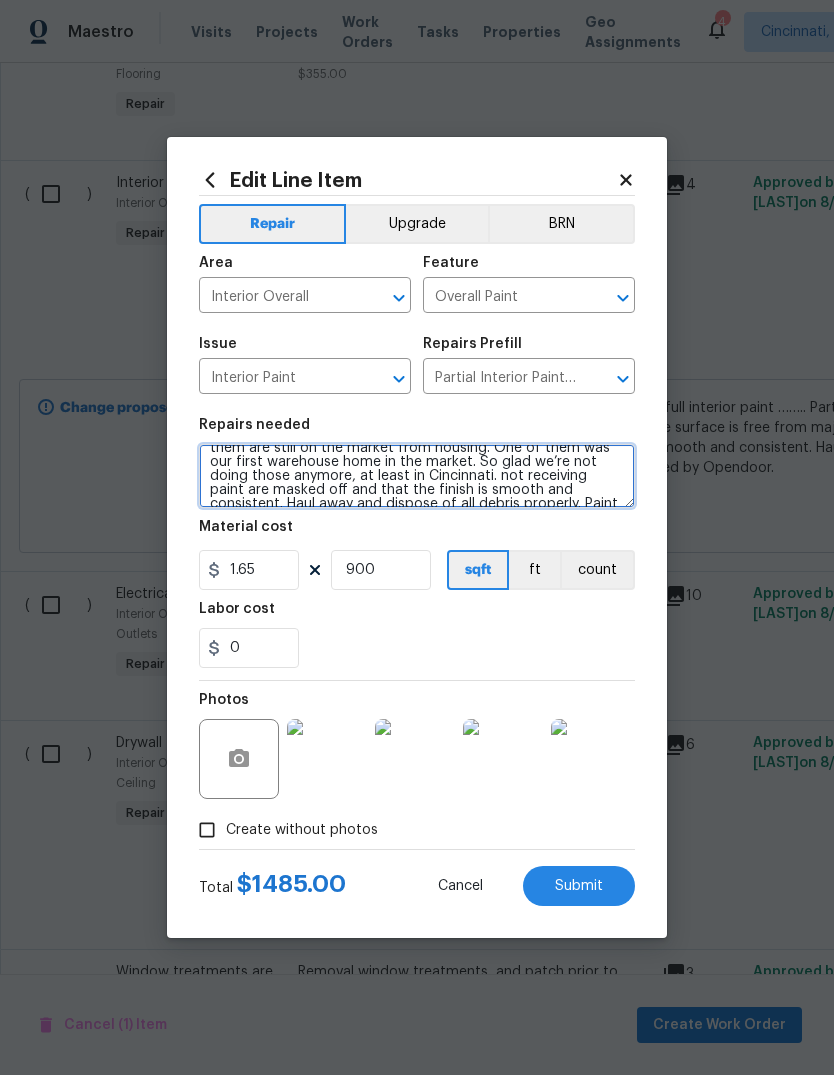 click on "Full interior paint to
Partial Interior paint - Prep, mask, and paint specified interior areas. Ensure that the surface is free from major defects, the oh man. Those are those are killers. I’ve literally had. I have three houses that are going on. We’re full virtual and two of them are still on the market from housing. One of them was our first warehouse home in the market. So glad we’re not doing those anymore, at least in Cincinnati. not receiving paint are masked off and that the finish is smooth and consistent. Haul away and dispose of all debris properly. Paint will be delivered onsite, Purchased by Opendoor." at bounding box center [417, 476] 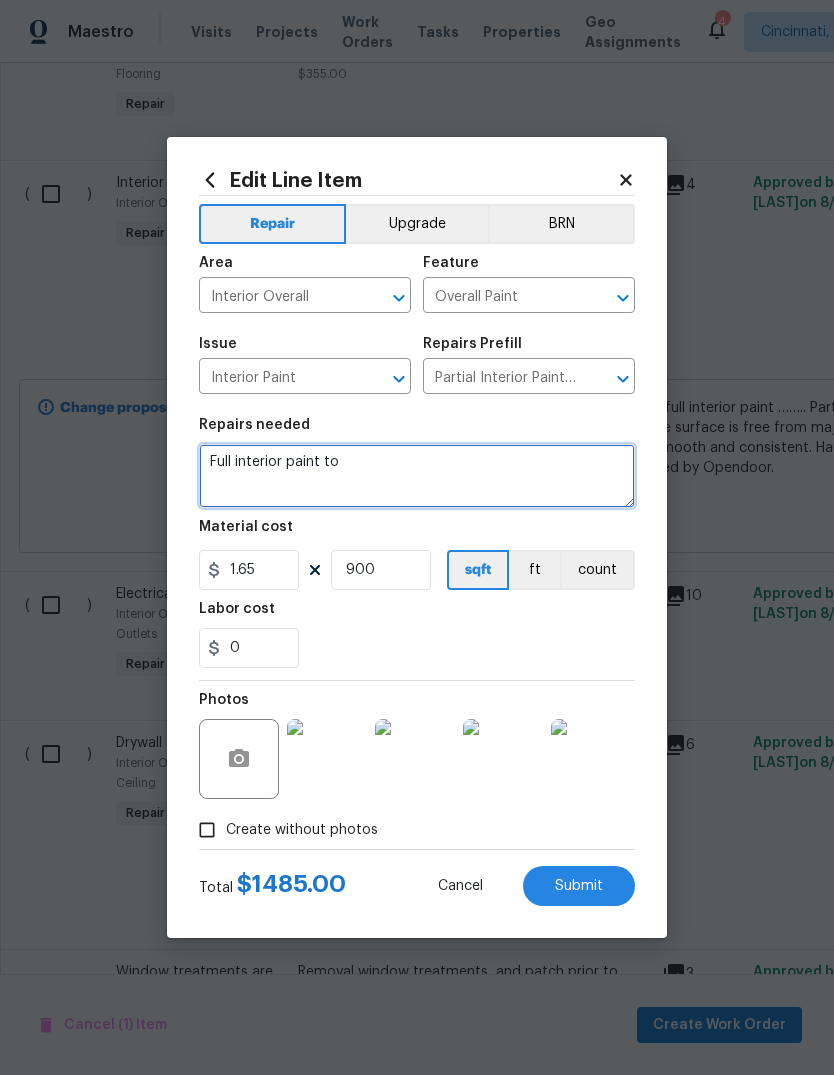 scroll, scrollTop: 0, scrollLeft: 0, axis: both 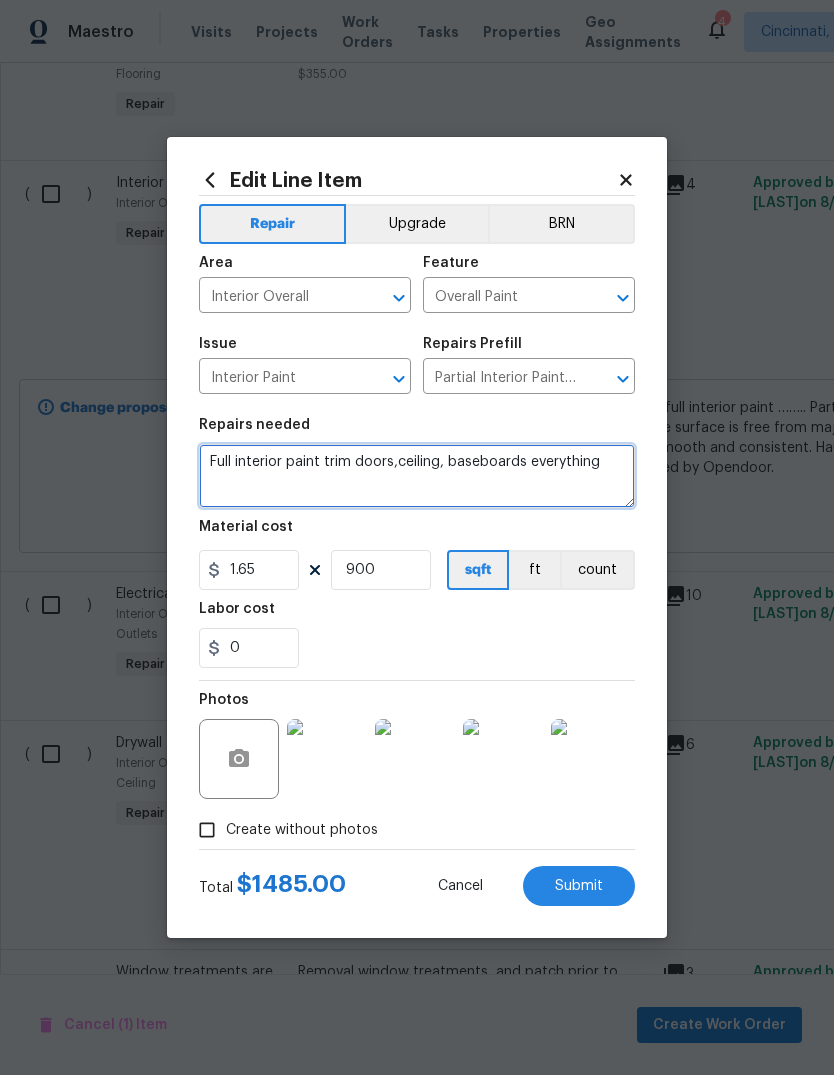 type on "Full interior paint trim doors,ceiling, baseboards everything" 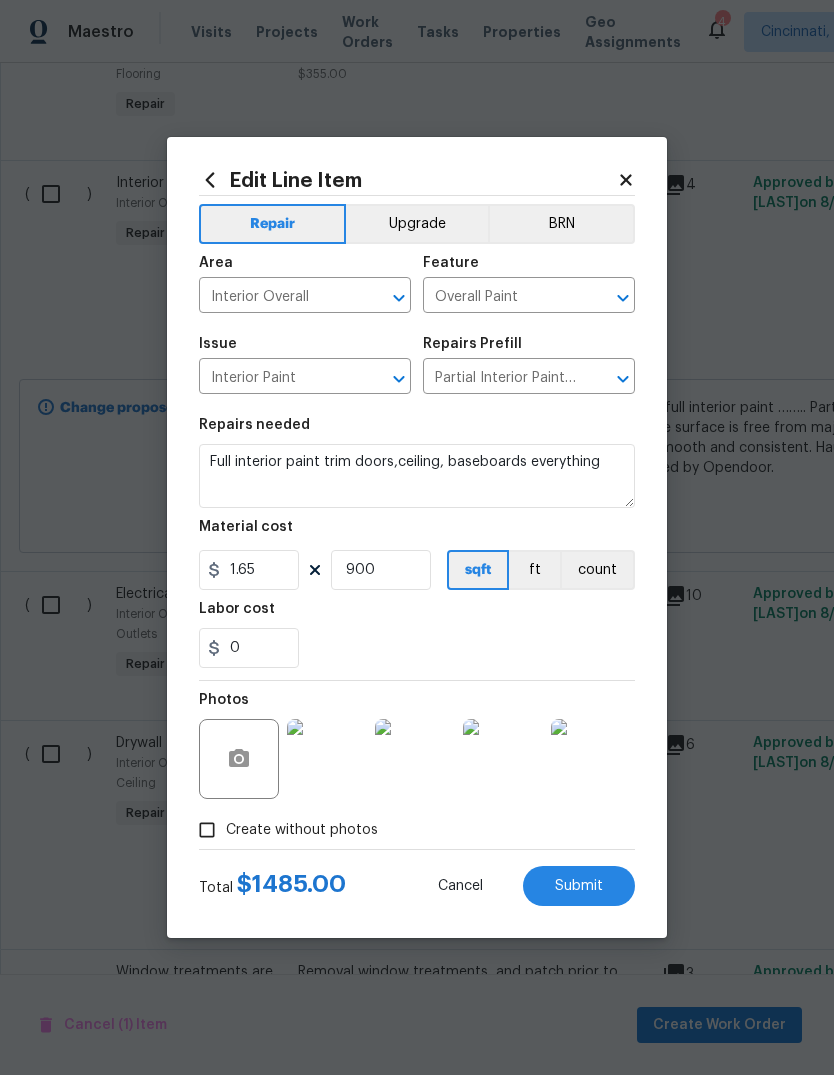 click on "Edit Line Item Repair Upgrade BRN Area Interior Overall ​ Feature Overall Paint ​ Issue Interior Paint ​ Repairs Prefill Partial Interior Paint LABOR ONLY $1.65 ​ Repairs needed Full interior paint trim doors,ceiling, baseboards everything  Material cost 1.65 900 sqft ft count Labor cost 0 Photos Create without photos Total   $ 1485.00 Cancel Submit" at bounding box center (417, 537) 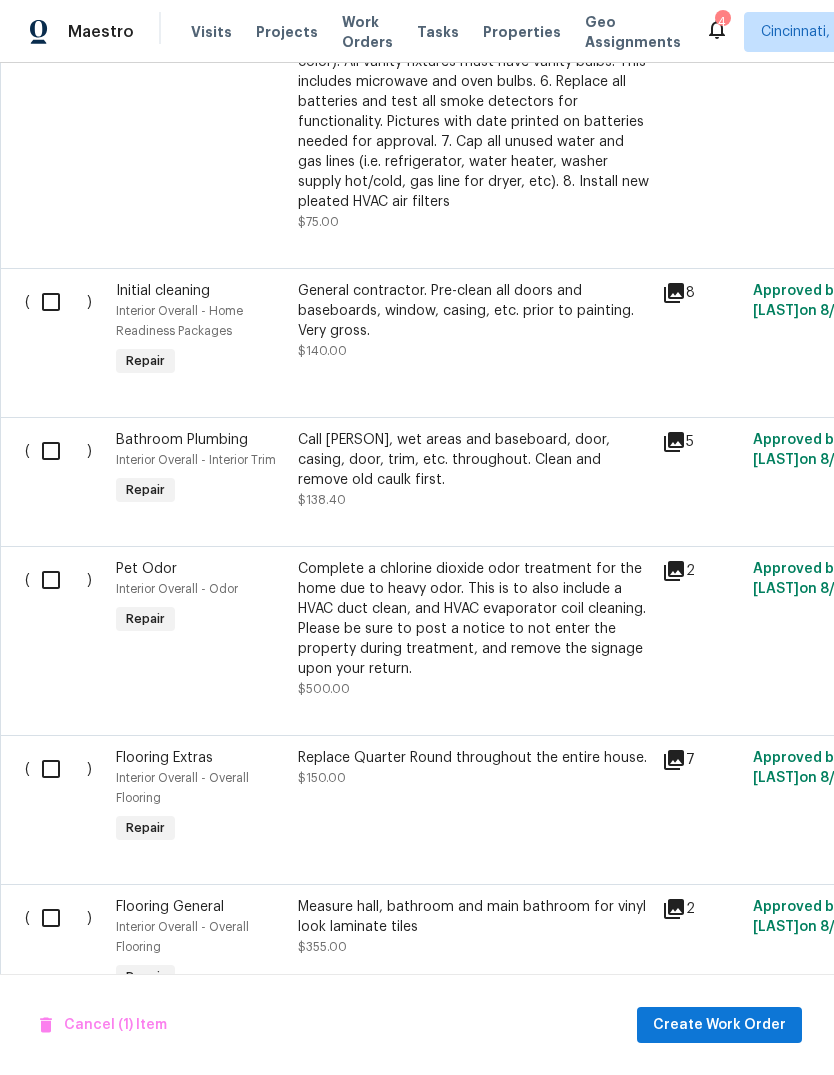 scroll, scrollTop: 1396, scrollLeft: 0, axis: vertical 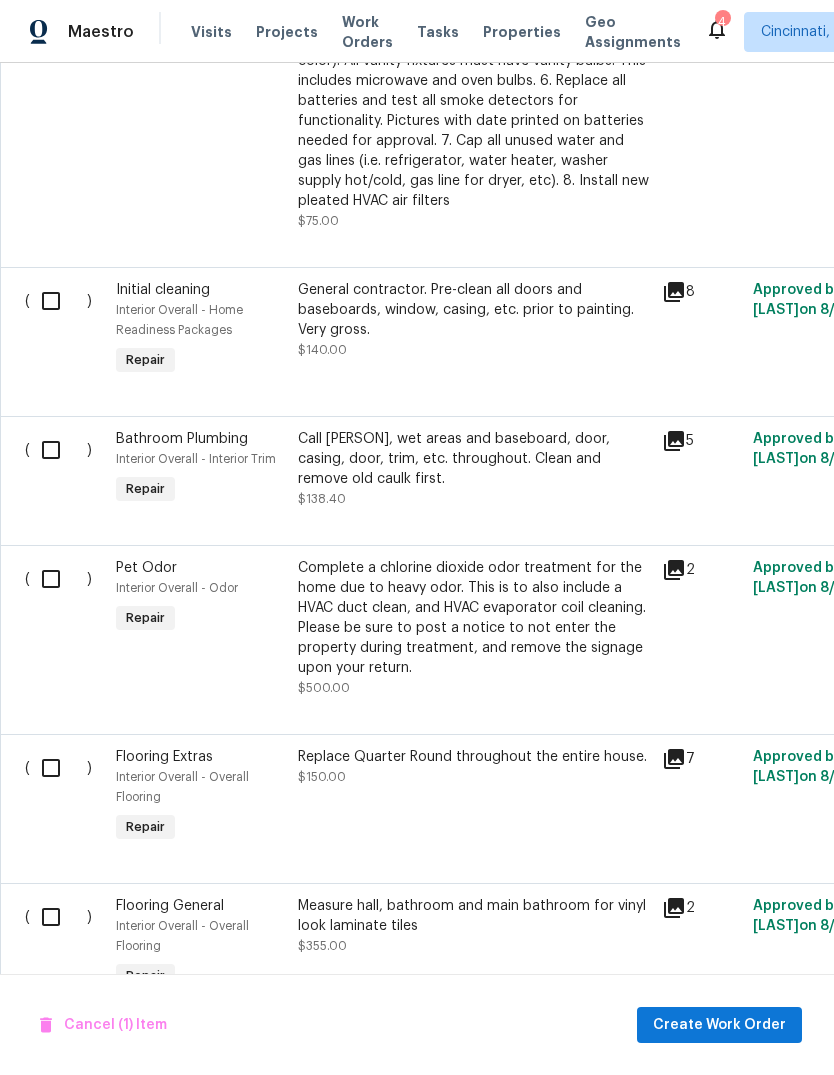 click at bounding box center [58, 579] 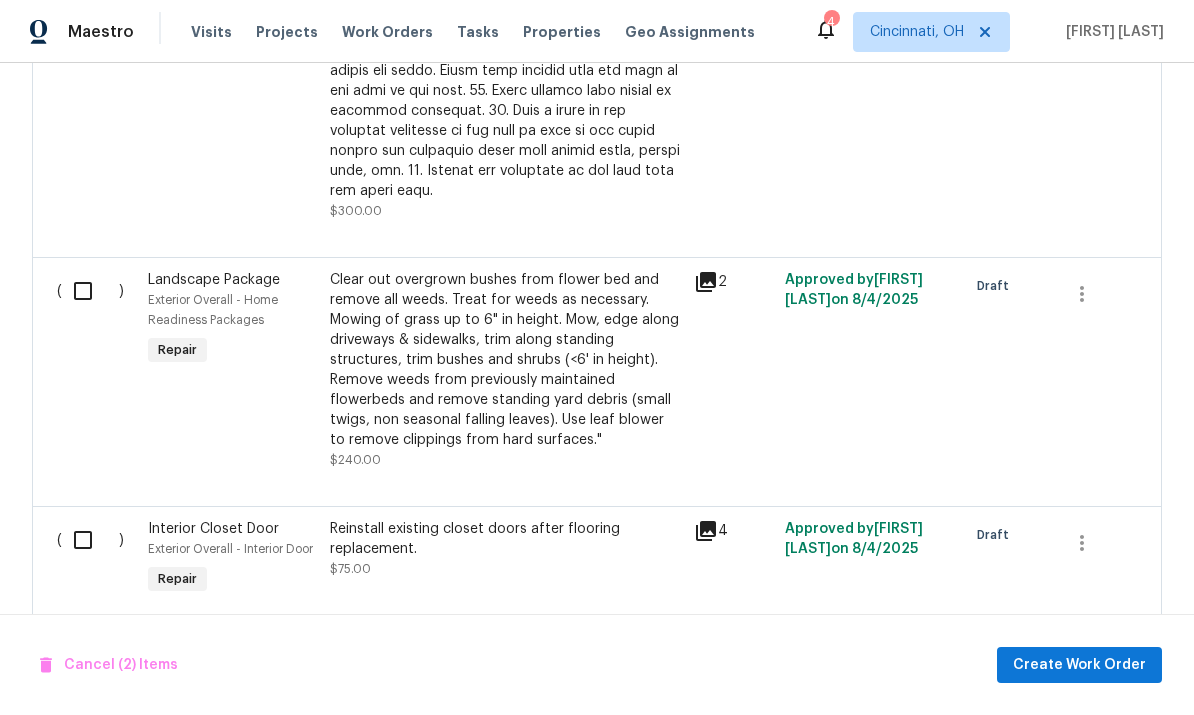 scroll, scrollTop: 4358, scrollLeft: 0, axis: vertical 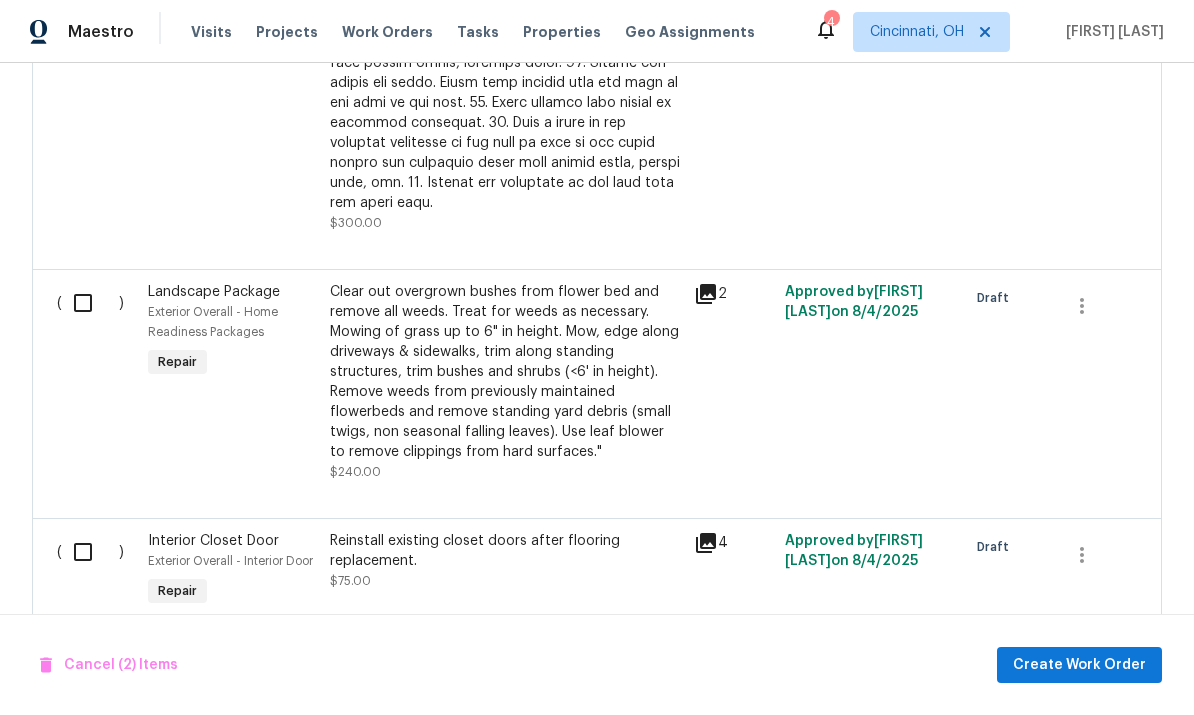 click at bounding box center [90, 303] 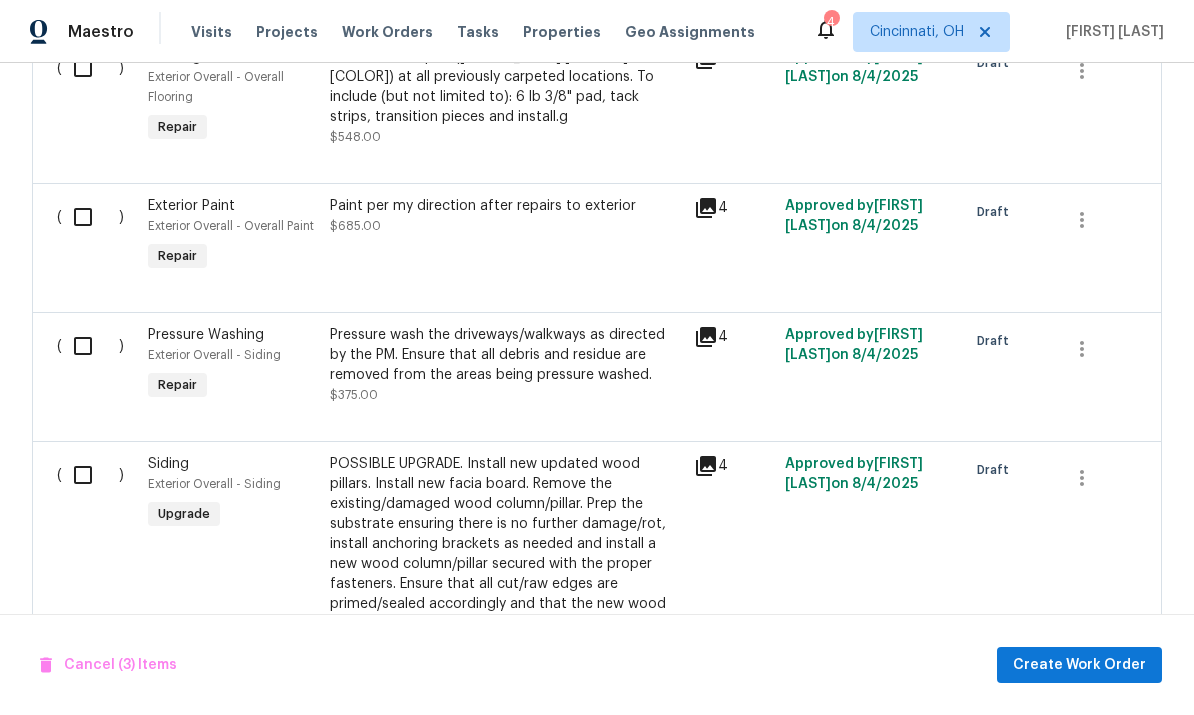 scroll, scrollTop: 5272, scrollLeft: 0, axis: vertical 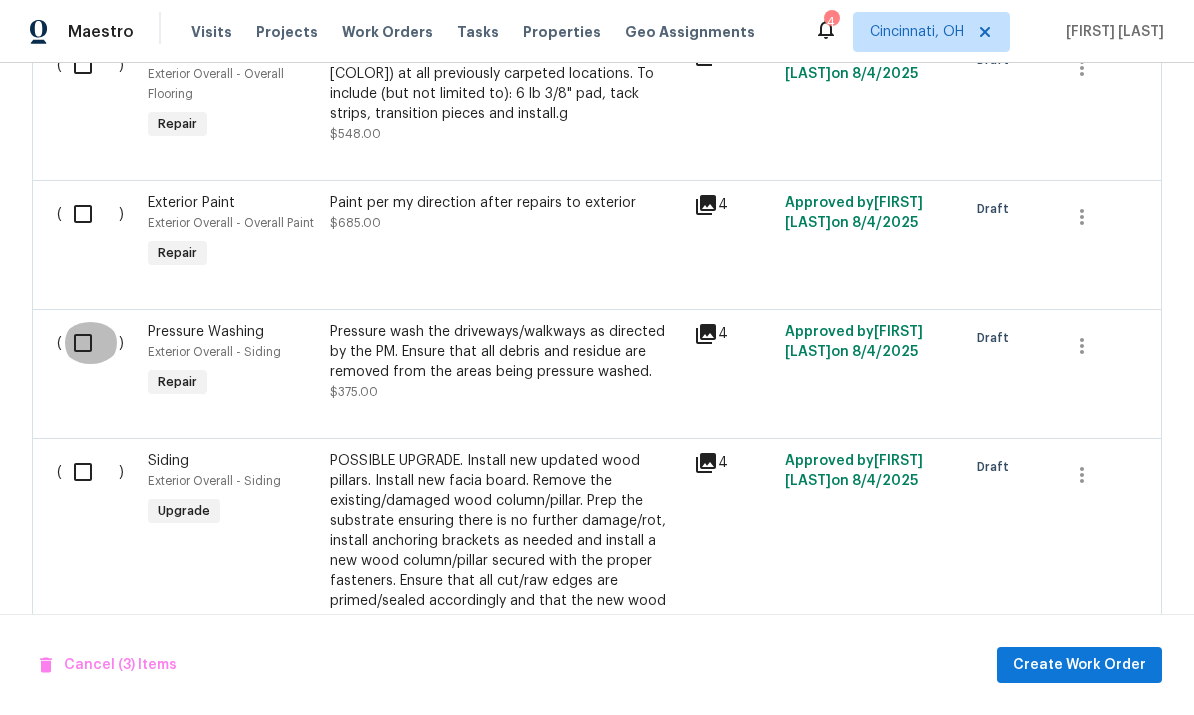 click at bounding box center (90, 343) 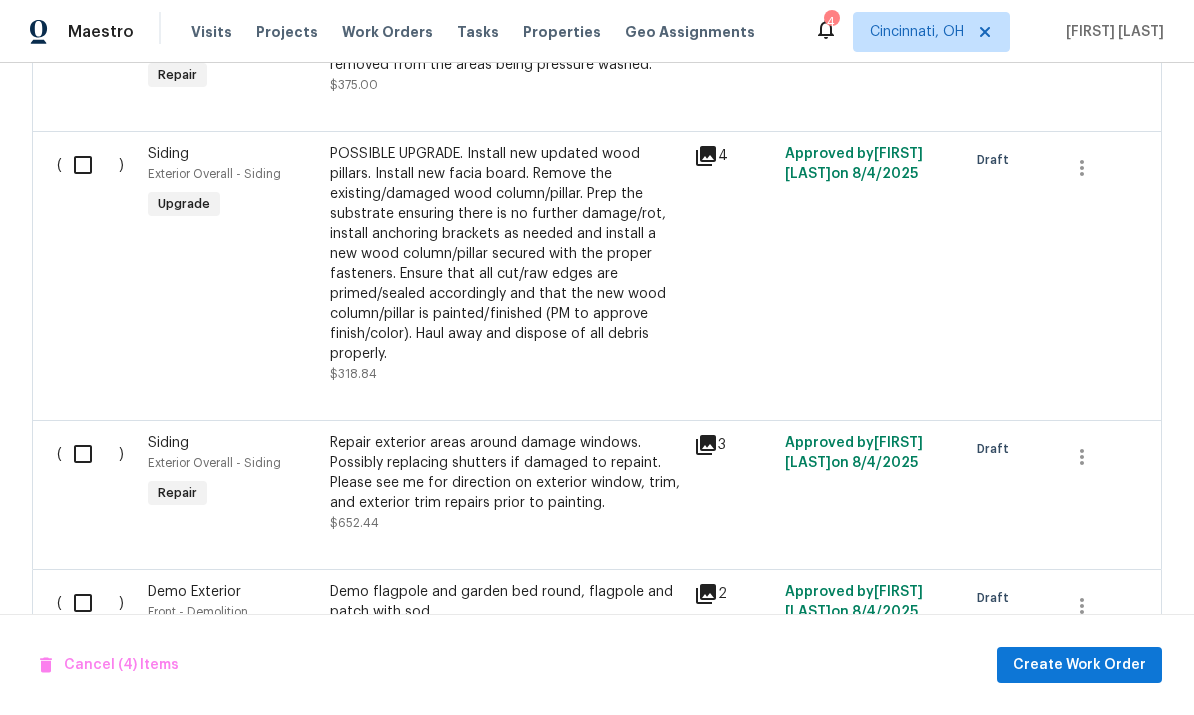 scroll, scrollTop: 5578, scrollLeft: 0, axis: vertical 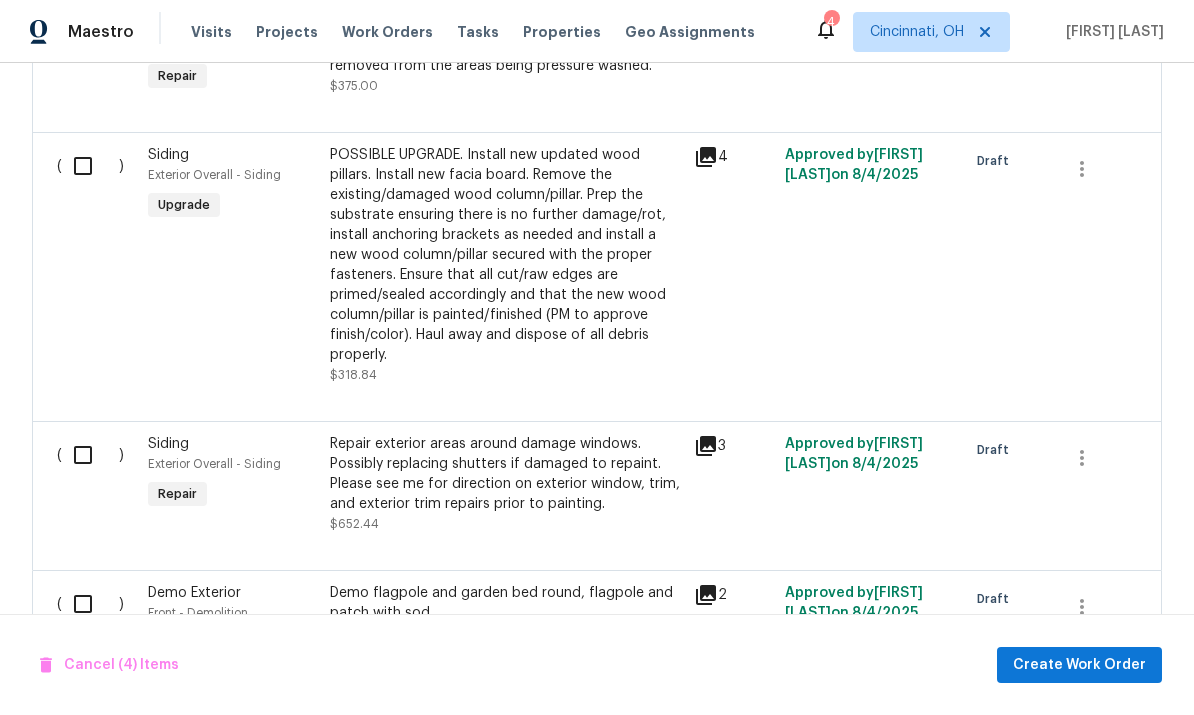 click on "( )" at bounding box center [96, 623] 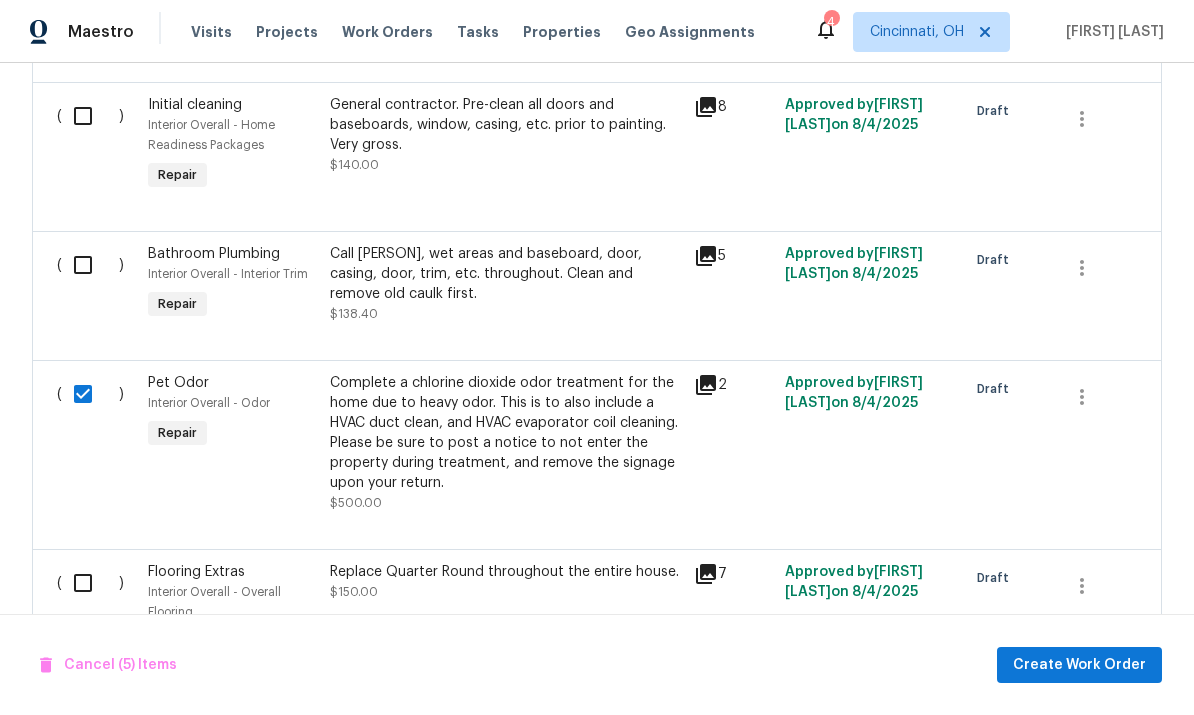 scroll, scrollTop: 1515, scrollLeft: 0, axis: vertical 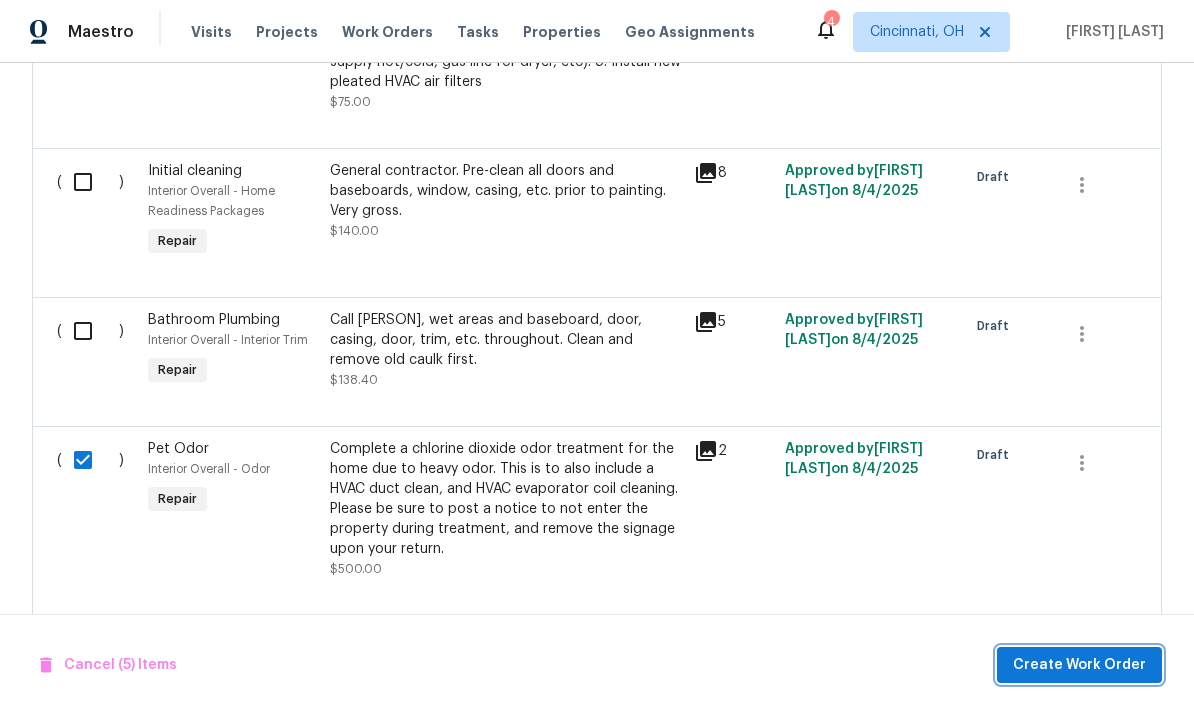 click on "Create Work Order" at bounding box center [1079, 665] 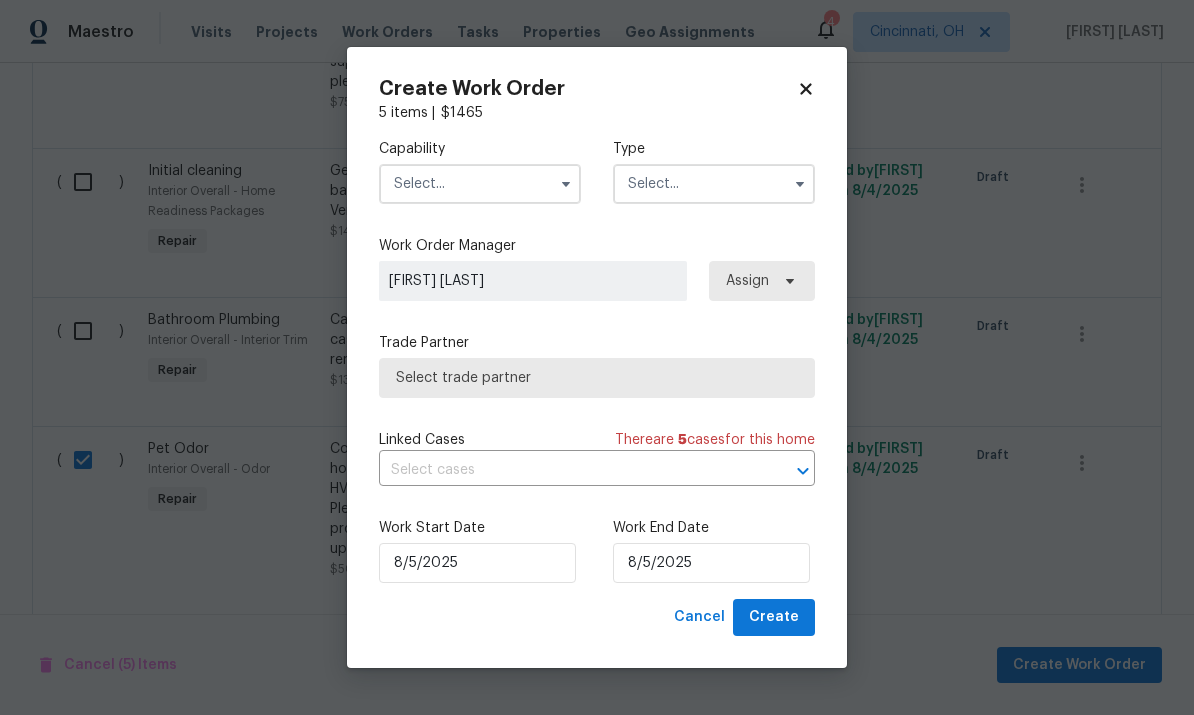 click 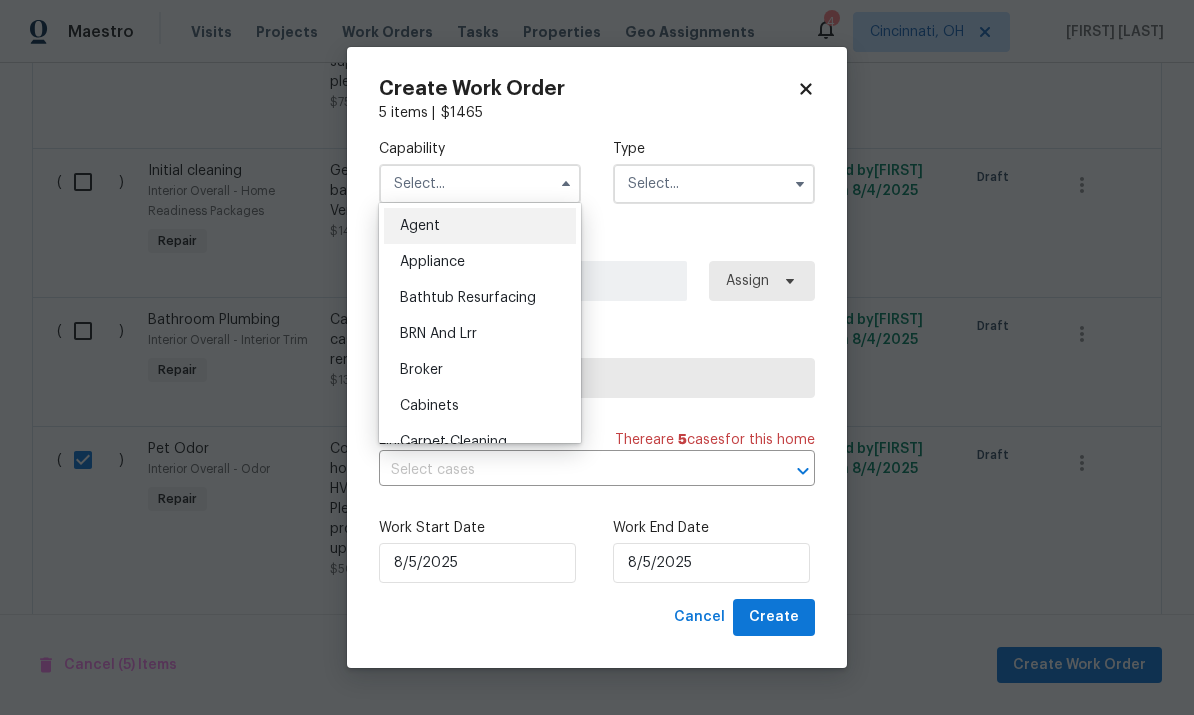 checkbox on "false" 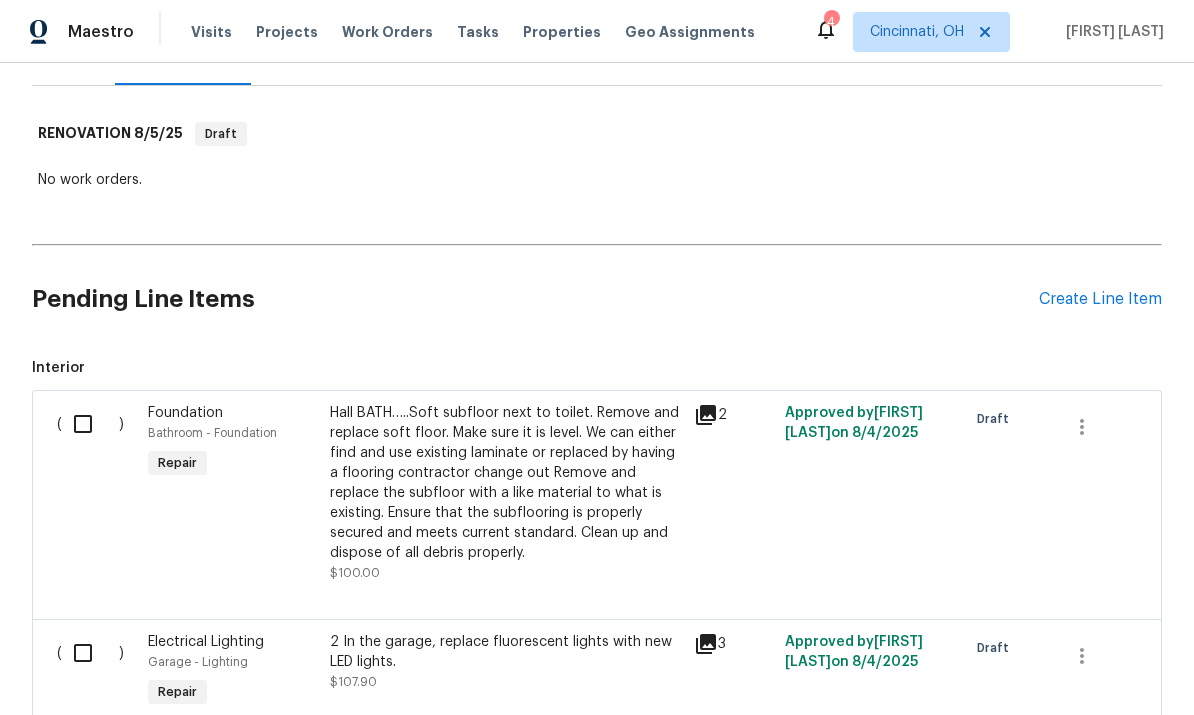 scroll, scrollTop: 346, scrollLeft: 0, axis: vertical 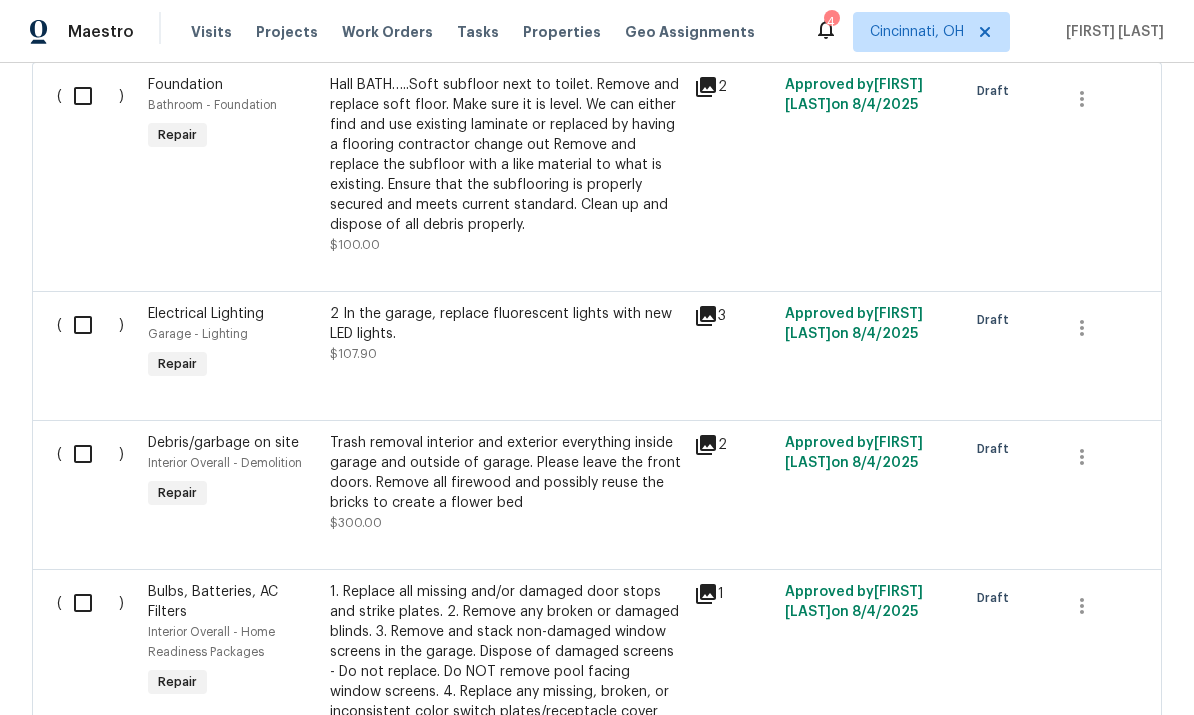 click at bounding box center [90, 454] 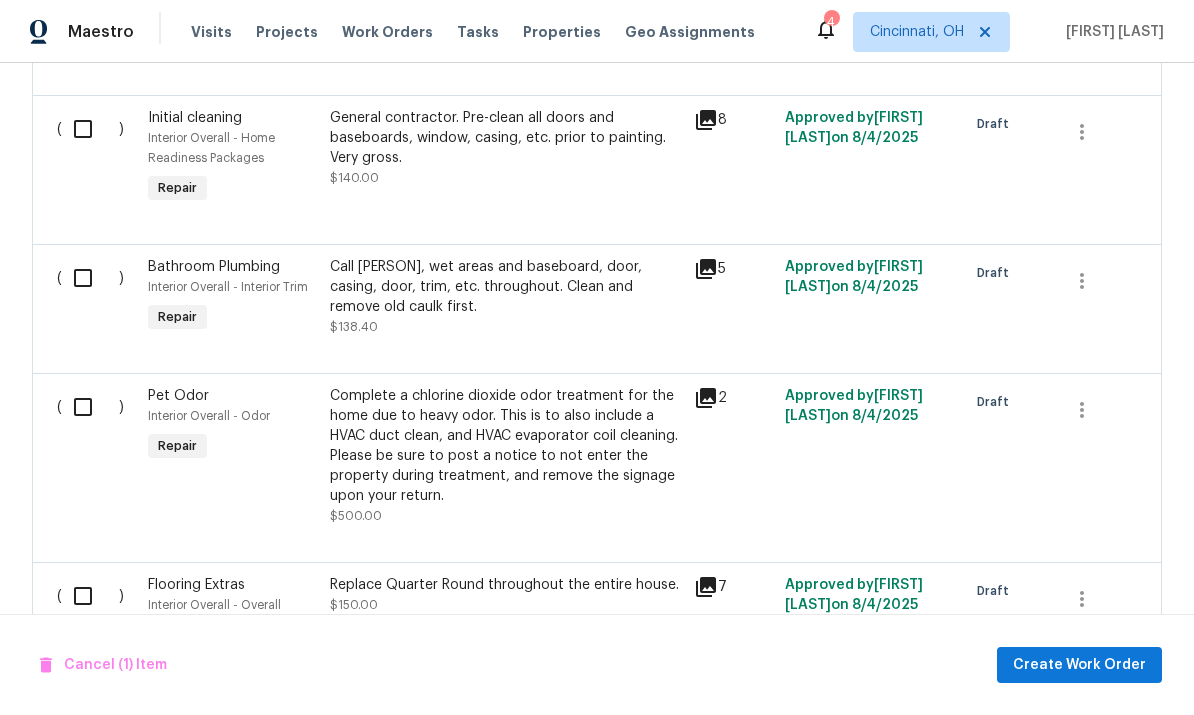 scroll, scrollTop: 1569, scrollLeft: 0, axis: vertical 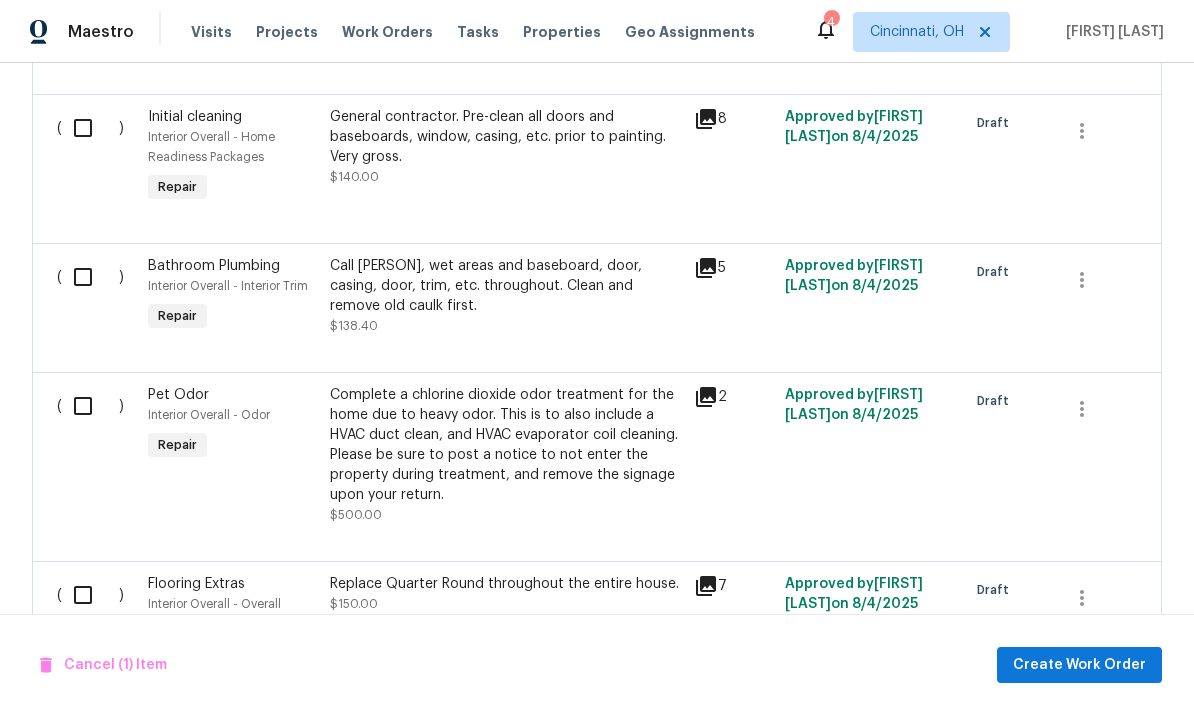click at bounding box center [90, 406] 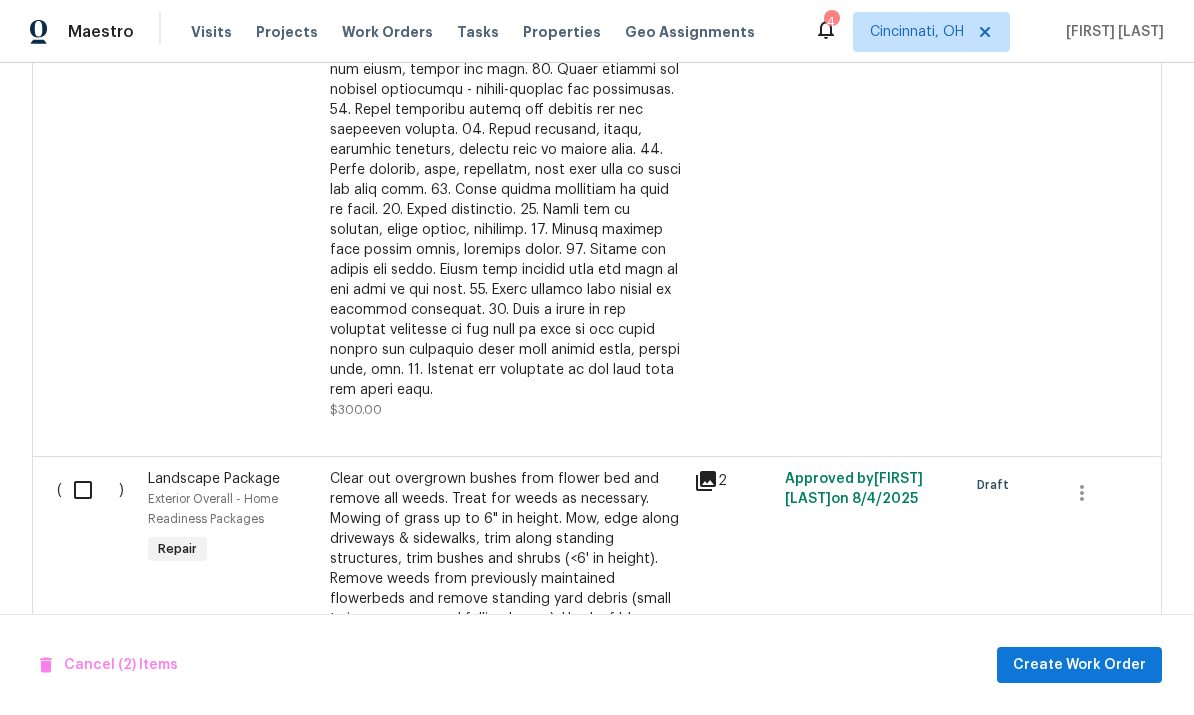 scroll, scrollTop: 4193, scrollLeft: 0, axis: vertical 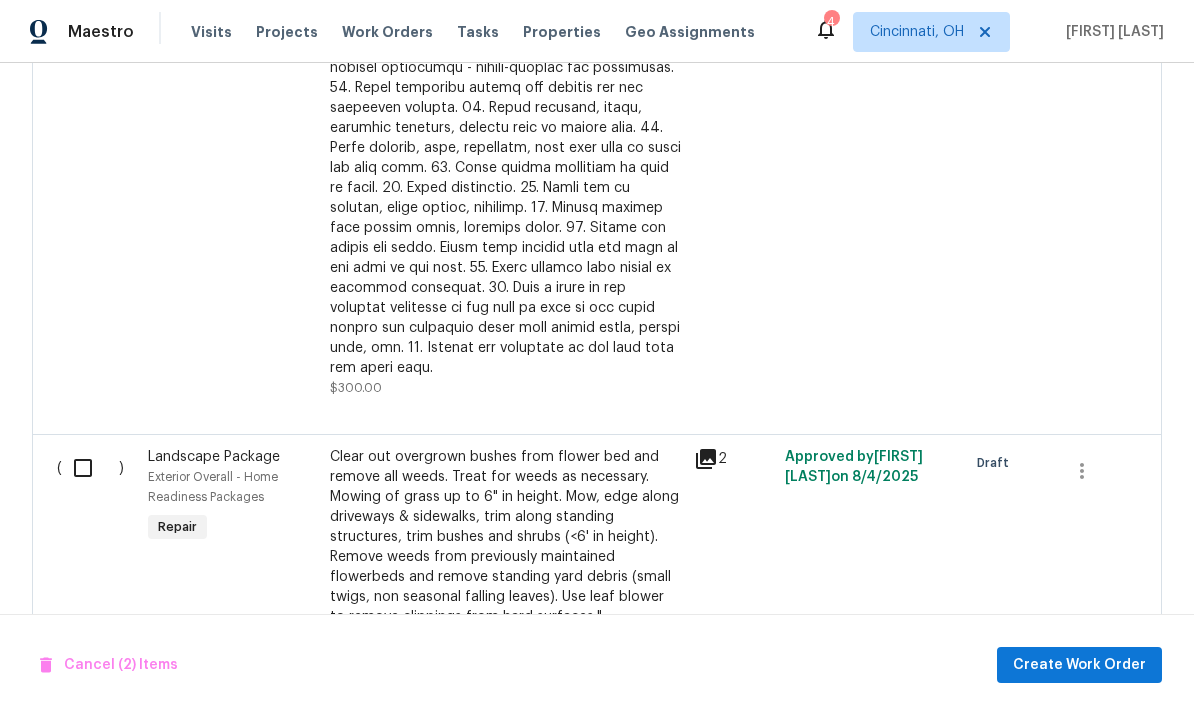 click at bounding box center (90, 468) 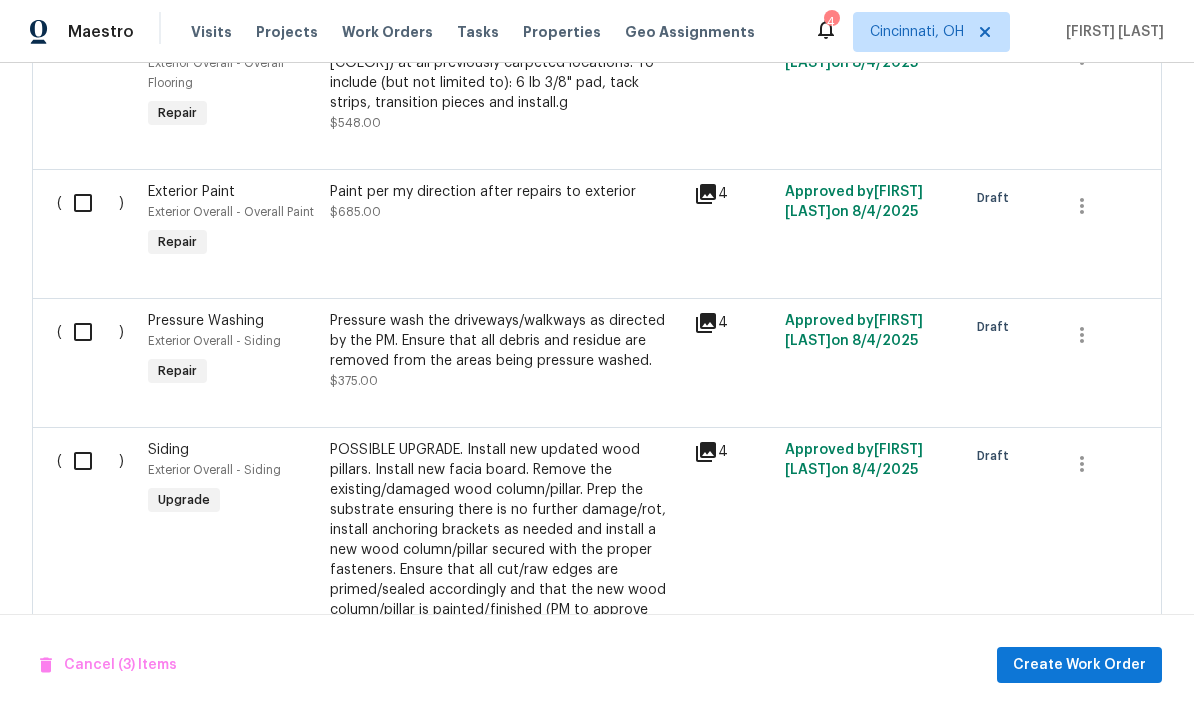 scroll, scrollTop: 5288, scrollLeft: 0, axis: vertical 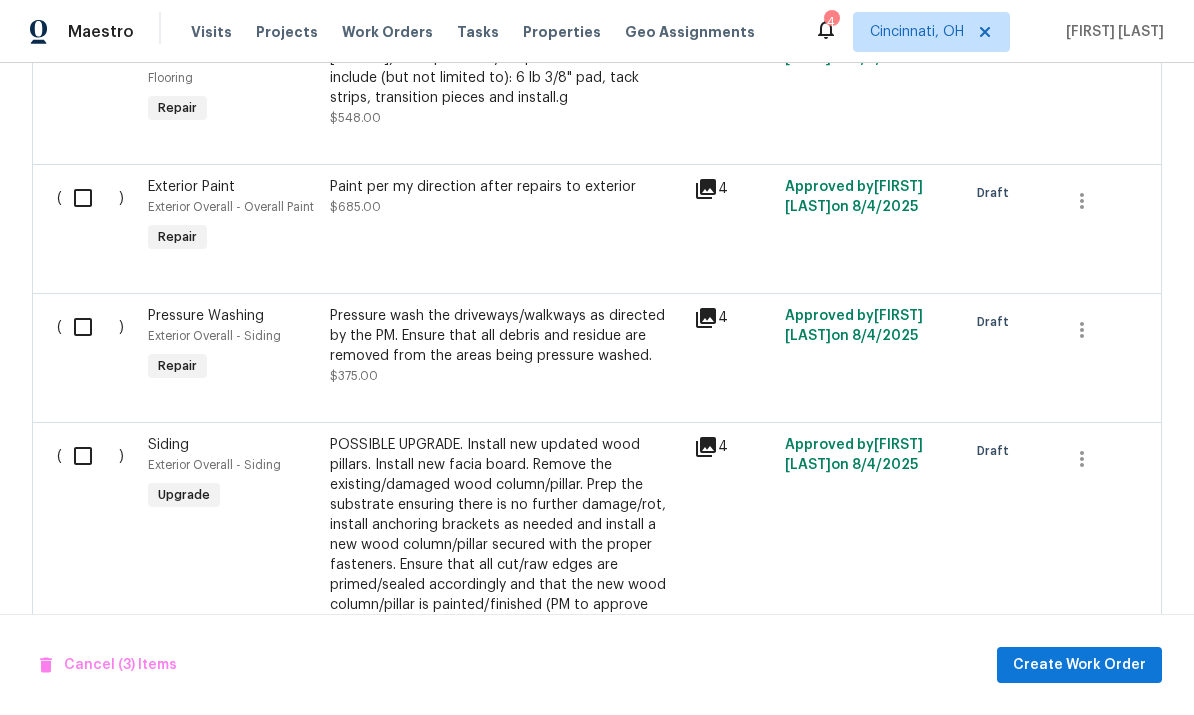 click at bounding box center [90, 327] 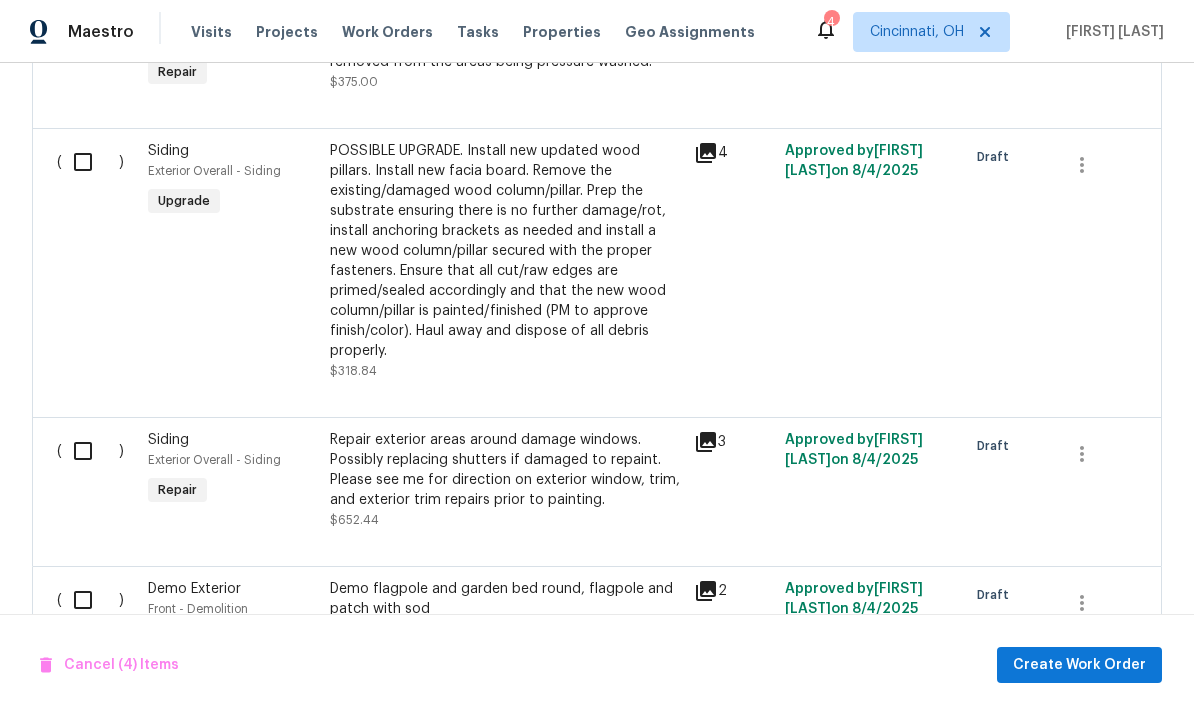 scroll, scrollTop: 5578, scrollLeft: 0, axis: vertical 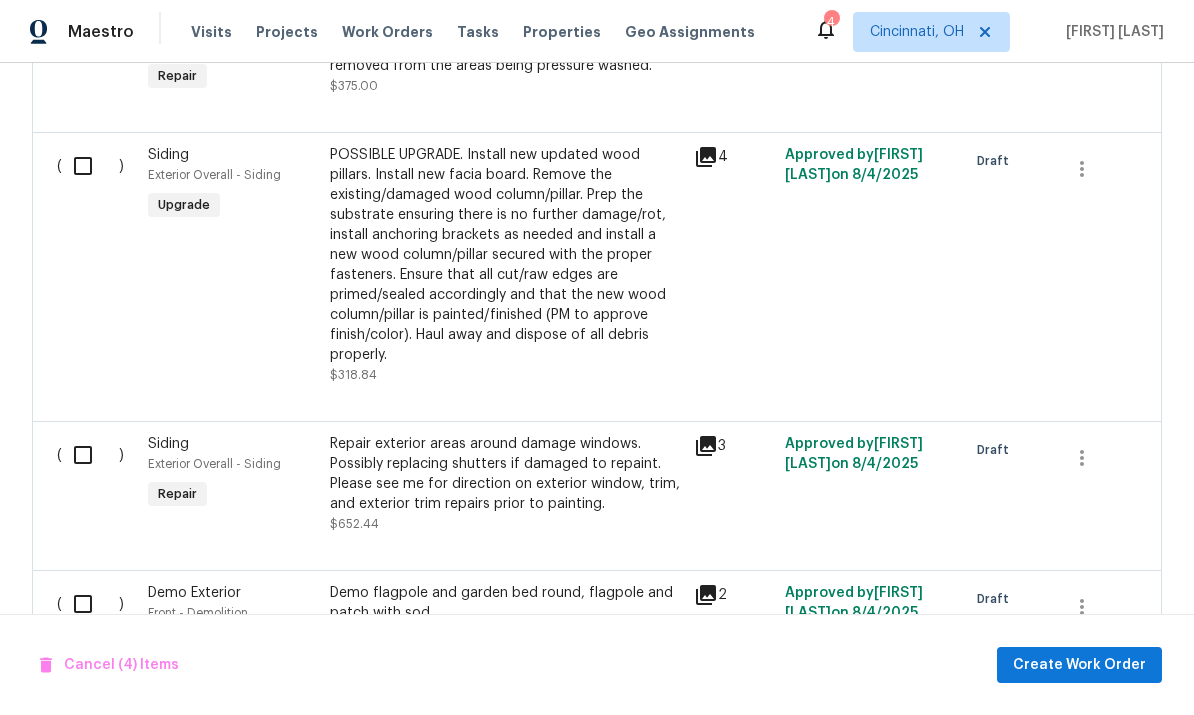 click at bounding box center [90, 604] 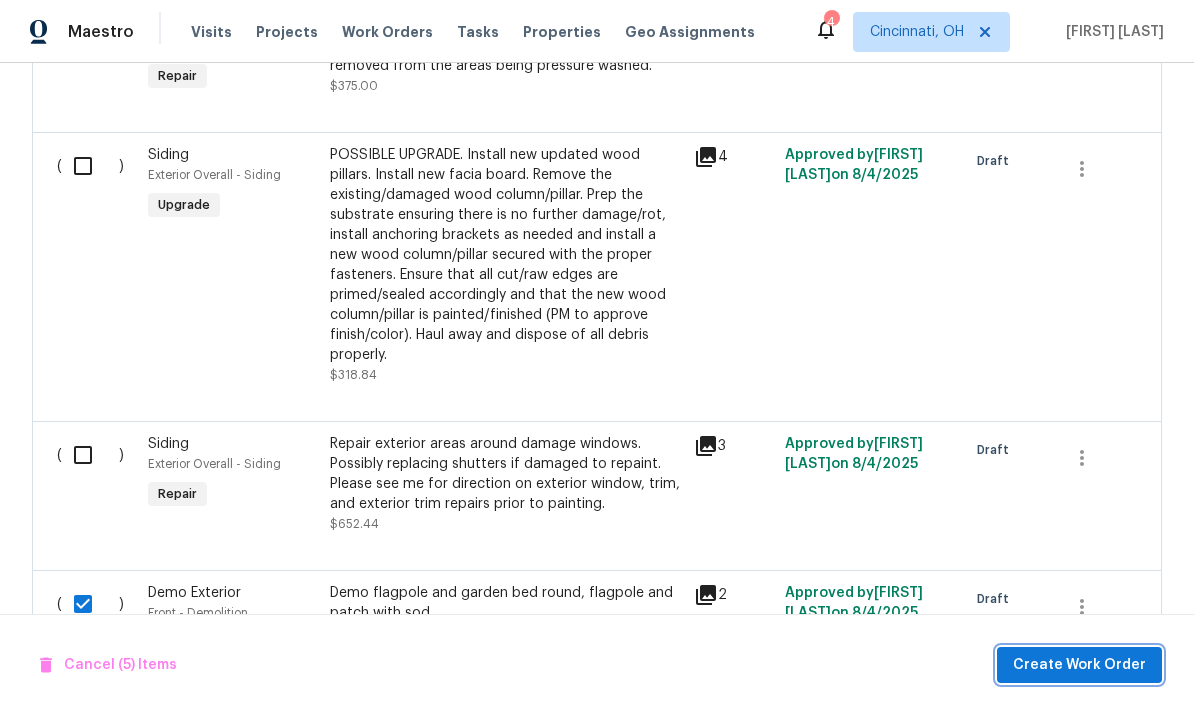 click on "Create Work Order" at bounding box center (1079, 665) 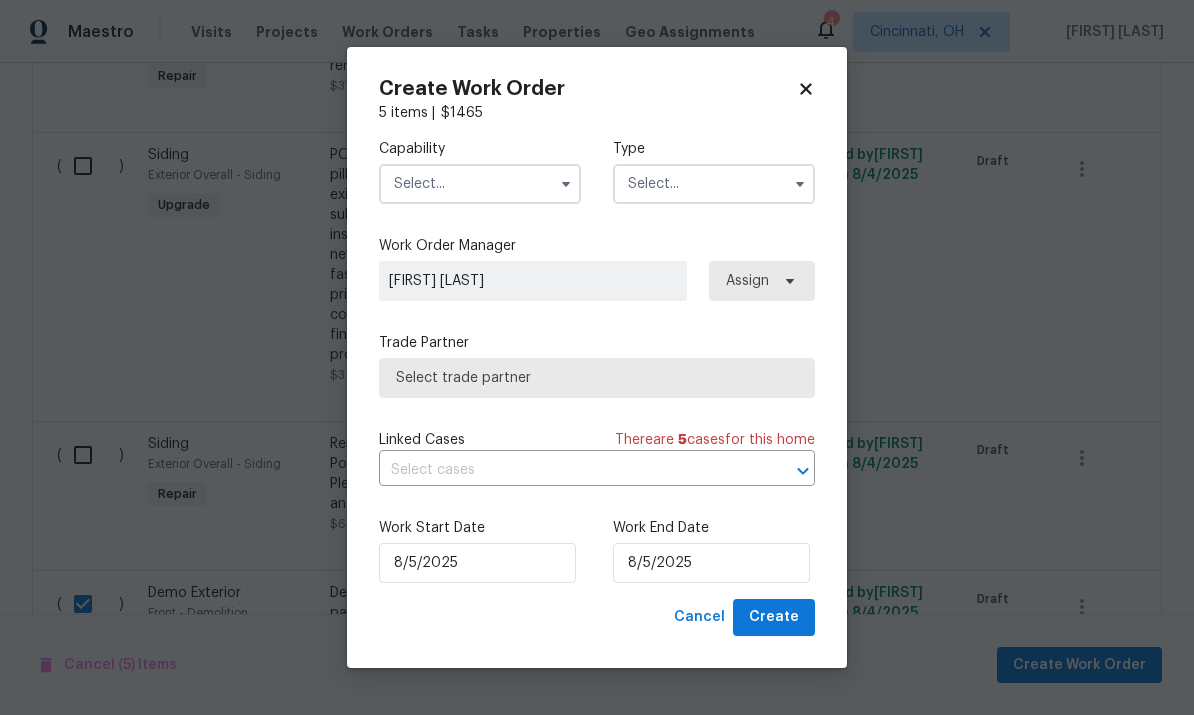 click at bounding box center (480, 184) 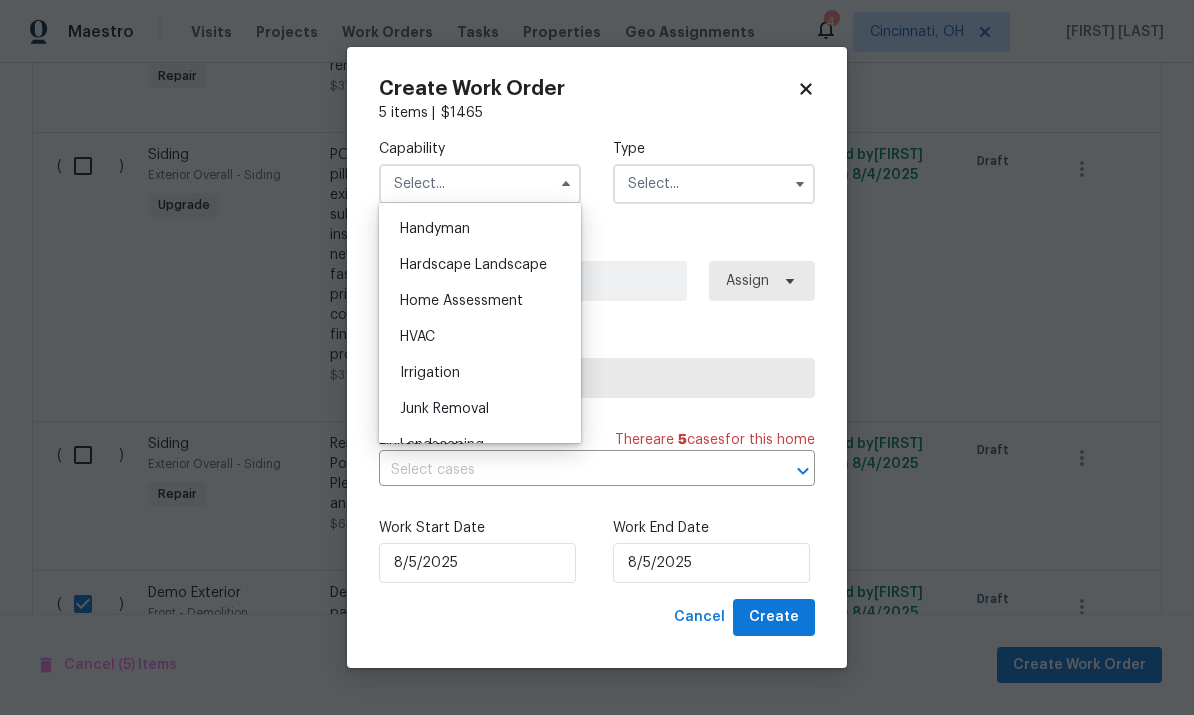 scroll, scrollTop: 1098, scrollLeft: 0, axis: vertical 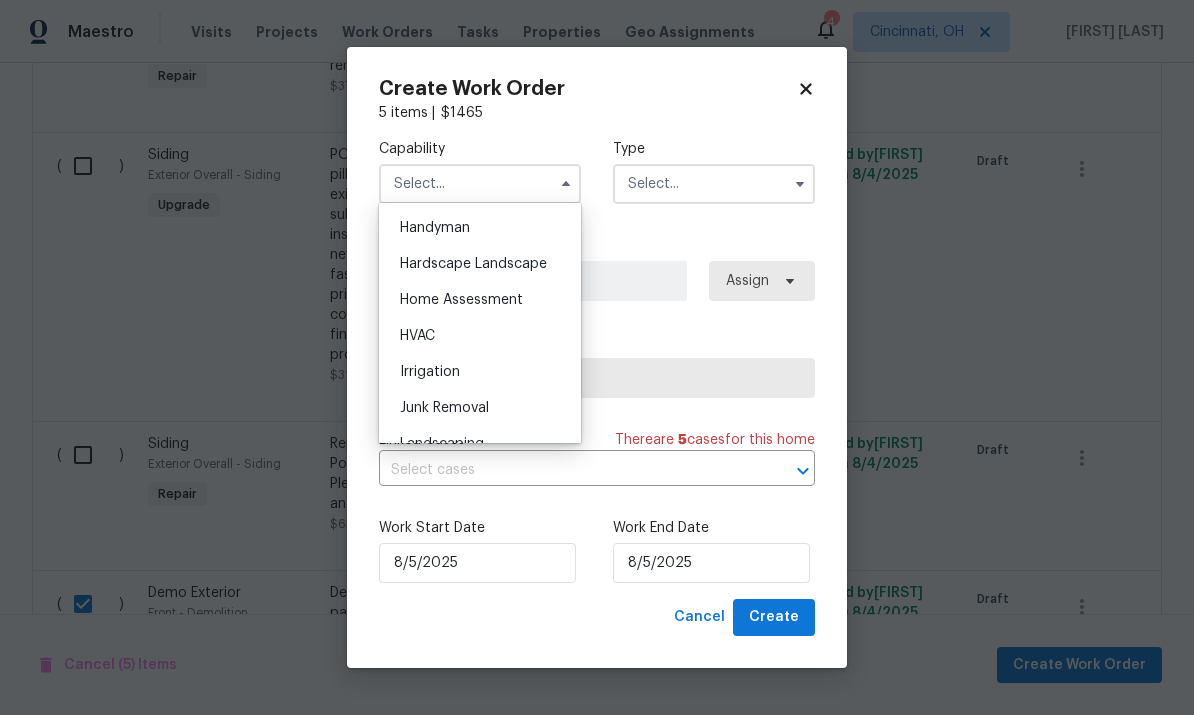 click on "Hardscape Landscape" at bounding box center [480, 264] 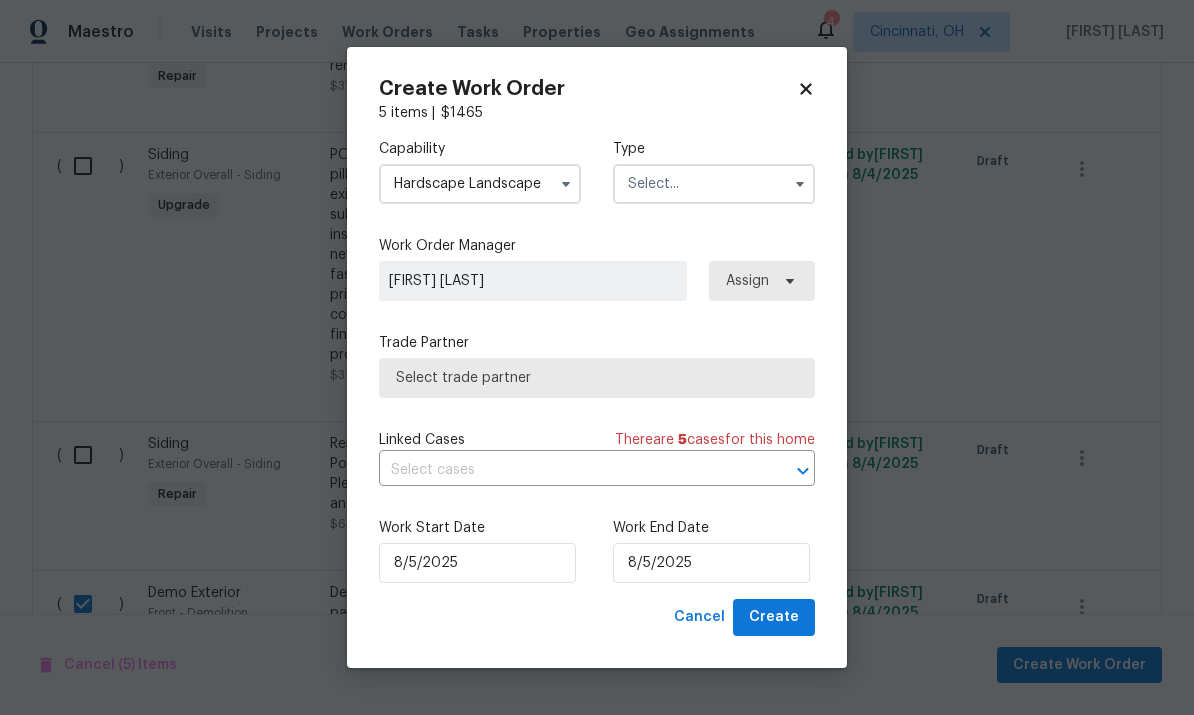 click at bounding box center (714, 184) 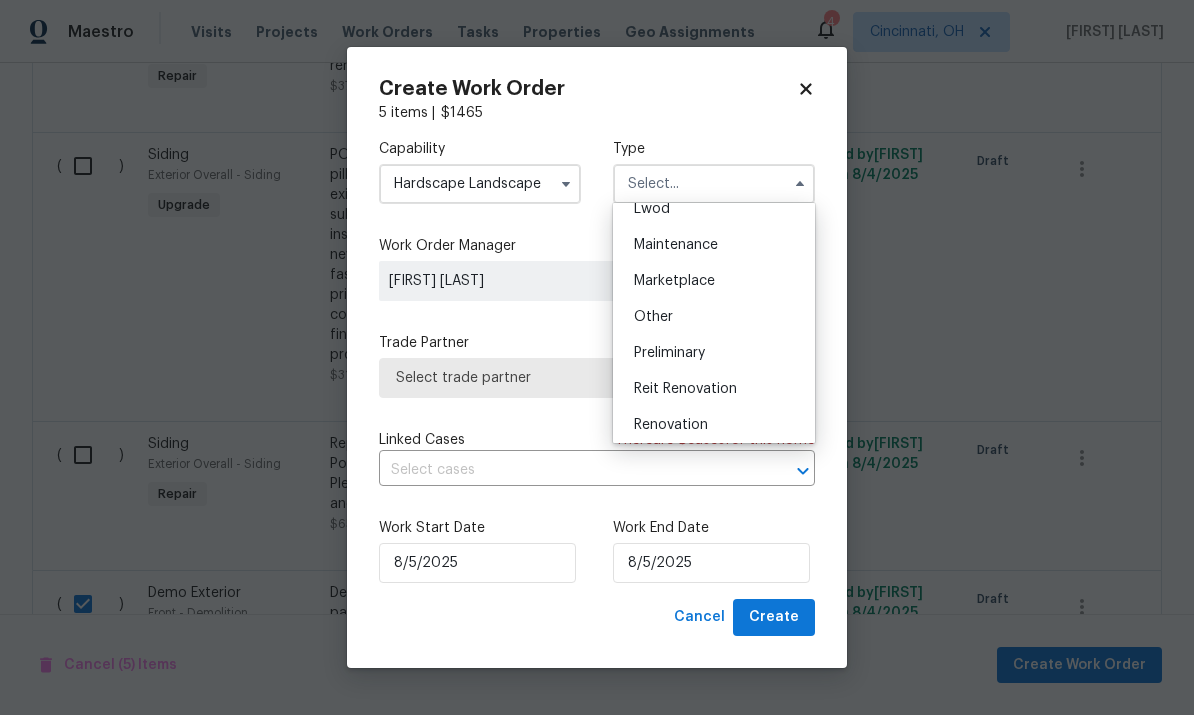 scroll, scrollTop: 367, scrollLeft: 0, axis: vertical 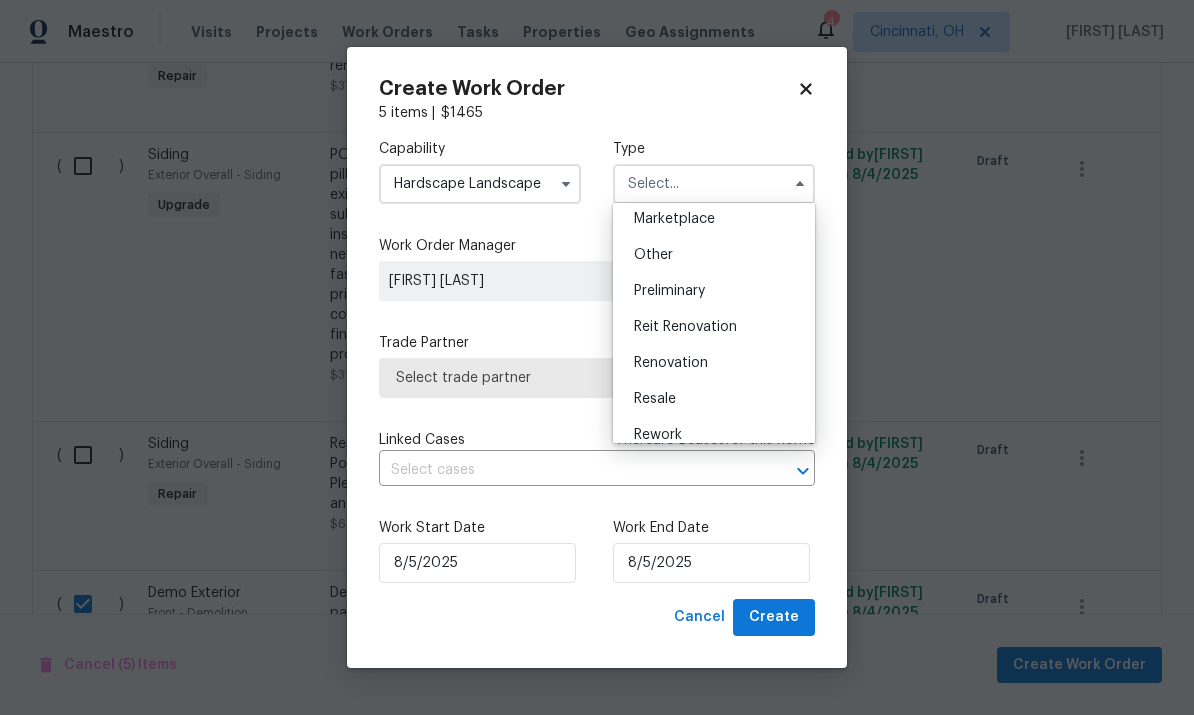 click on "Renovation" at bounding box center (714, 363) 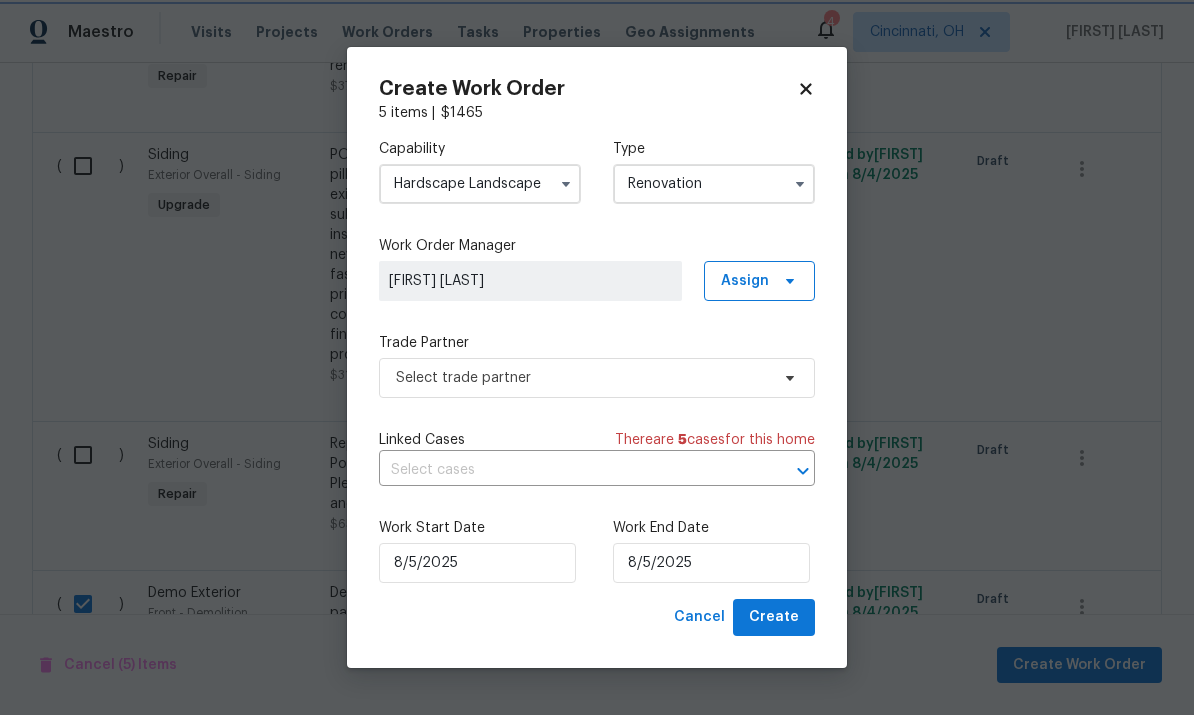 type on "Renovation" 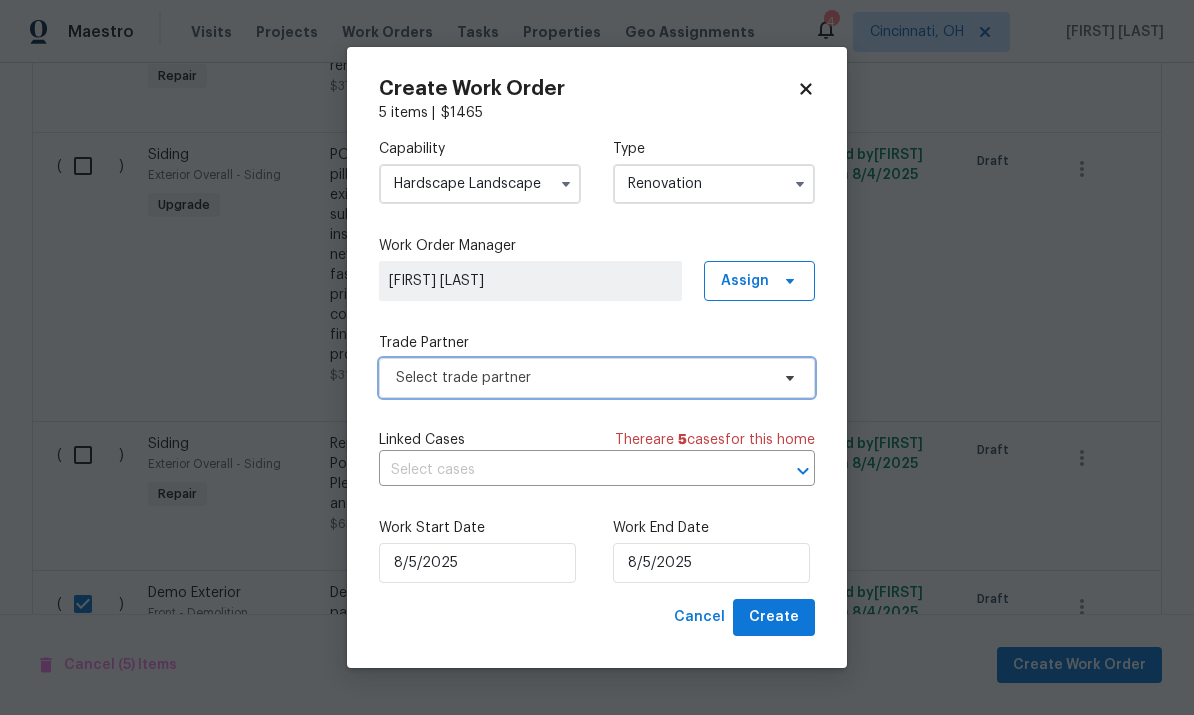 click on "Select trade partner" at bounding box center (597, 378) 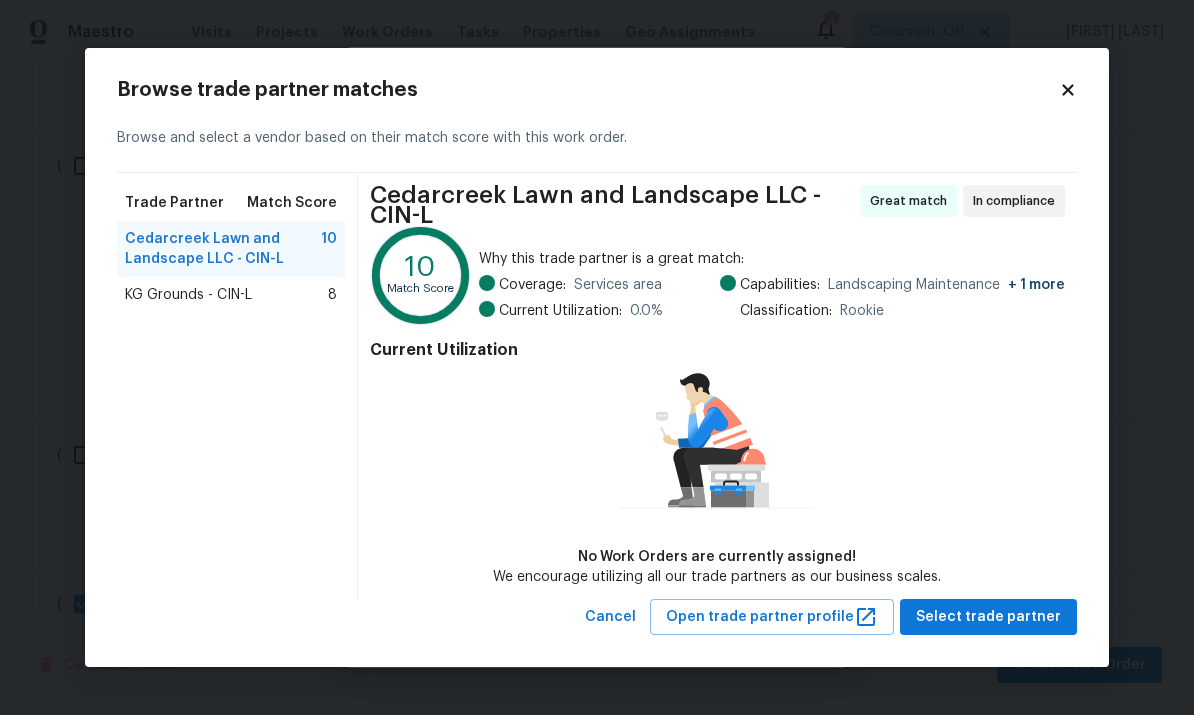click on "Cedarcreek Lawn and Landscape LLC - CIN-L" at bounding box center [223, 249] 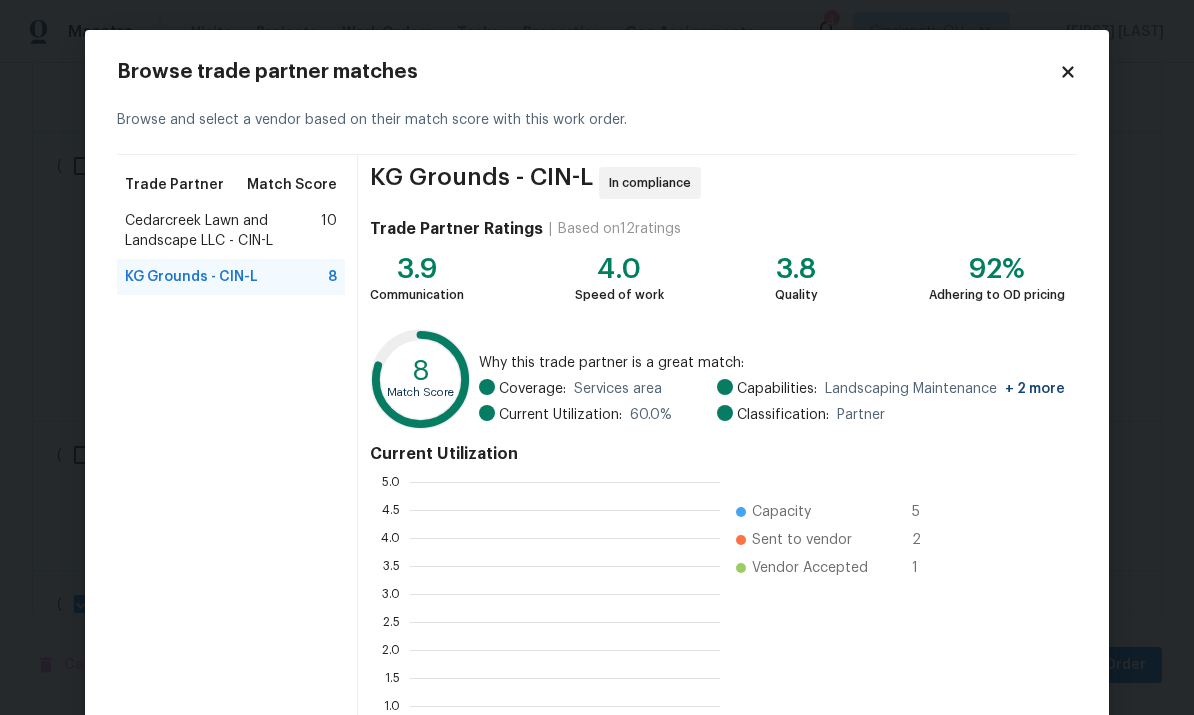scroll, scrollTop: 2, scrollLeft: 2, axis: both 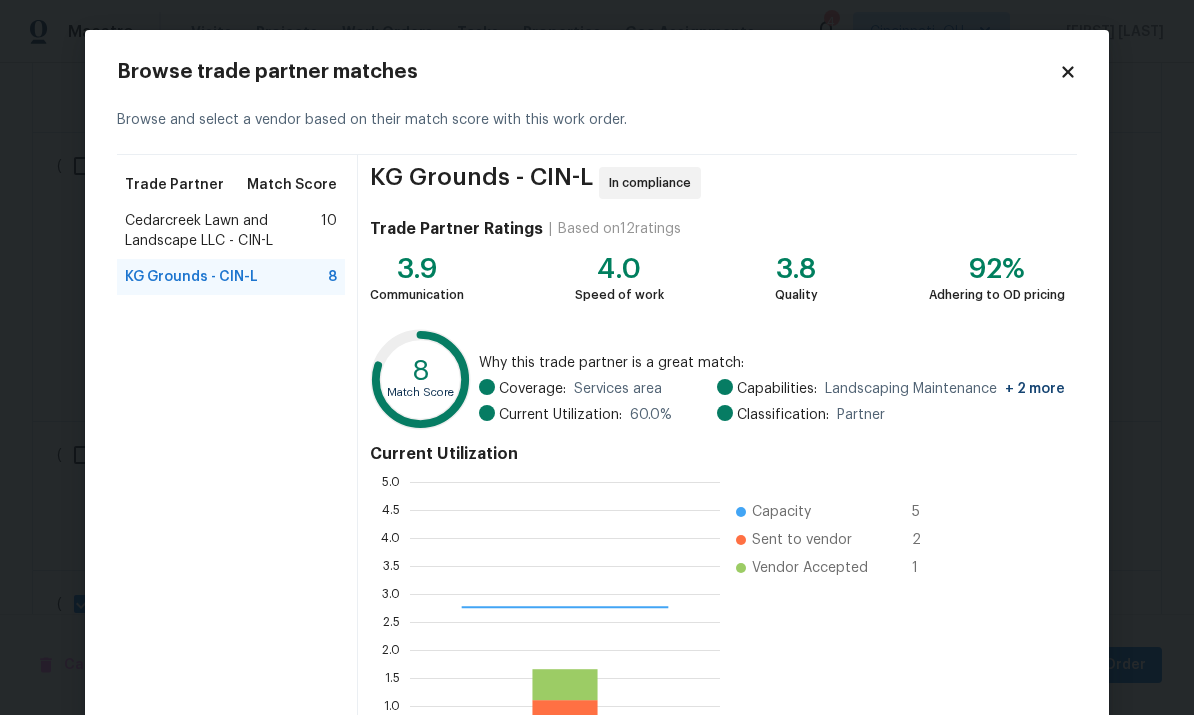click on "Current Utilization 0.0 0.5 1.0 1.5 2.0 2.5 3.0 3.5 4.0 4.5 5.0 Capacity 5 Sent to vendor 2 Vendor Accepted 1" at bounding box center (717, 604) 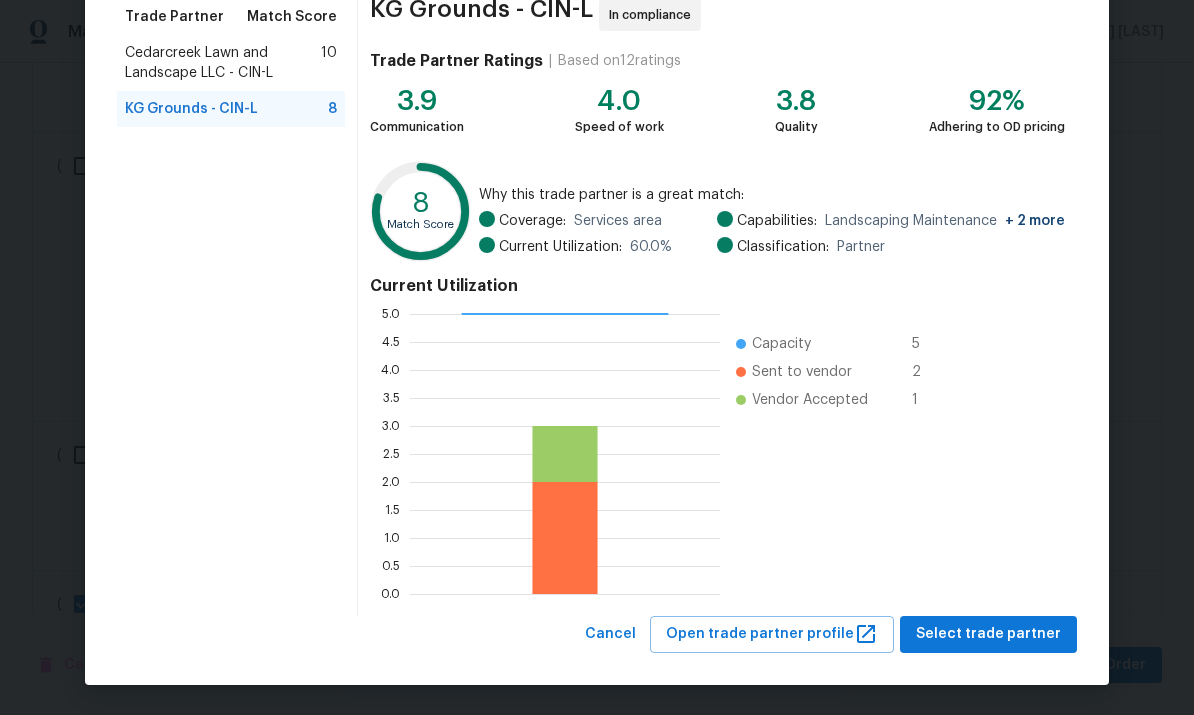 scroll, scrollTop: 167, scrollLeft: 0, axis: vertical 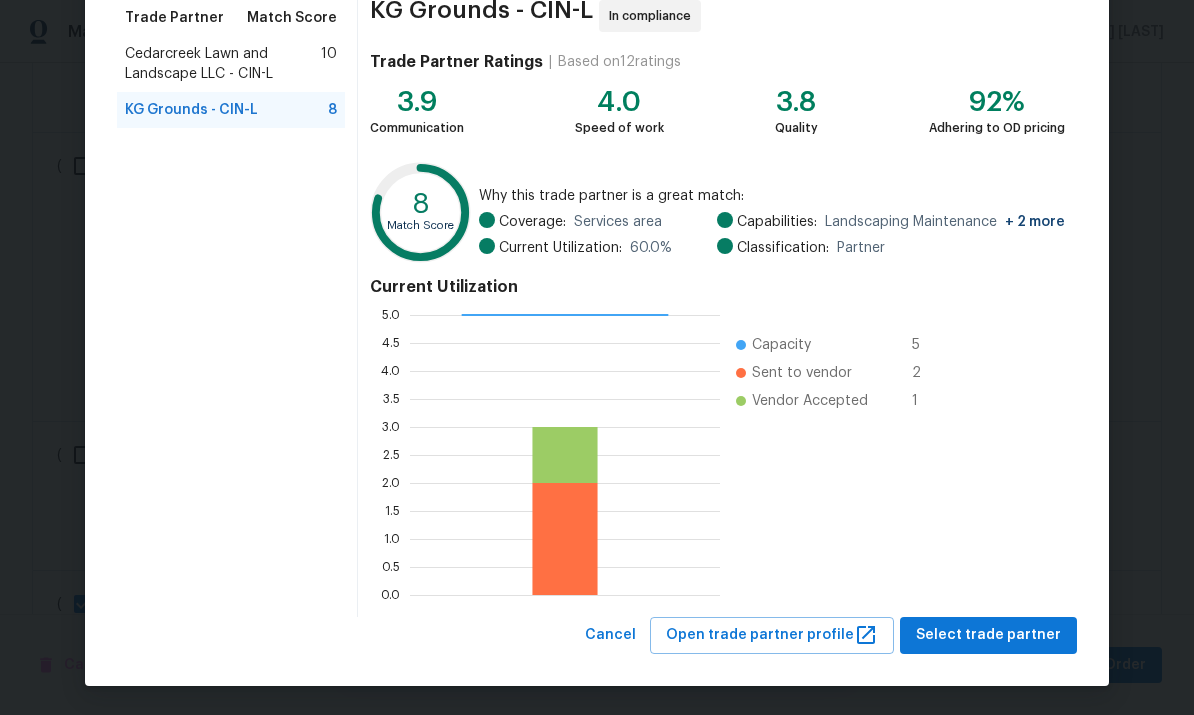 click on "Cedarcreek Lawn and Landscape LLC - CIN-L" at bounding box center (223, 64) 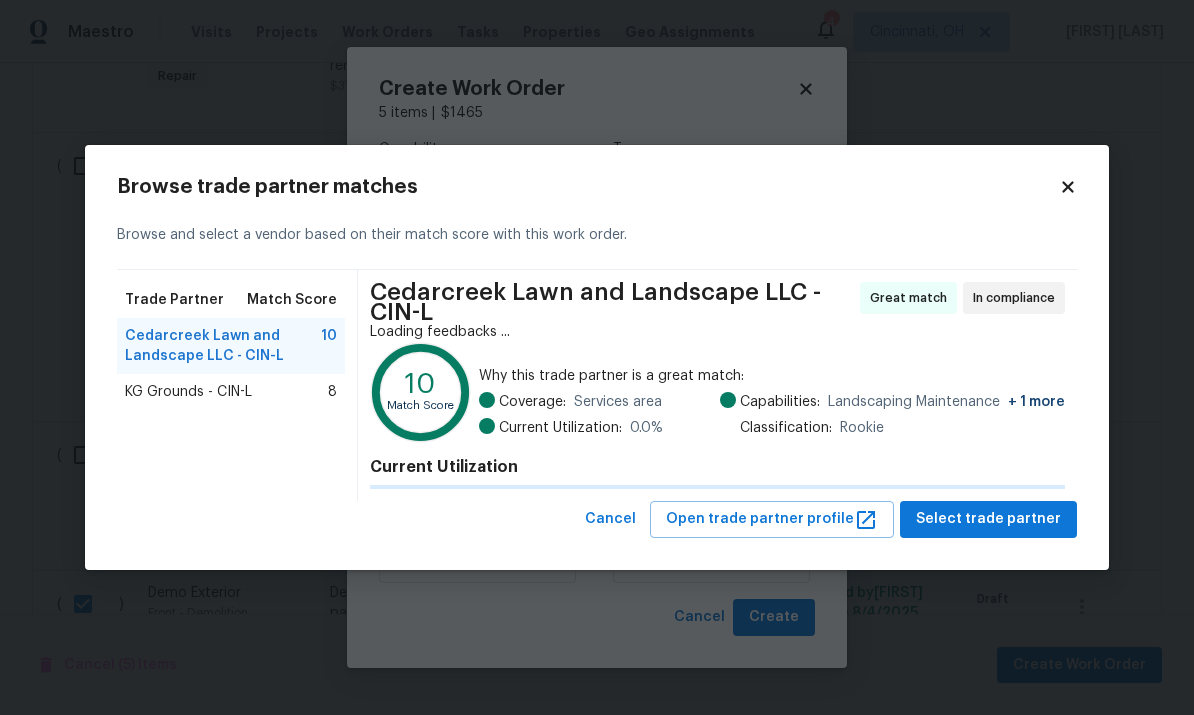 scroll, scrollTop: 0, scrollLeft: 0, axis: both 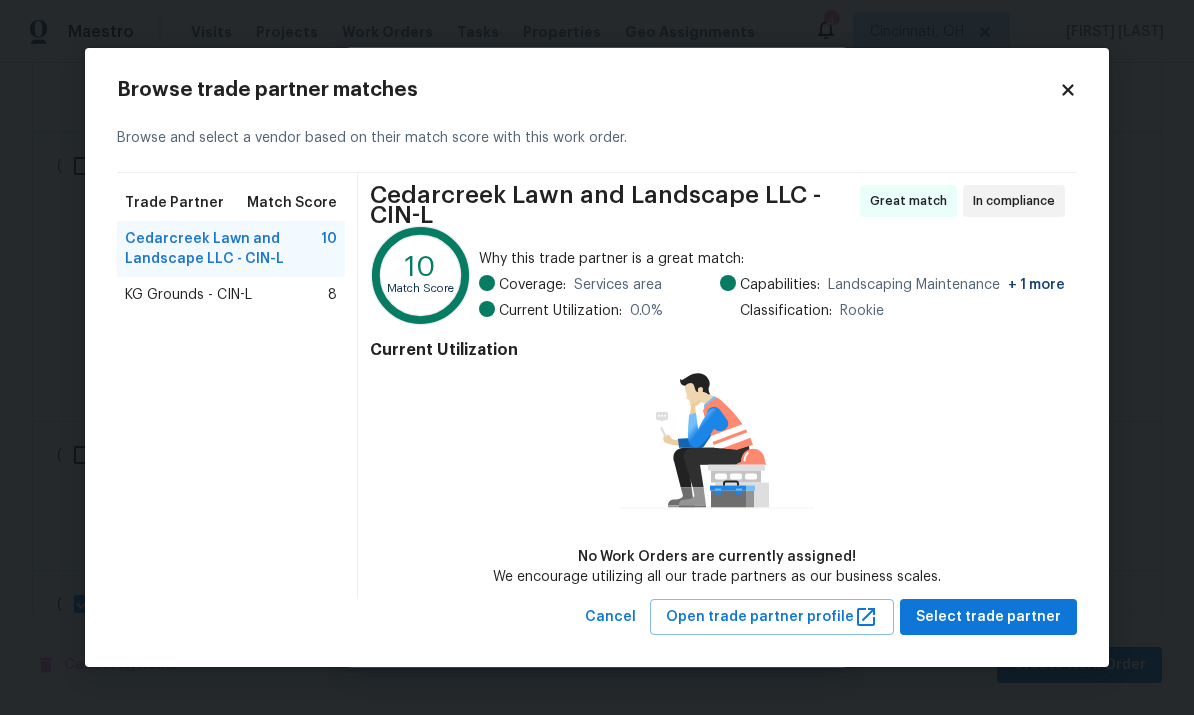click on "KG Grounds - CIN-L" at bounding box center [188, 295] 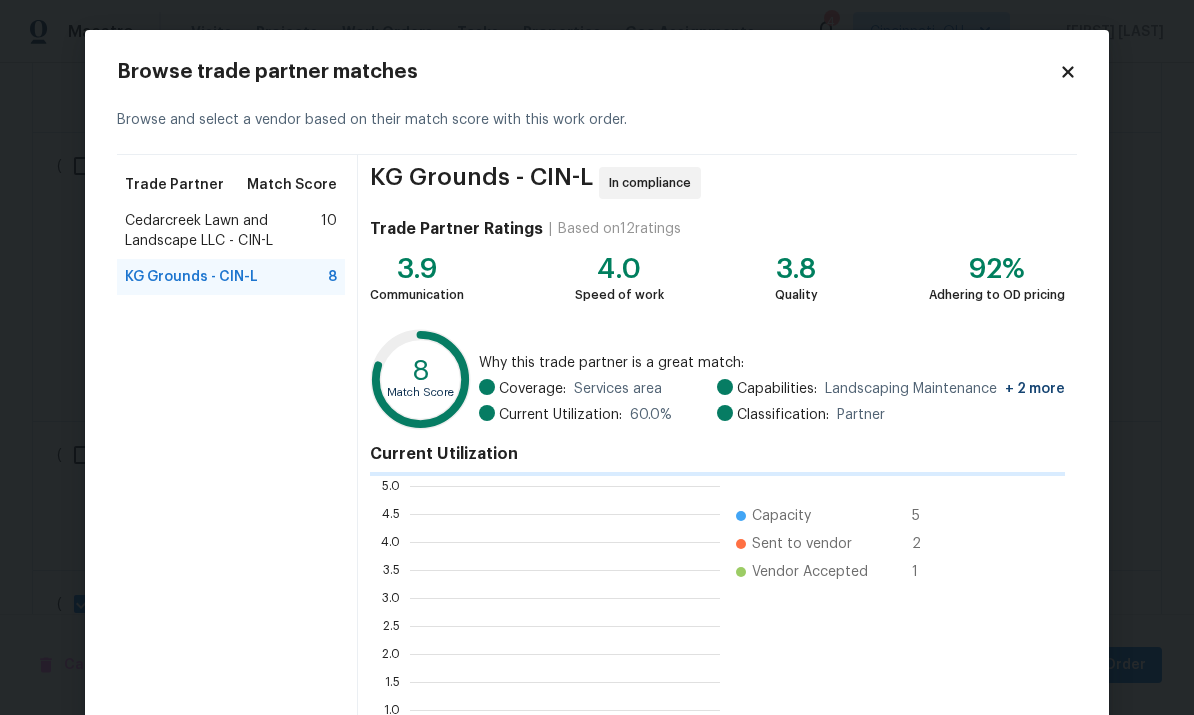 scroll, scrollTop: 2, scrollLeft: 2, axis: both 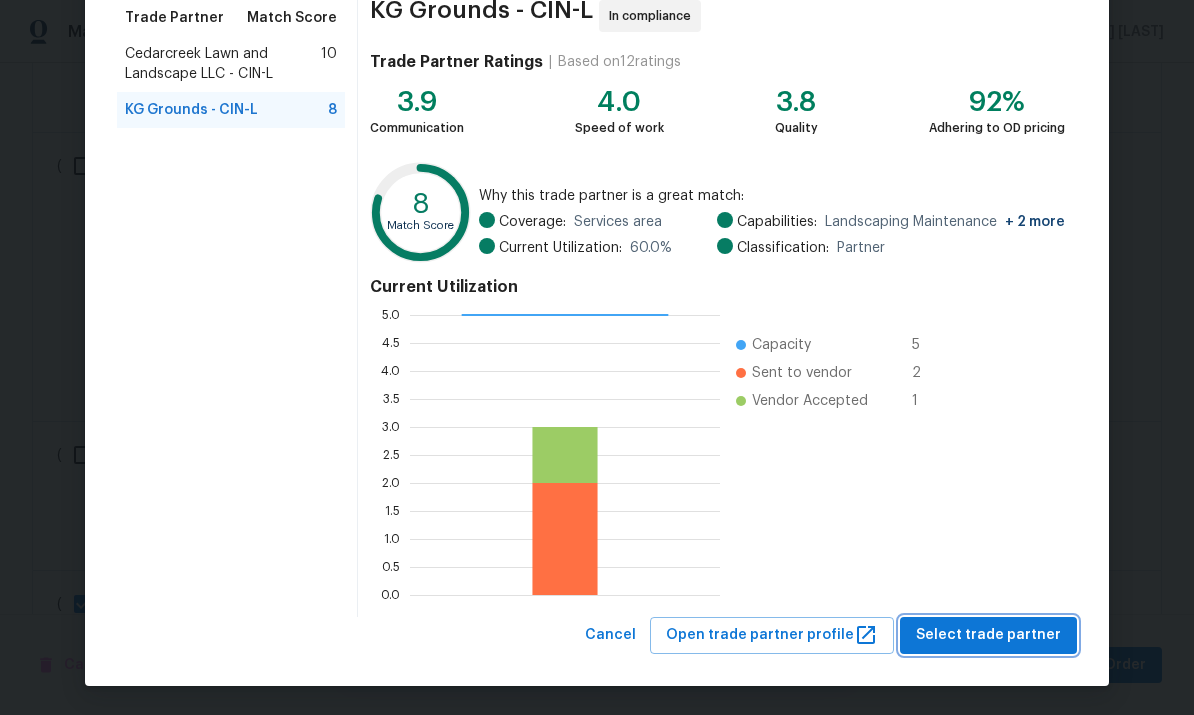 click on "Select trade partner" at bounding box center [988, 635] 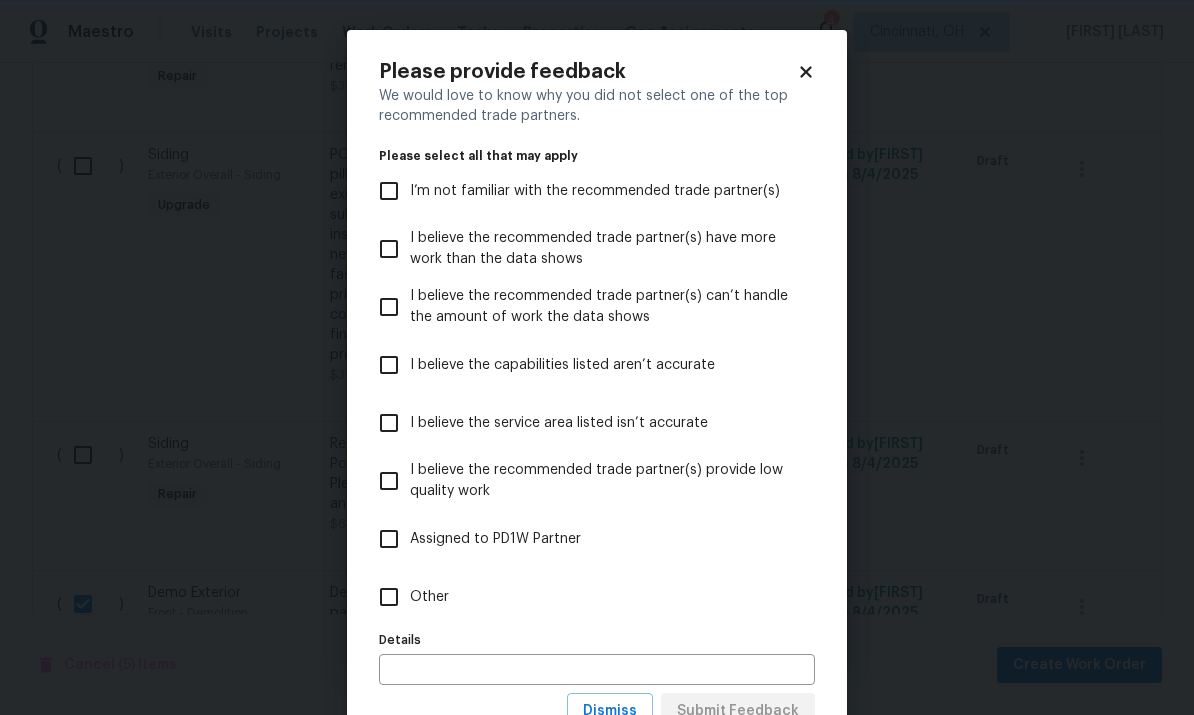 scroll, scrollTop: 0, scrollLeft: 0, axis: both 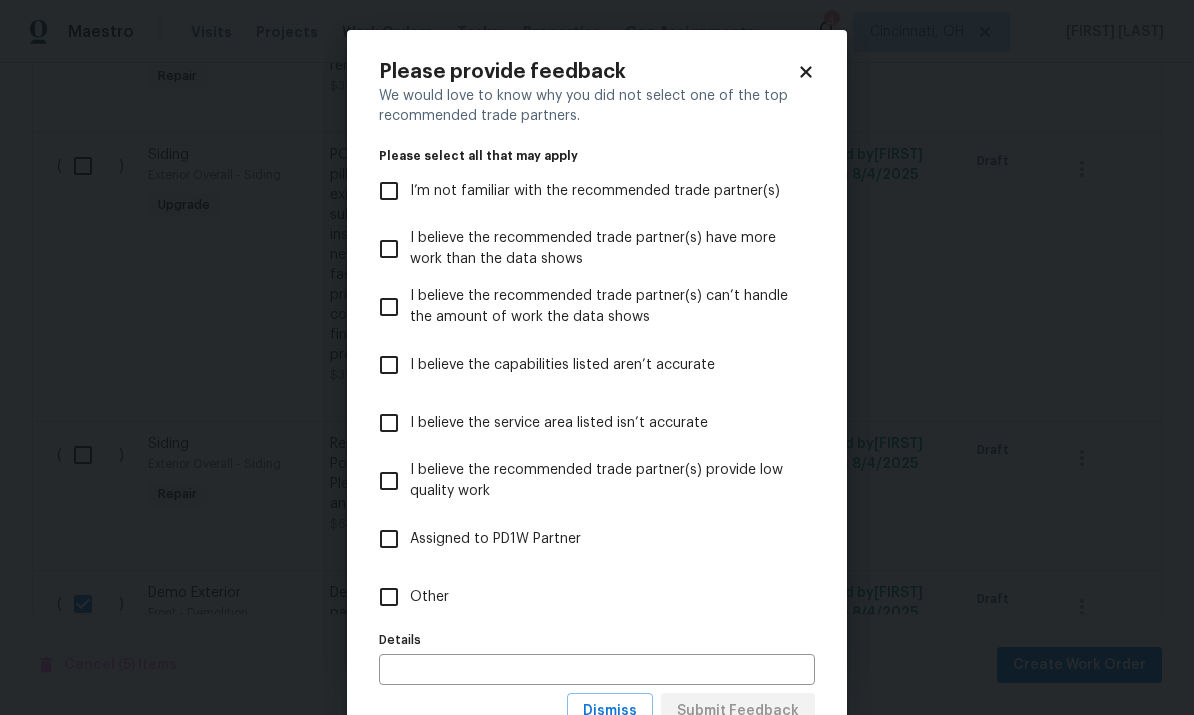checkbox on "true" 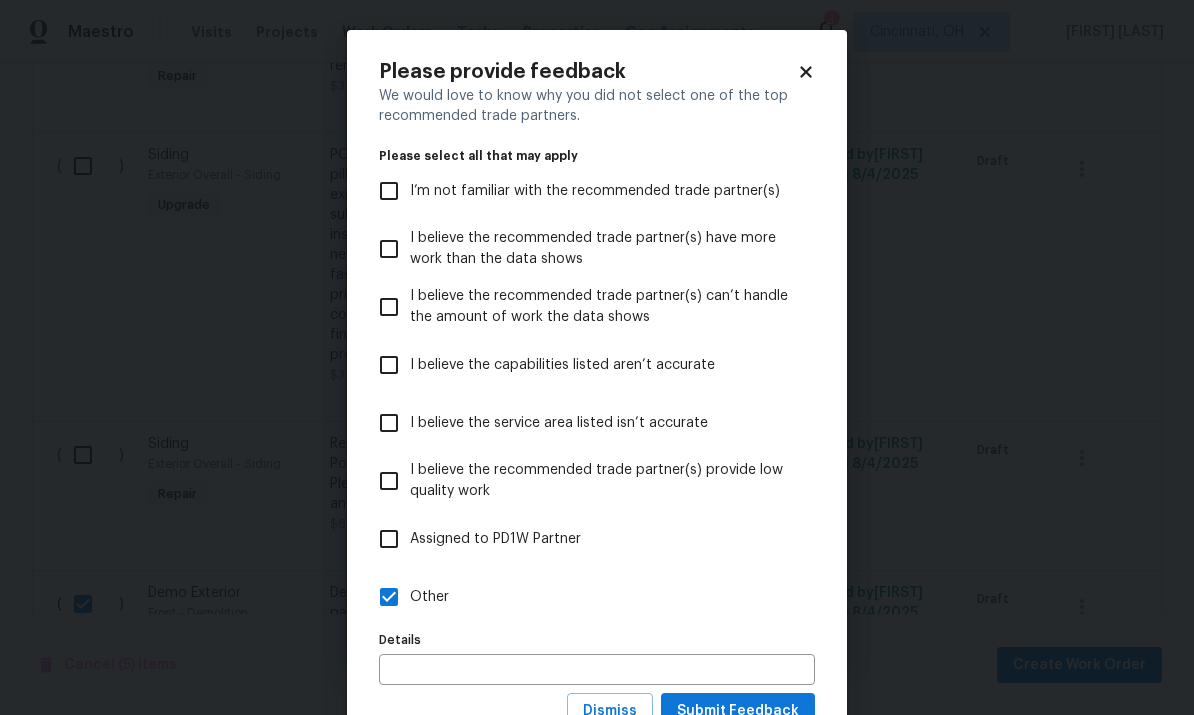click at bounding box center [597, 669] 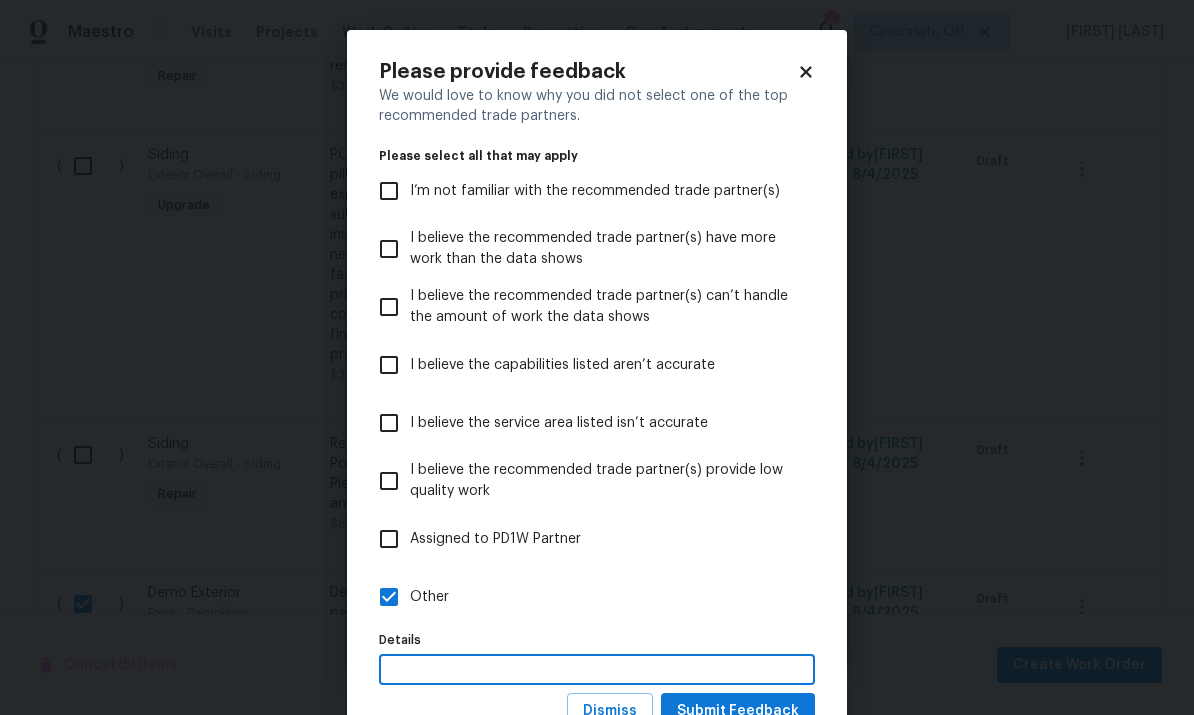 scroll, scrollTop: 75, scrollLeft: 0, axis: vertical 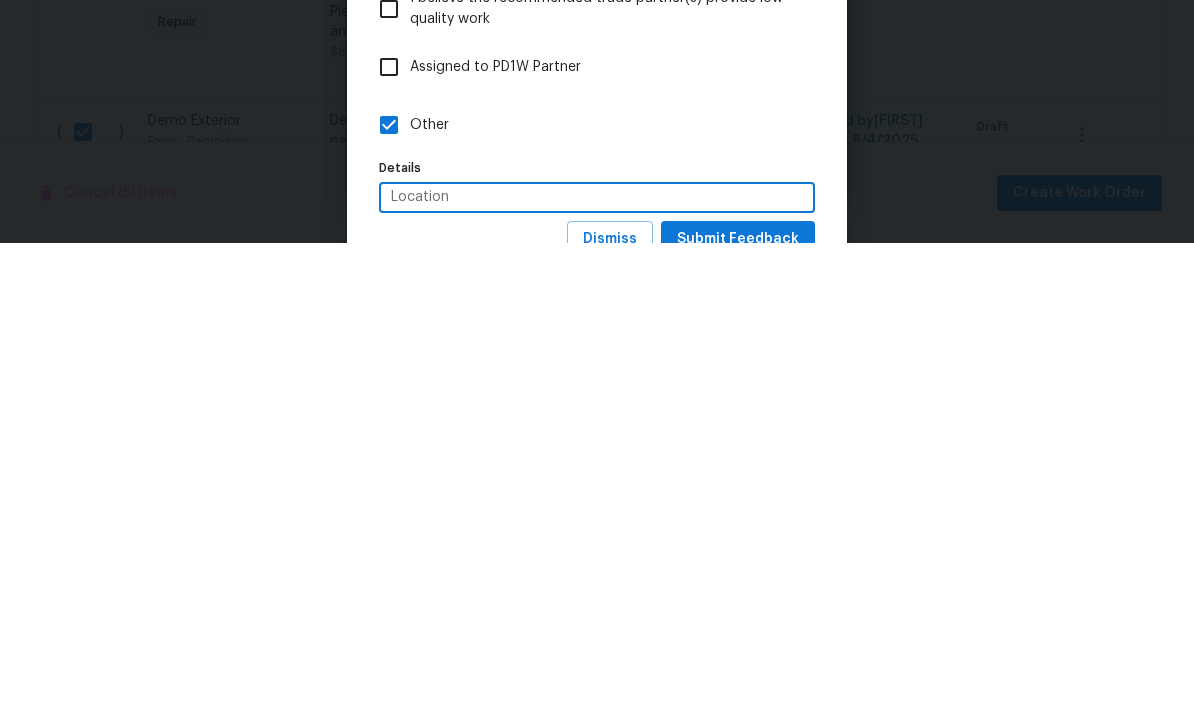 type on "Location" 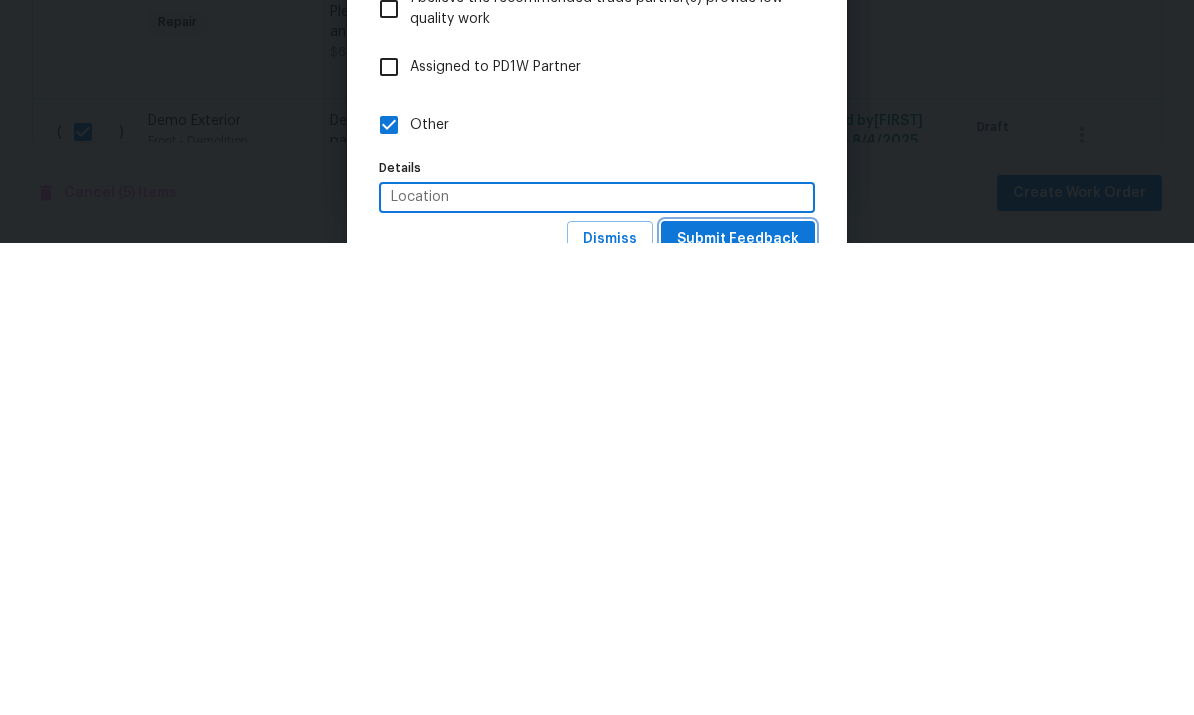 click on "Submit Feedback" at bounding box center (738, 711) 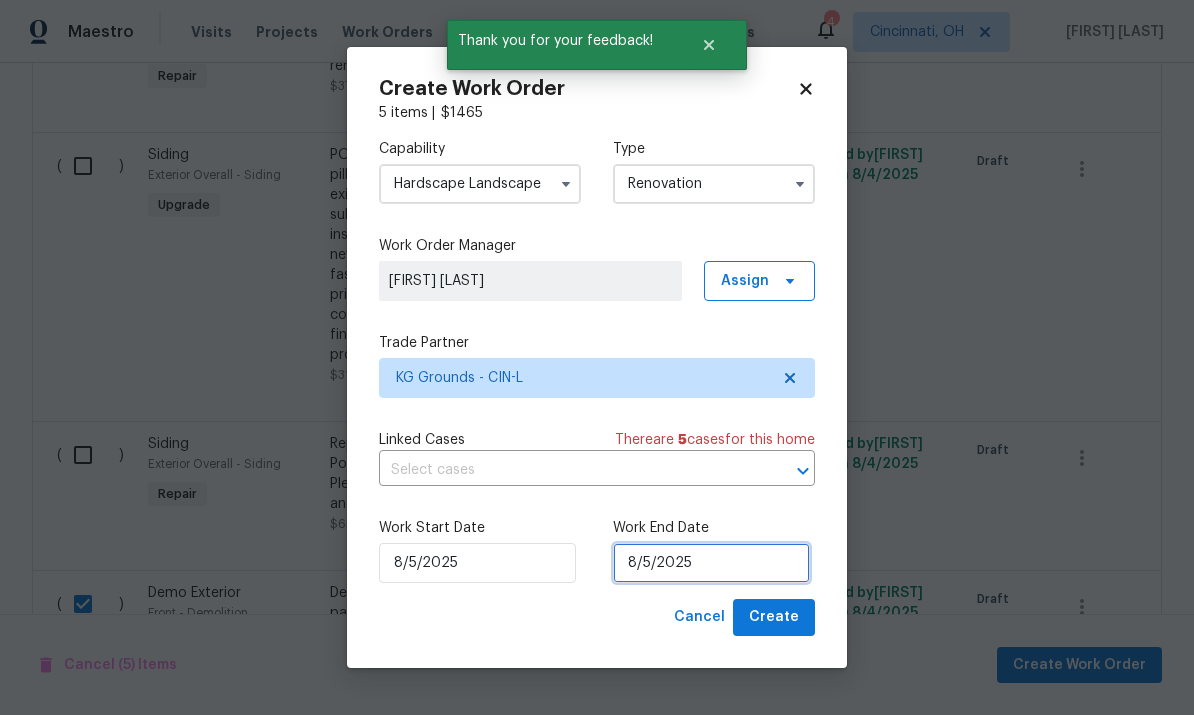 click on "8/5/2025" at bounding box center [711, 563] 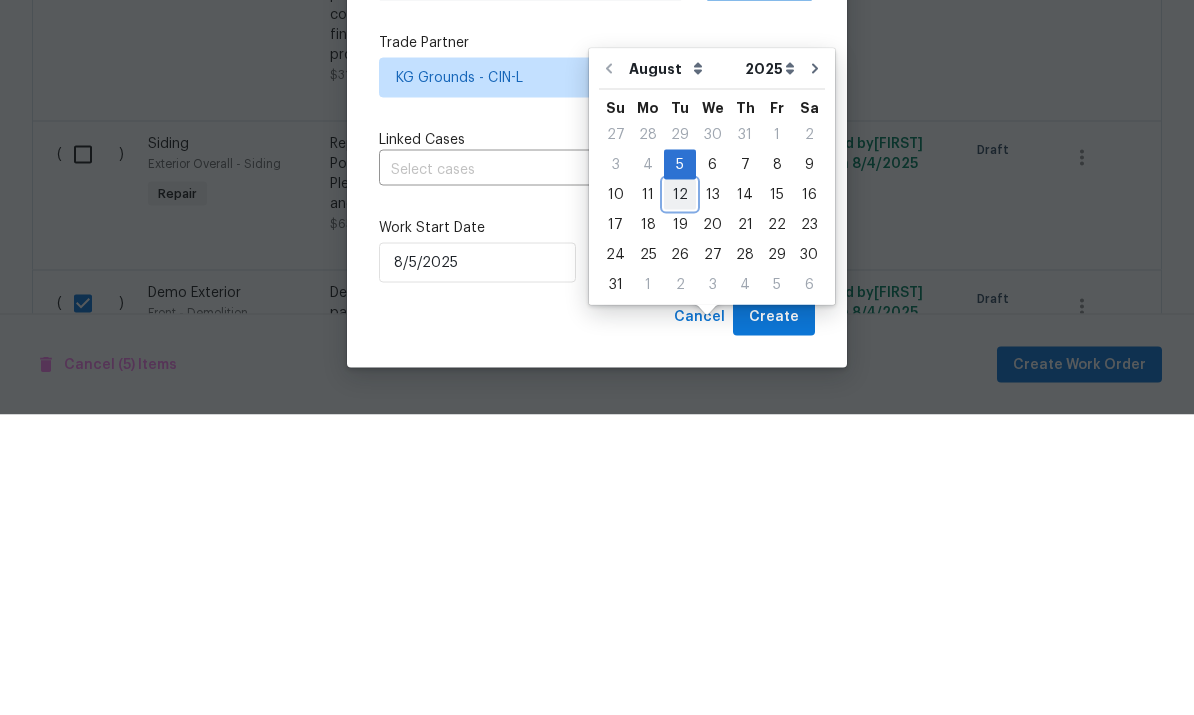 click on "12" at bounding box center [680, 495] 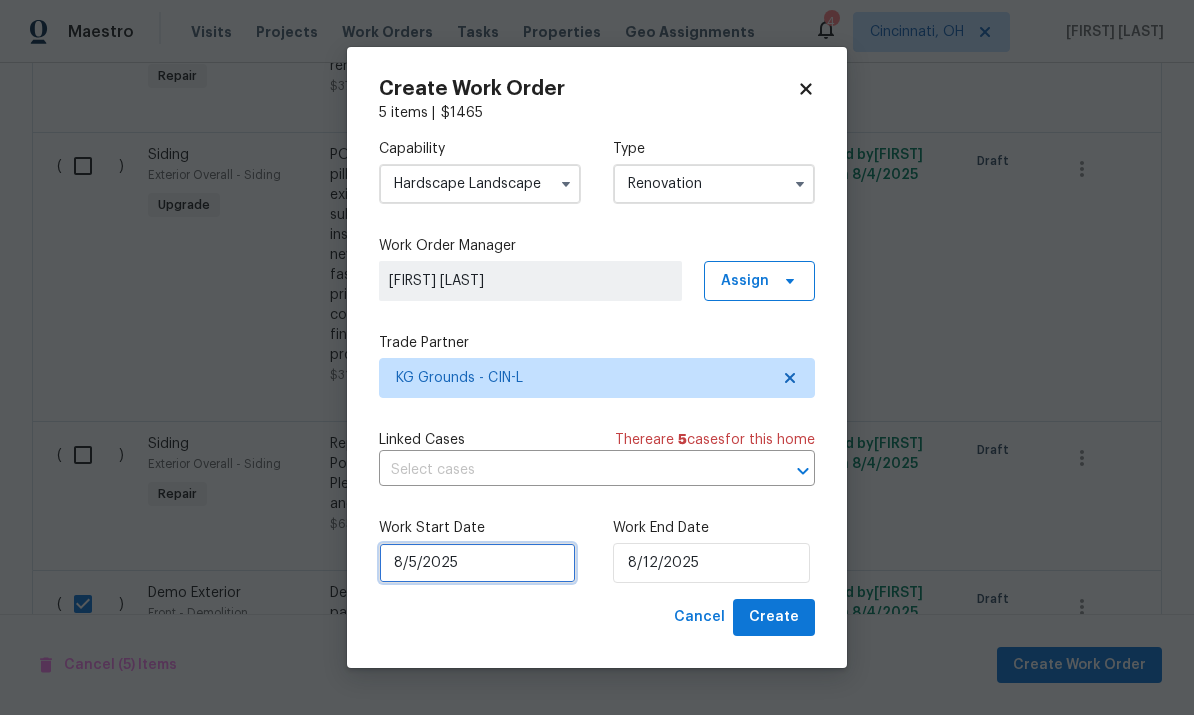 click on "8/5/2025" at bounding box center [477, 563] 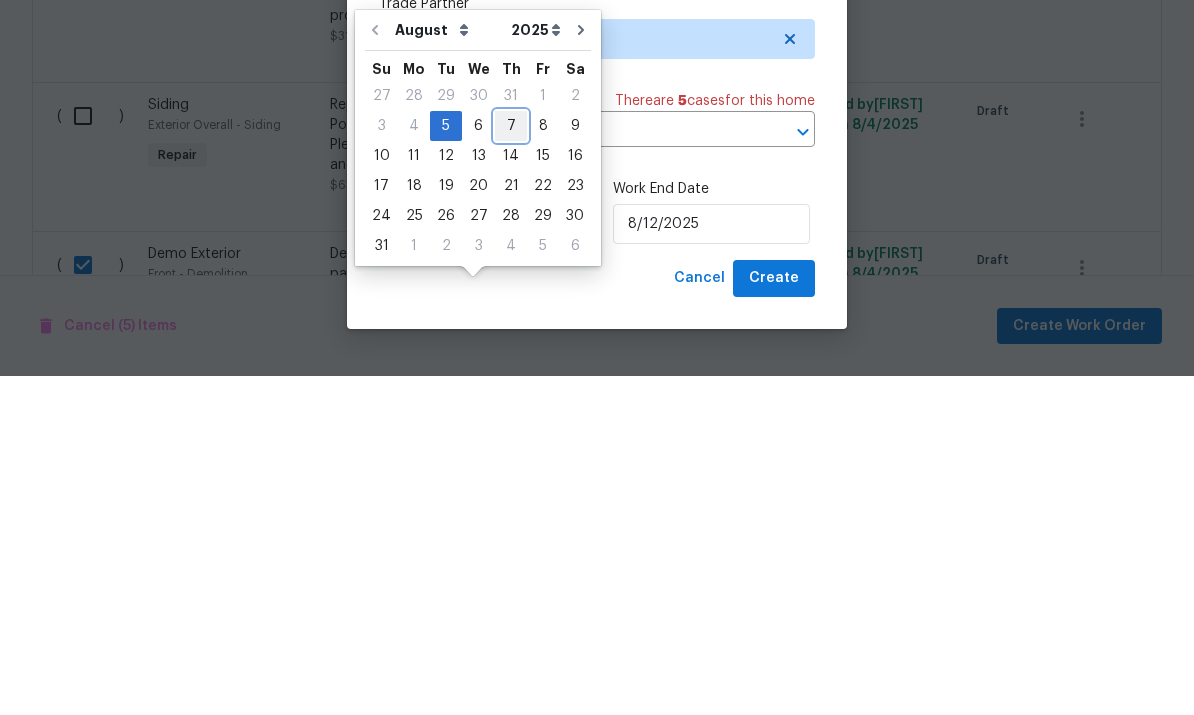 click on "7" at bounding box center [511, 465] 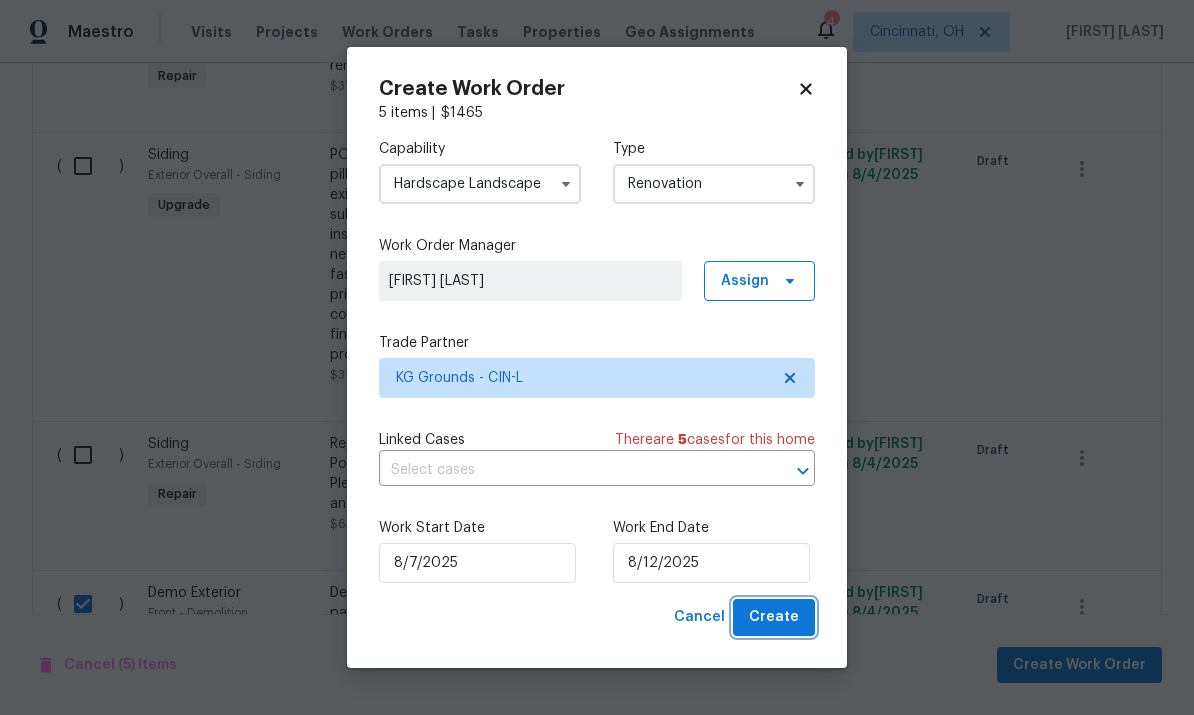 click on "Create" at bounding box center (774, 617) 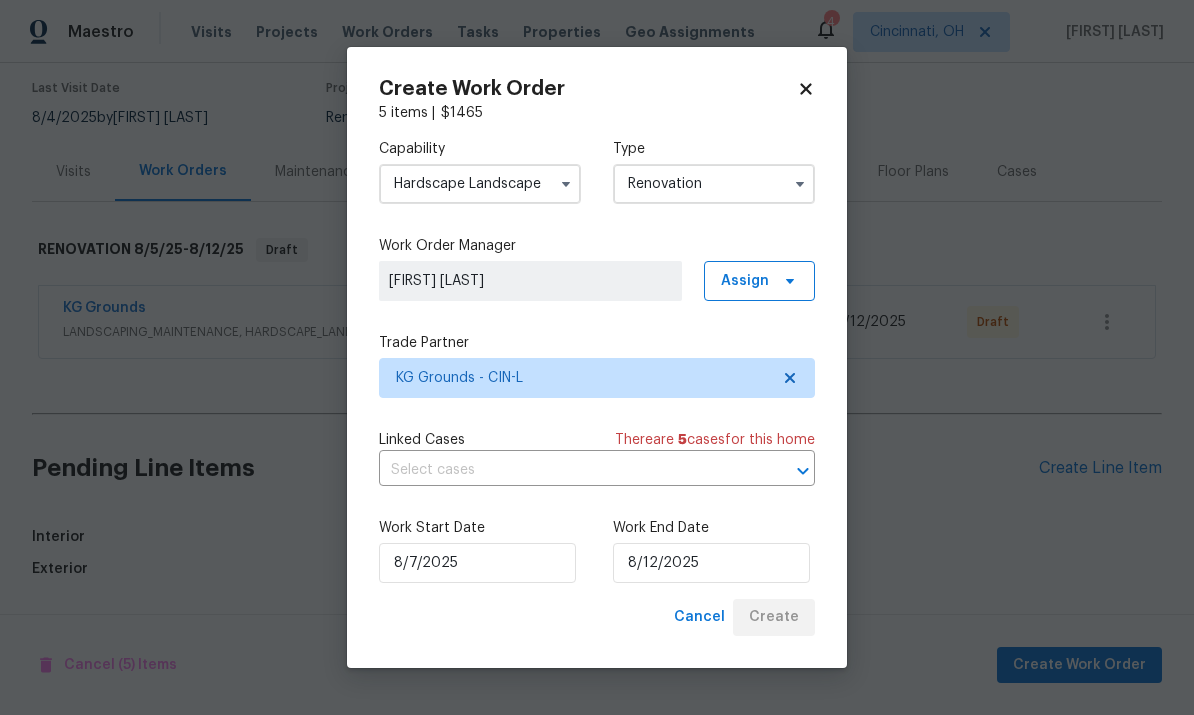 scroll, scrollTop: 85, scrollLeft: 0, axis: vertical 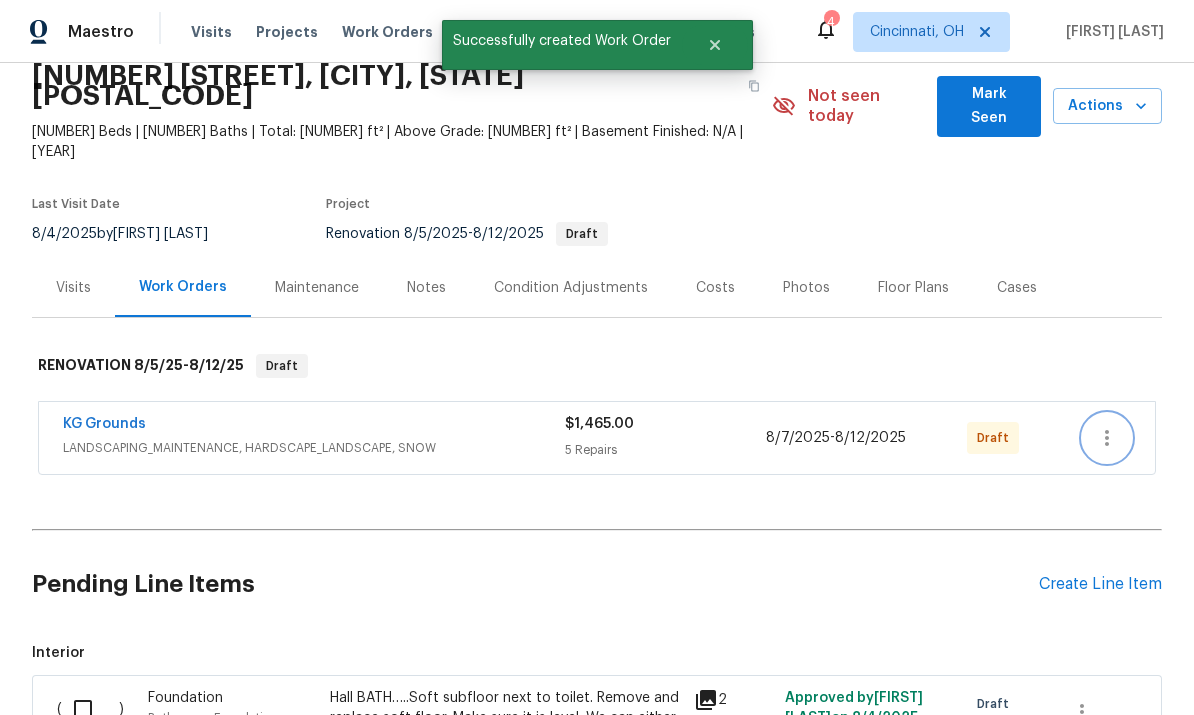 click 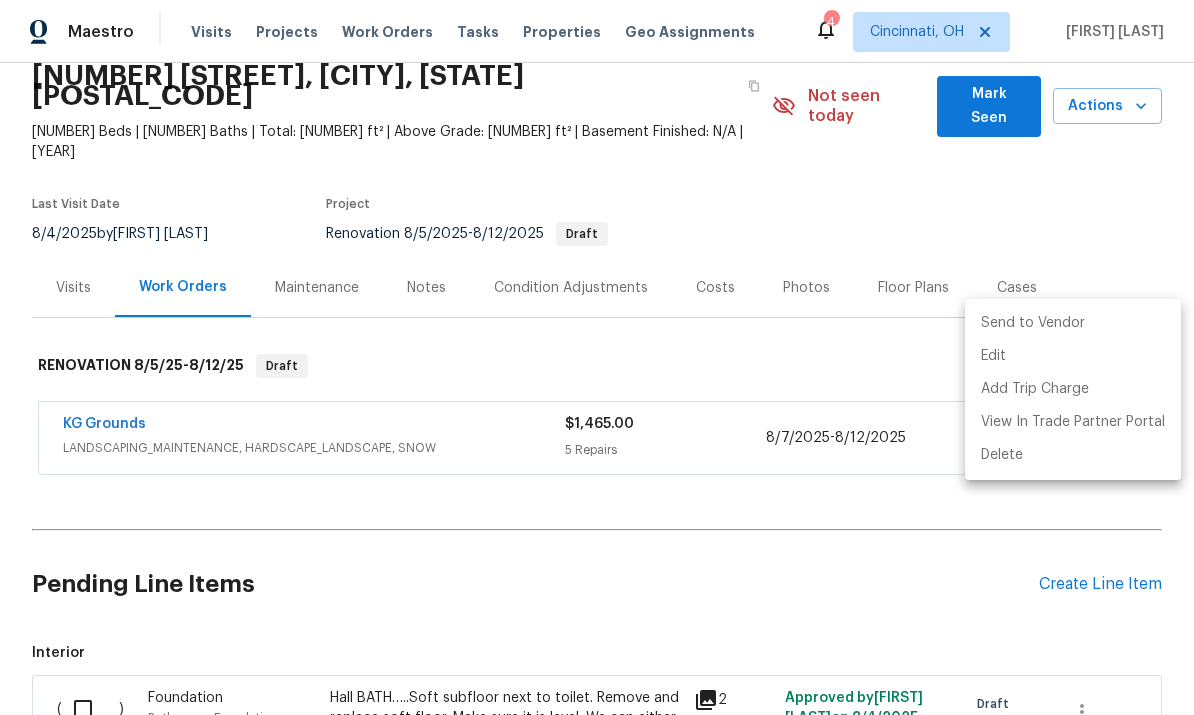 click on "Send to Vendor" at bounding box center [1073, 323] 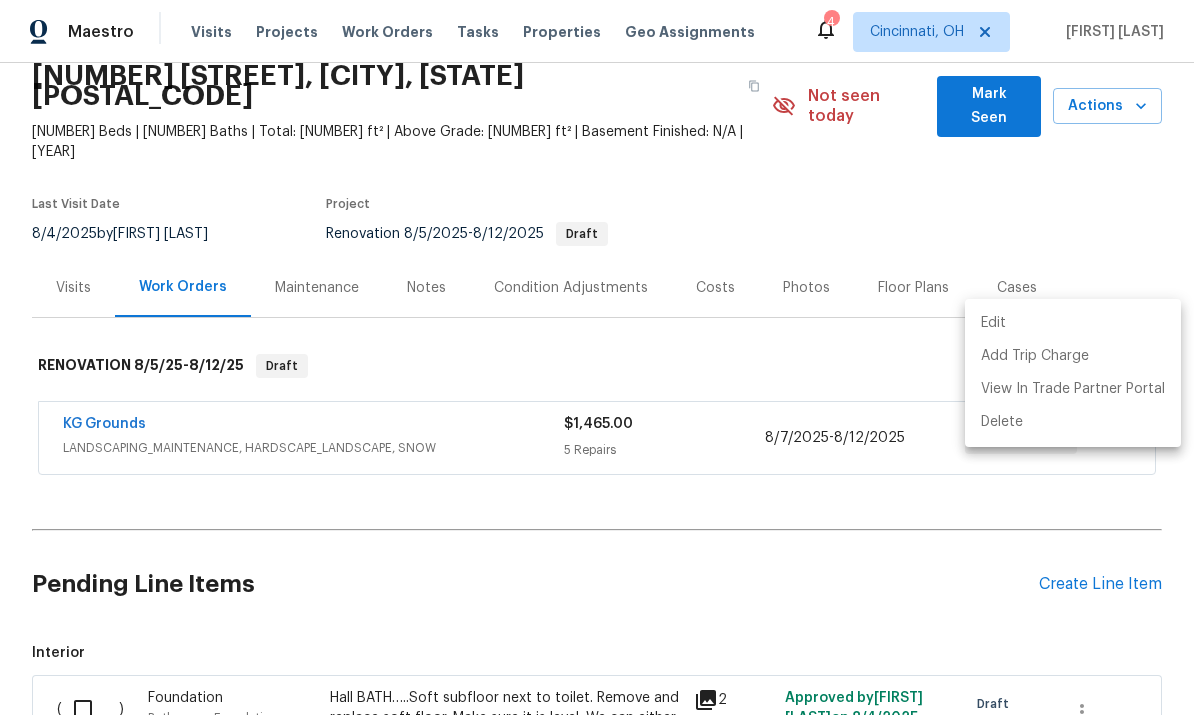 click at bounding box center (597, 357) 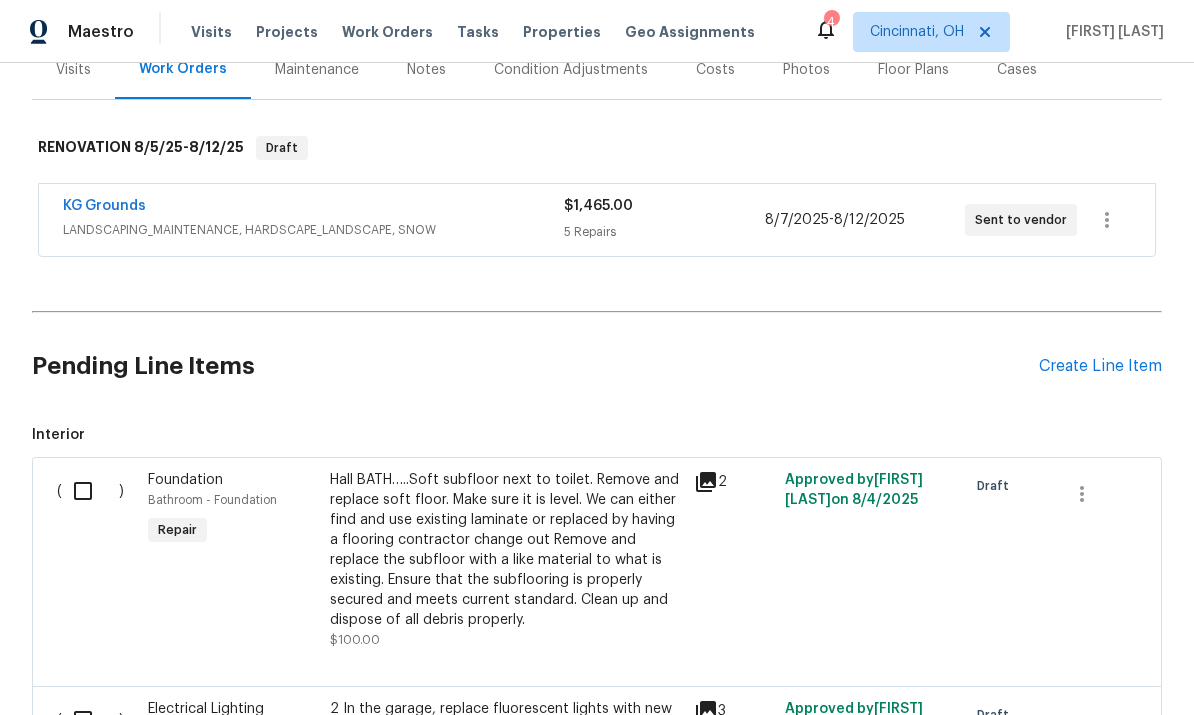 click at bounding box center (90, 491) 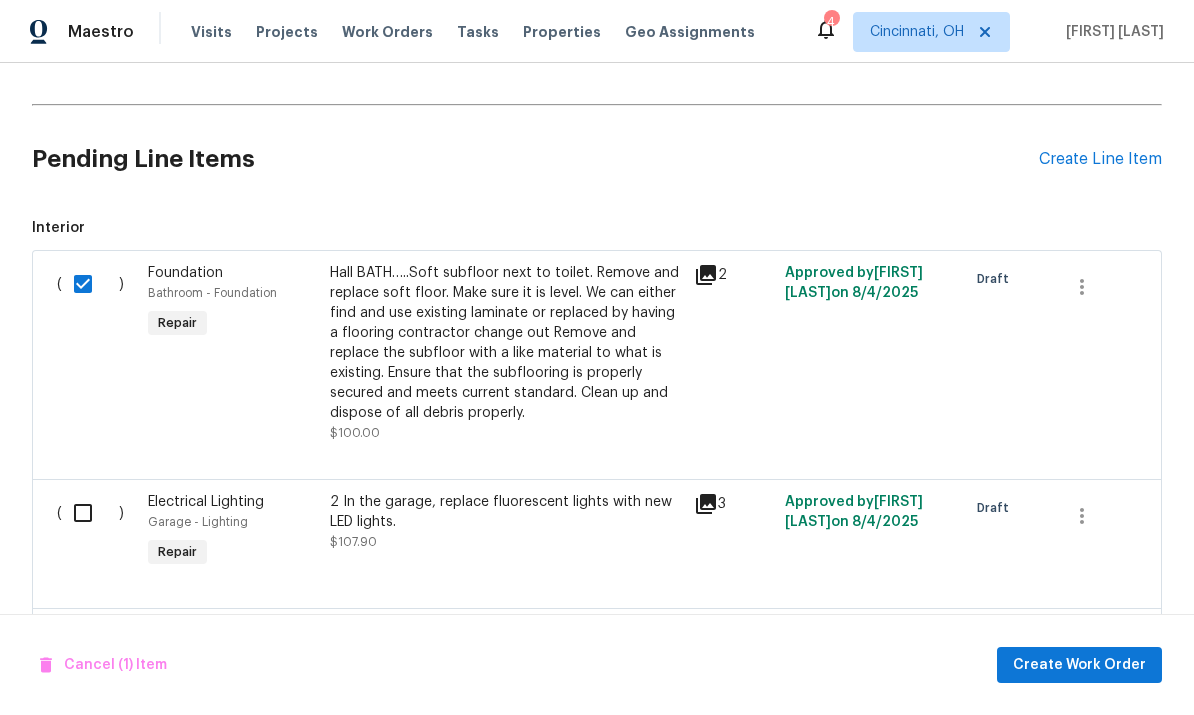 click at bounding box center [90, 513] 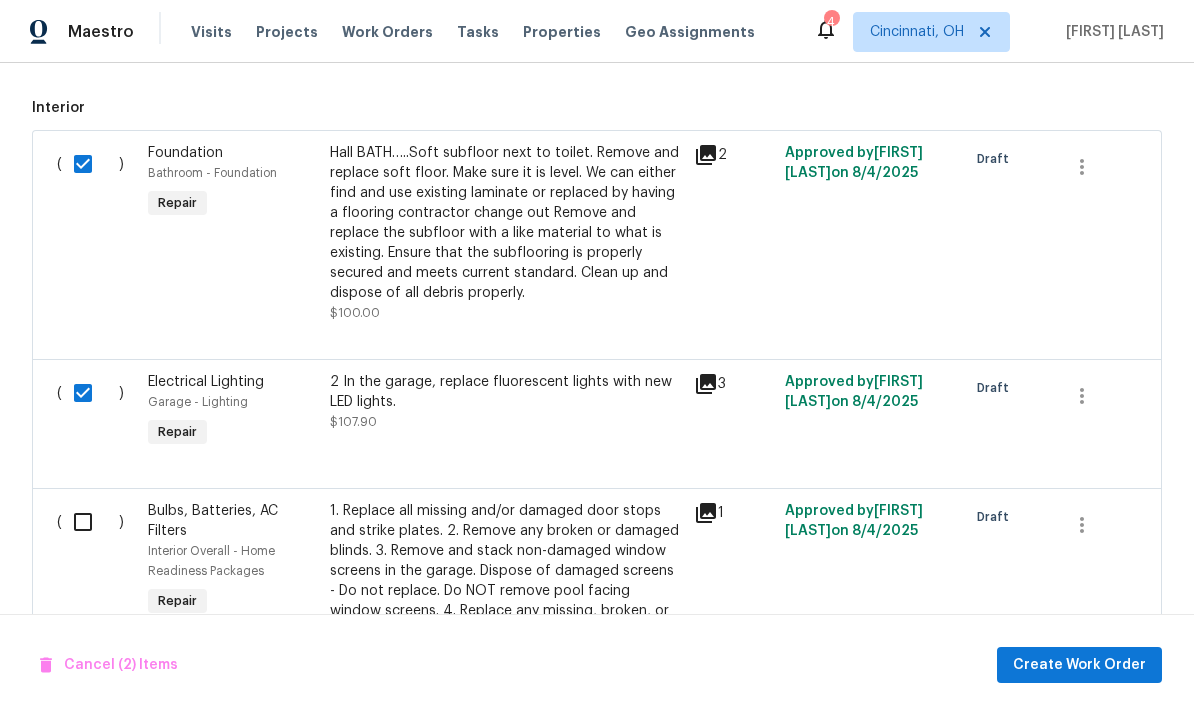 click at bounding box center (90, 522) 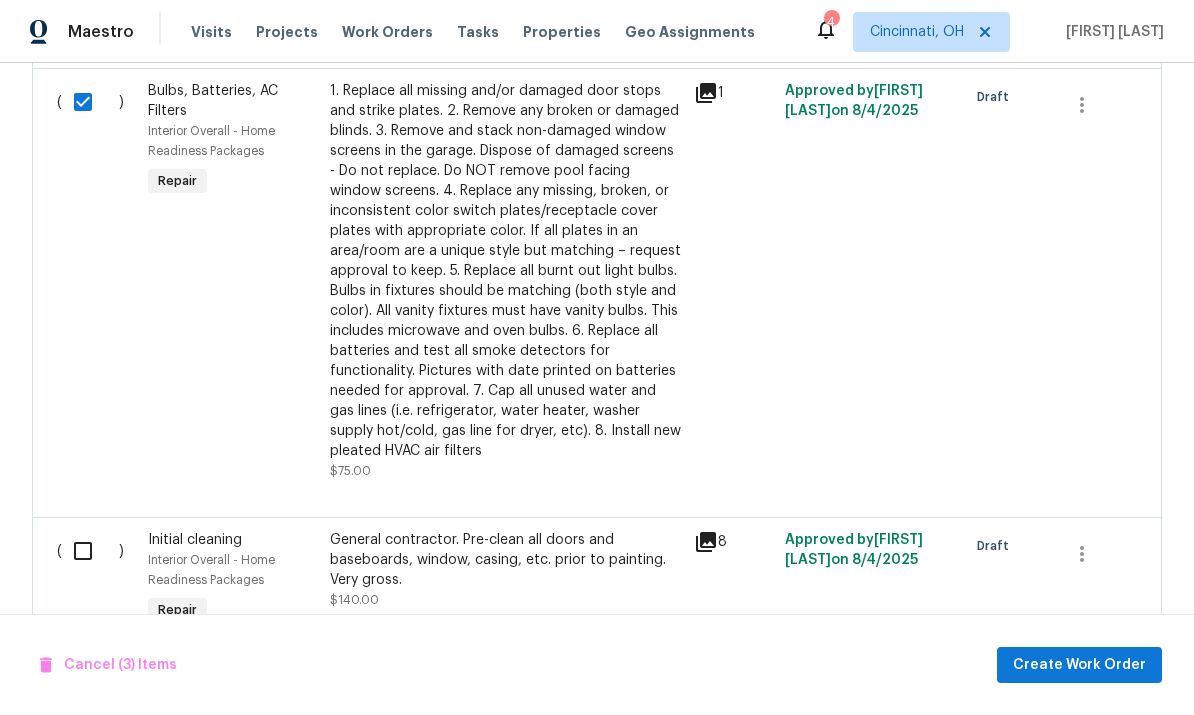scroll, scrollTop: 1057, scrollLeft: 0, axis: vertical 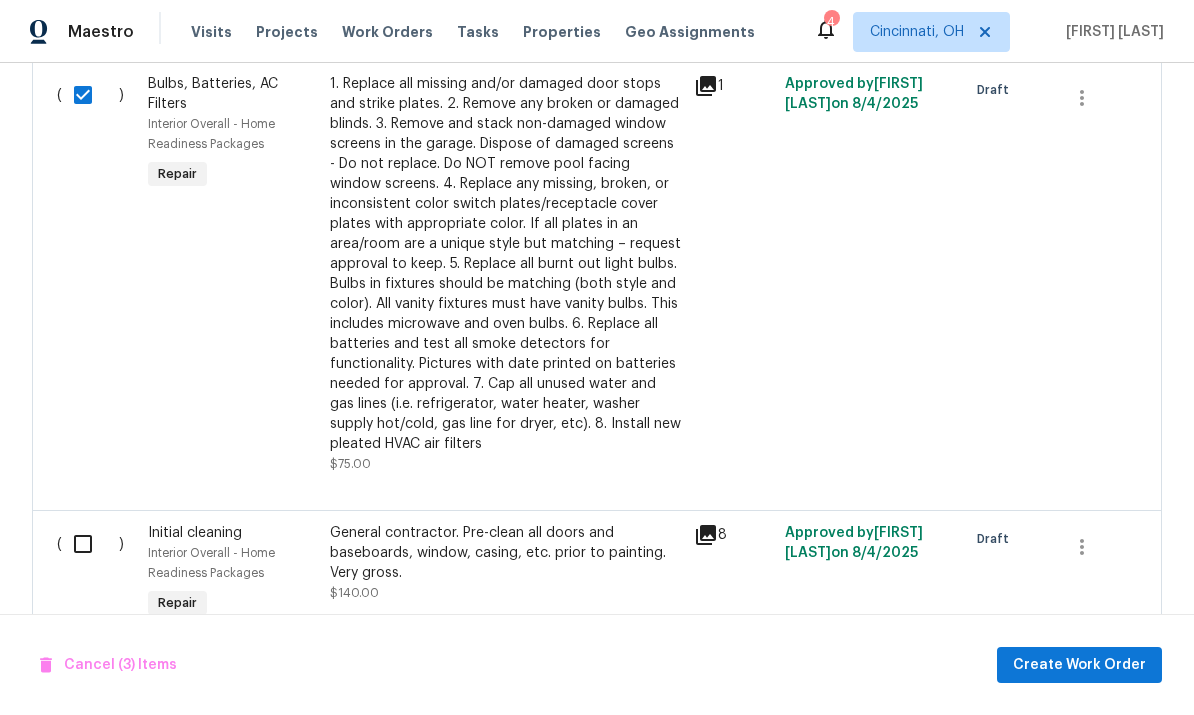 click at bounding box center (90, 544) 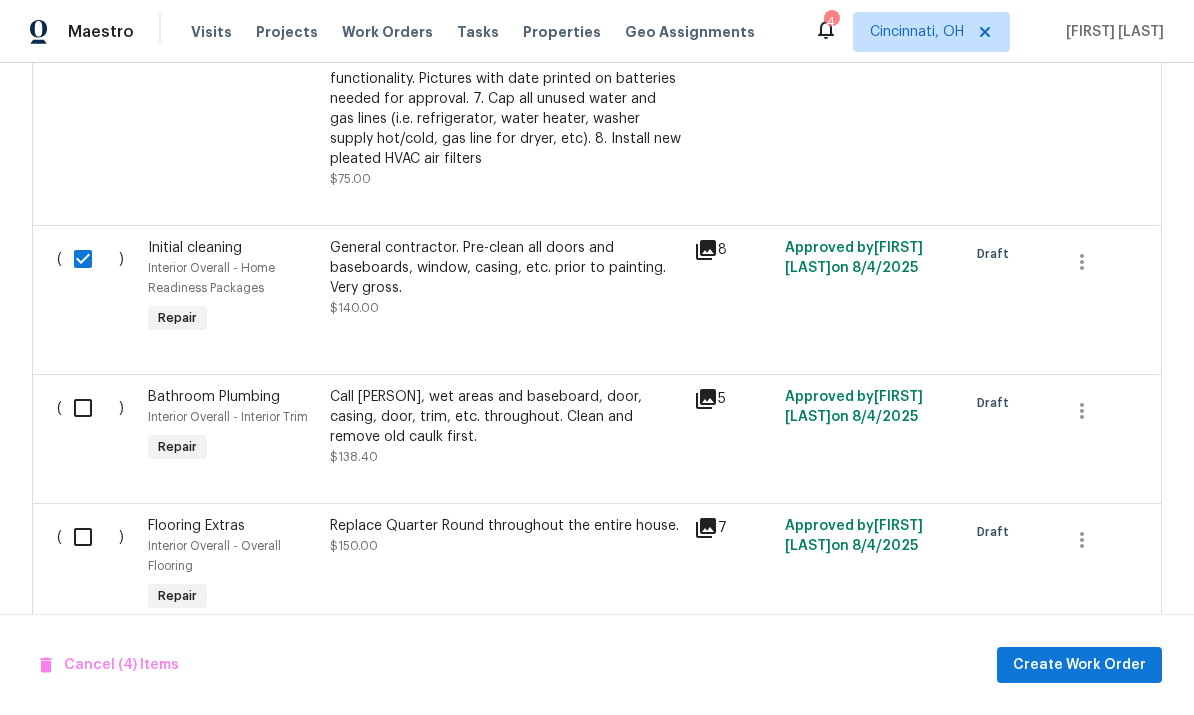 scroll, scrollTop: 1362, scrollLeft: 0, axis: vertical 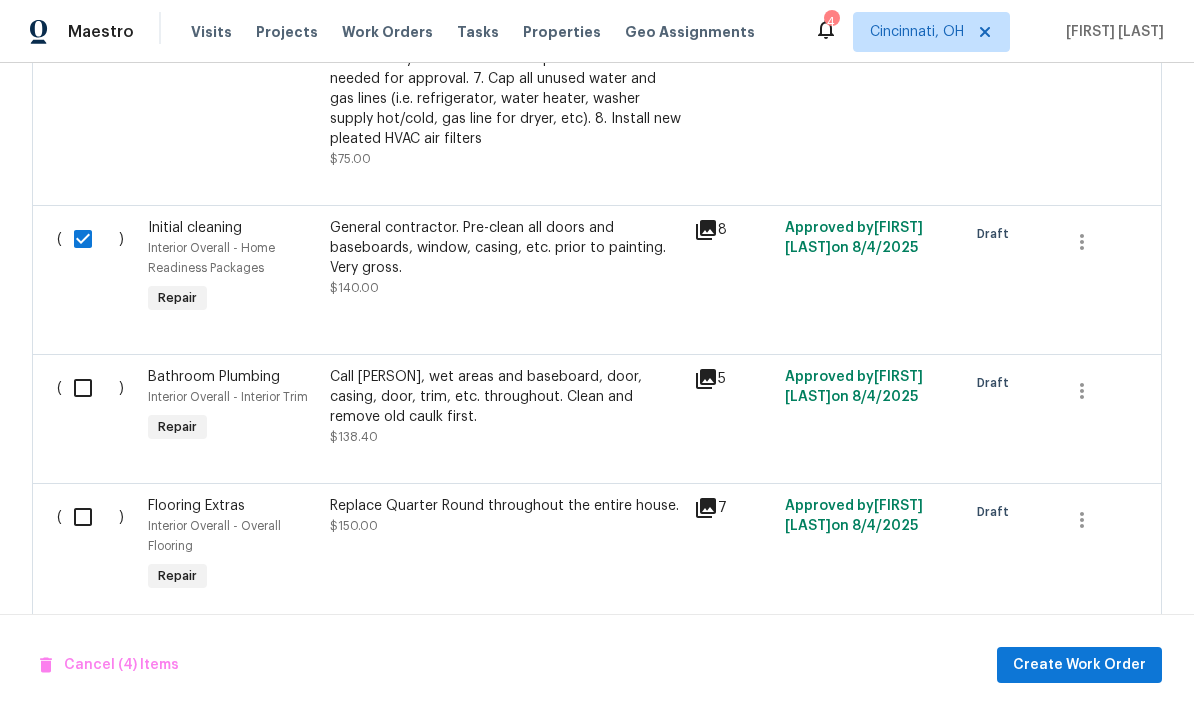 click at bounding box center [90, 388] 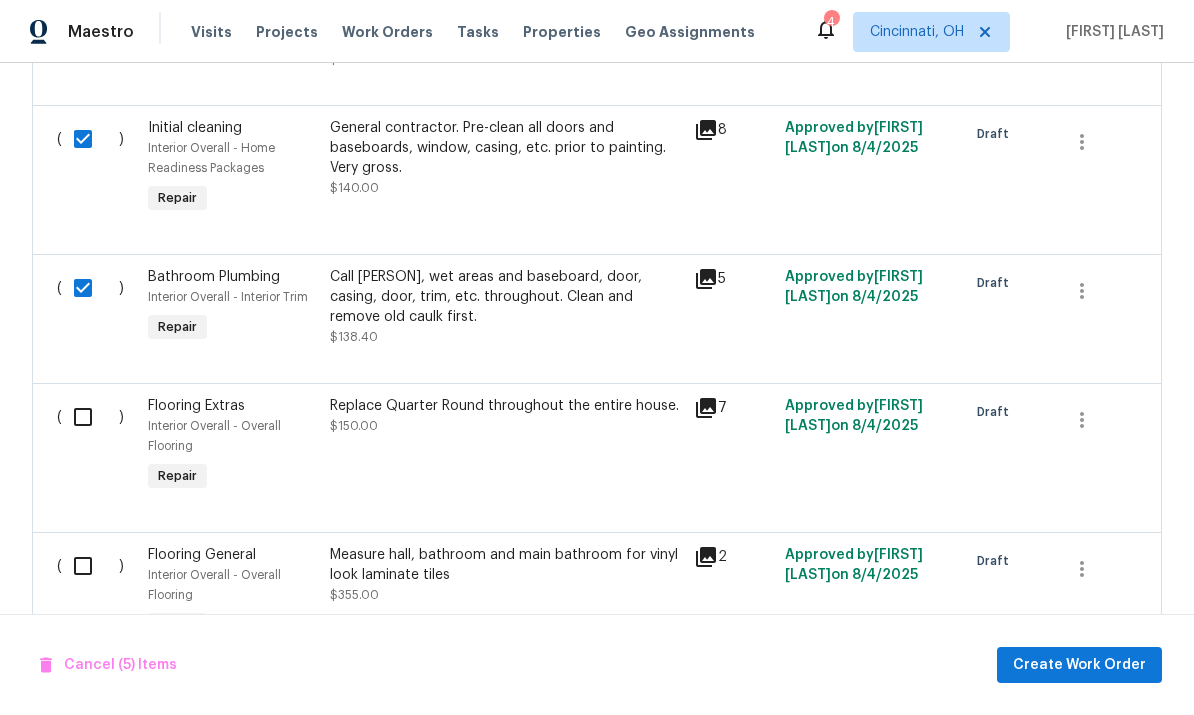 scroll, scrollTop: 1468, scrollLeft: 0, axis: vertical 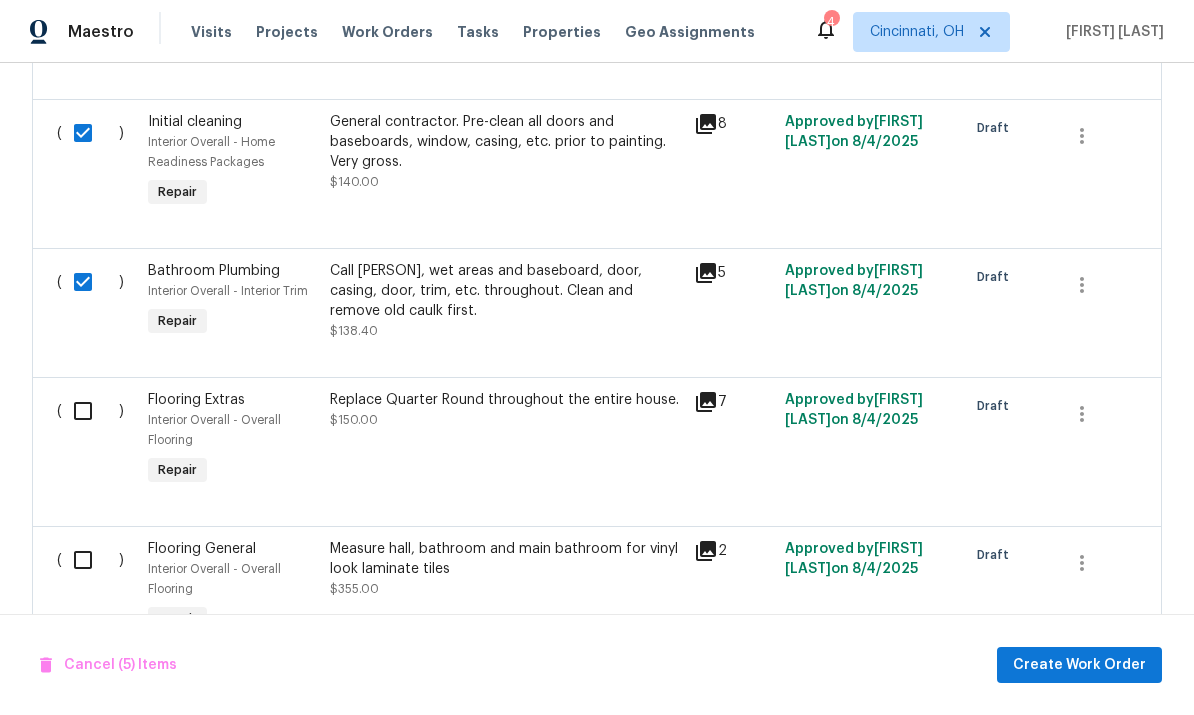 click at bounding box center (90, 411) 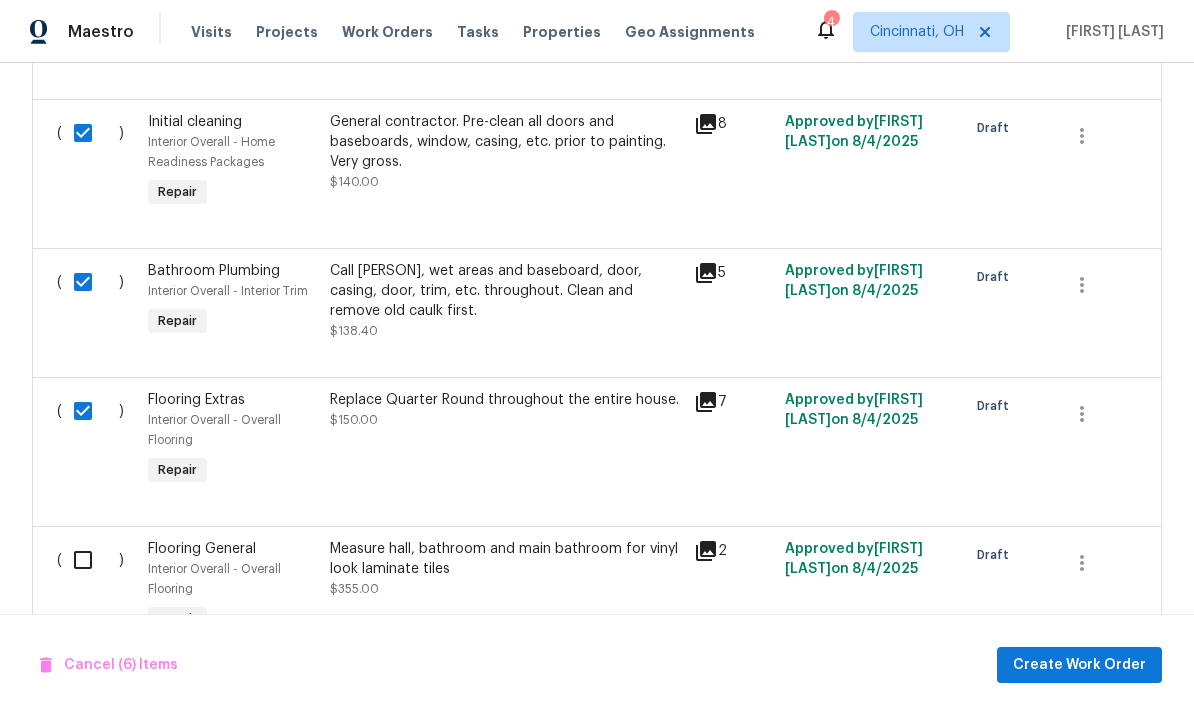 click at bounding box center (90, 411) 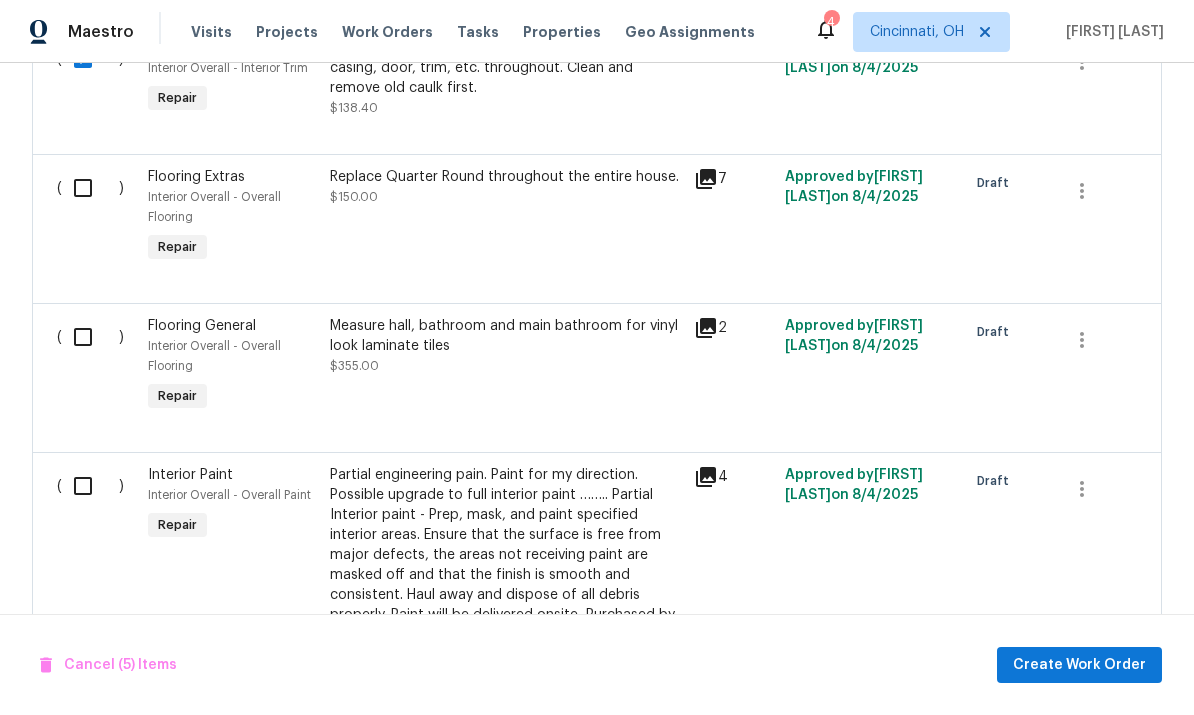 scroll, scrollTop: 1775, scrollLeft: 0, axis: vertical 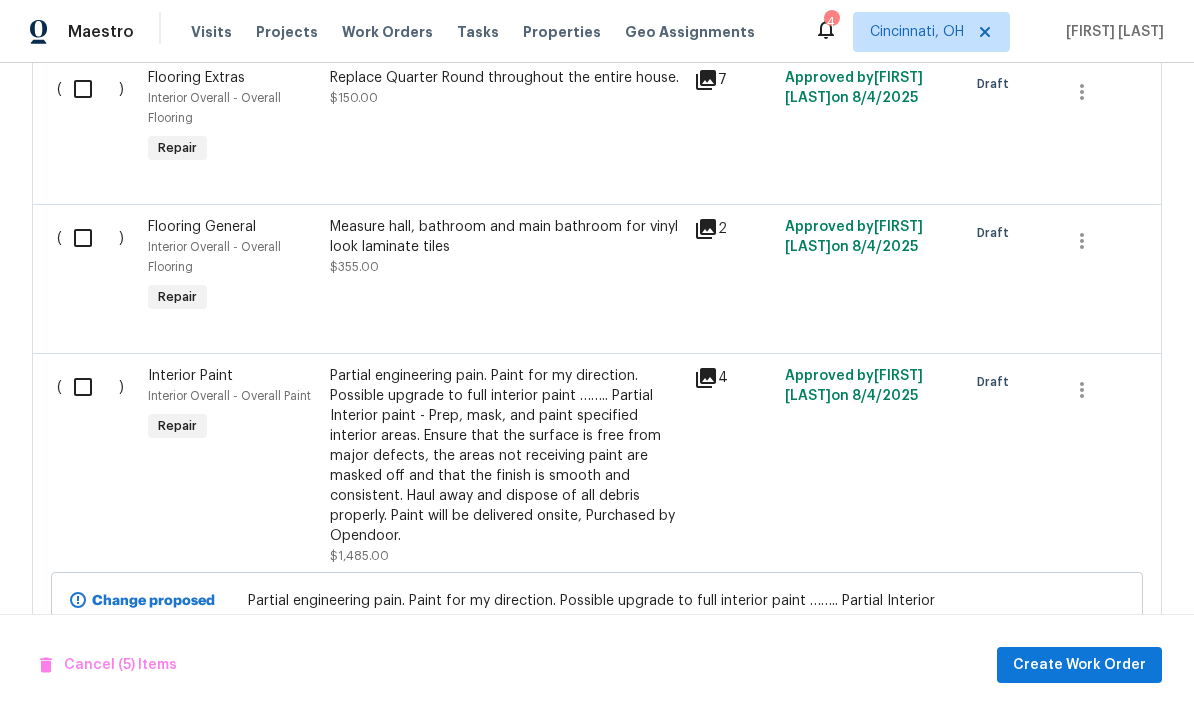 click at bounding box center [90, 387] 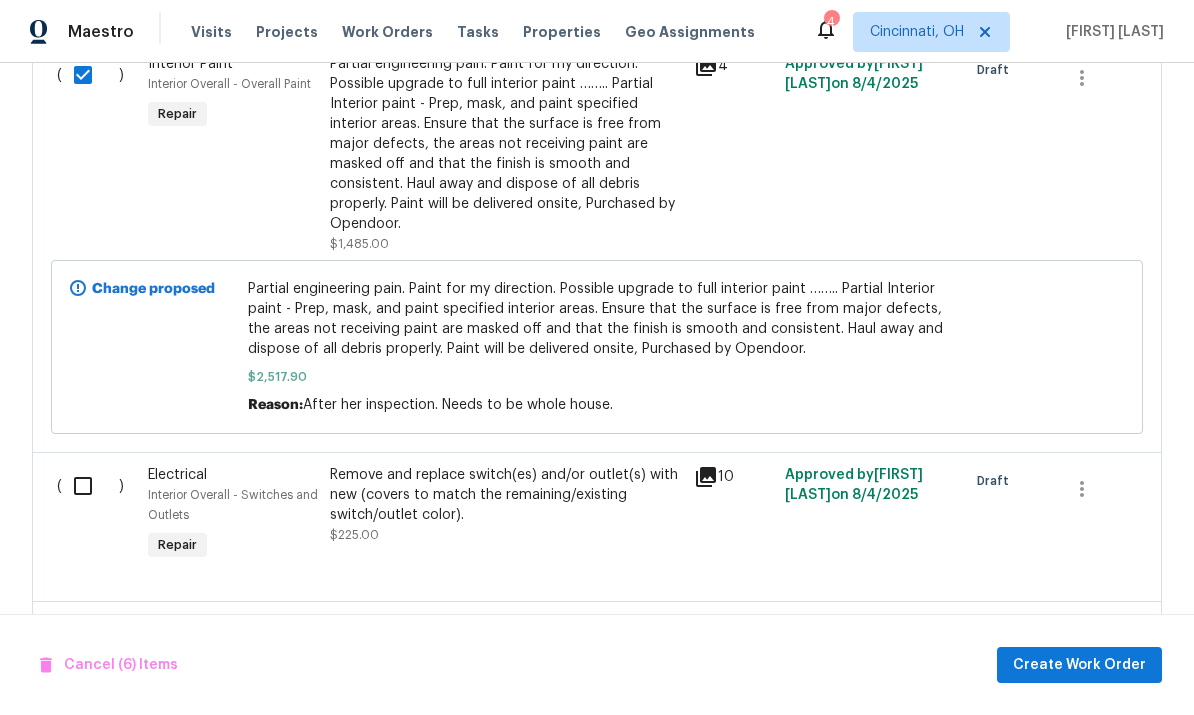 scroll, scrollTop: 2103, scrollLeft: 0, axis: vertical 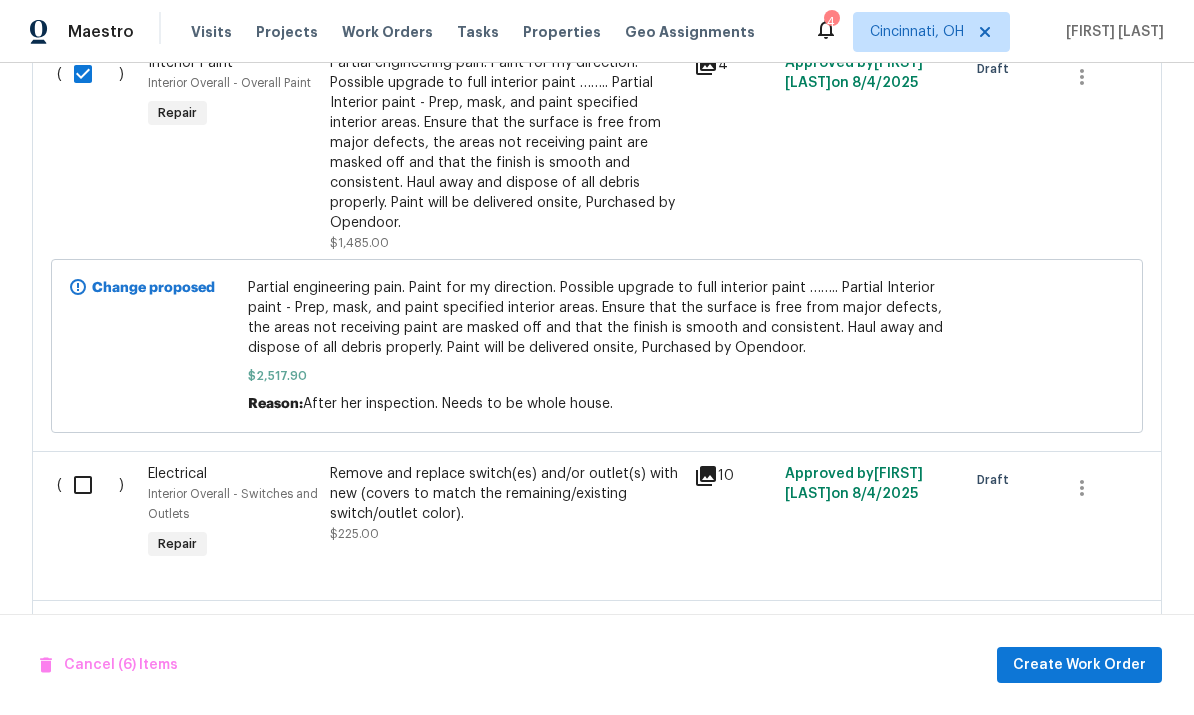 click at bounding box center (90, 485) 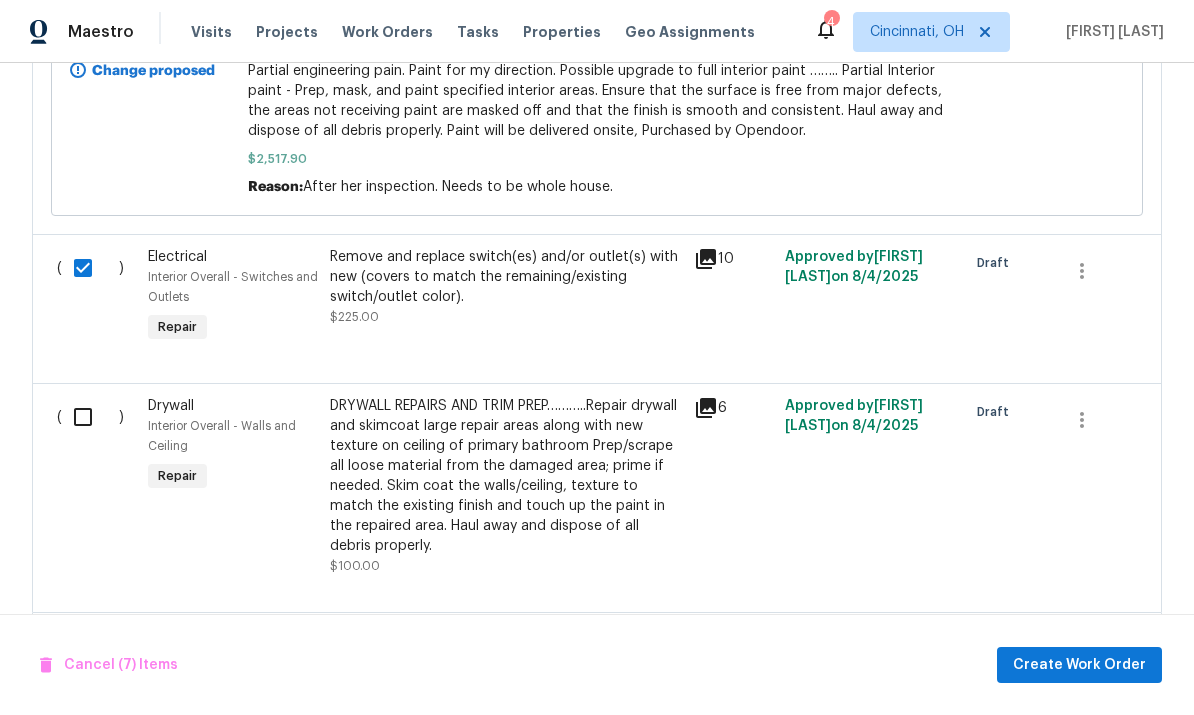 scroll, scrollTop: 2328, scrollLeft: 0, axis: vertical 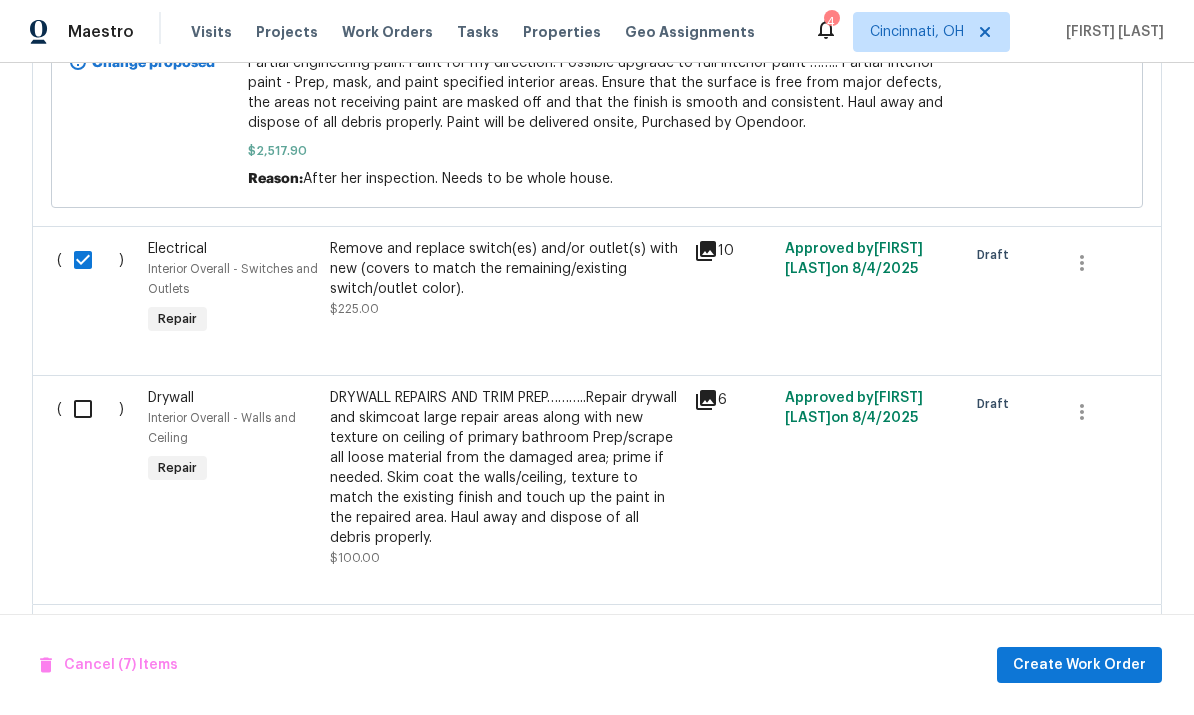 click at bounding box center [90, 409] 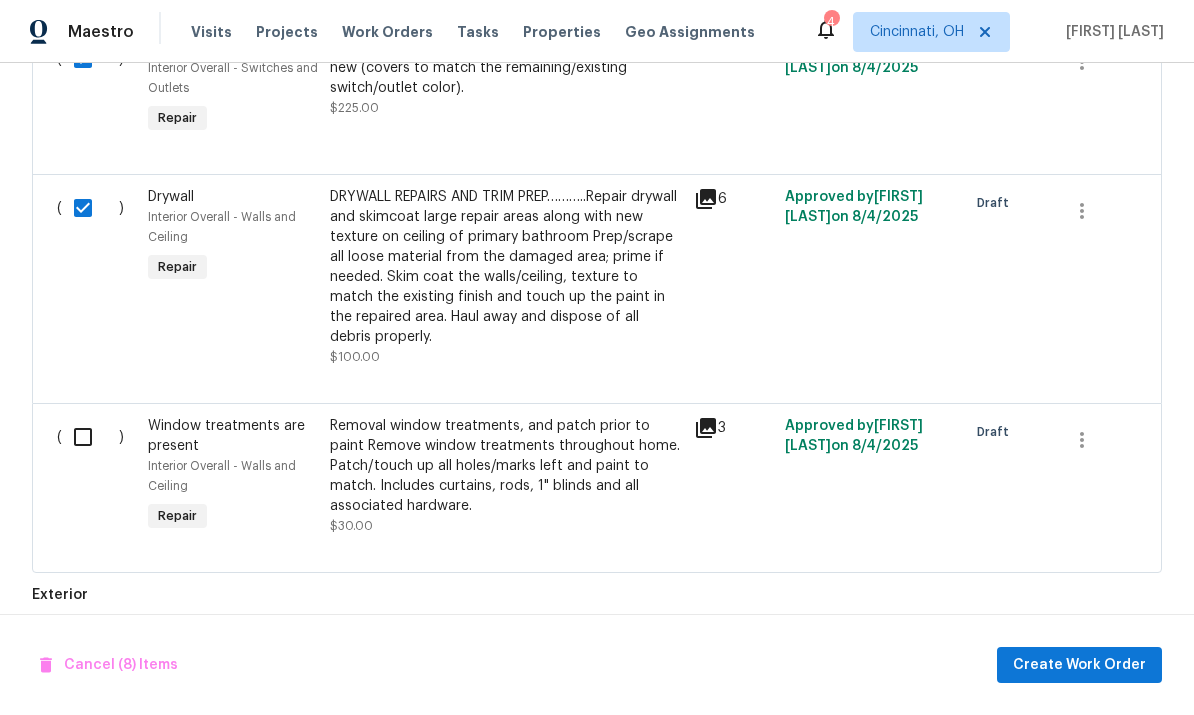 click at bounding box center (90, 437) 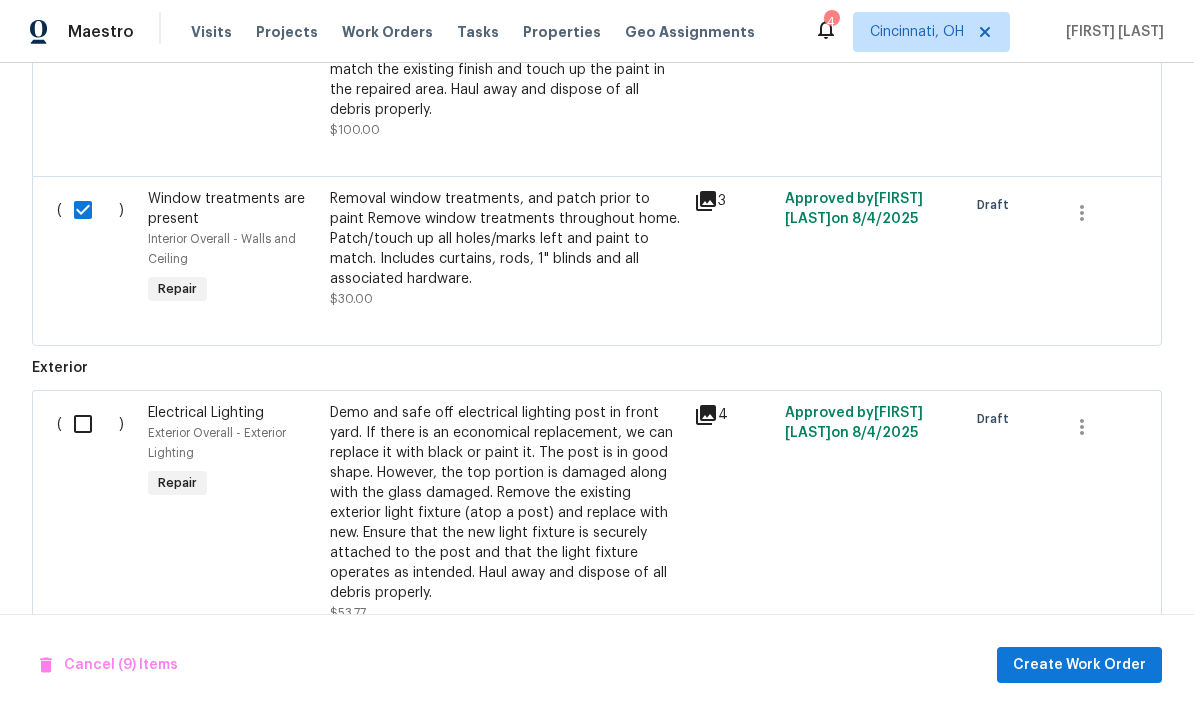 scroll, scrollTop: 2757, scrollLeft: 0, axis: vertical 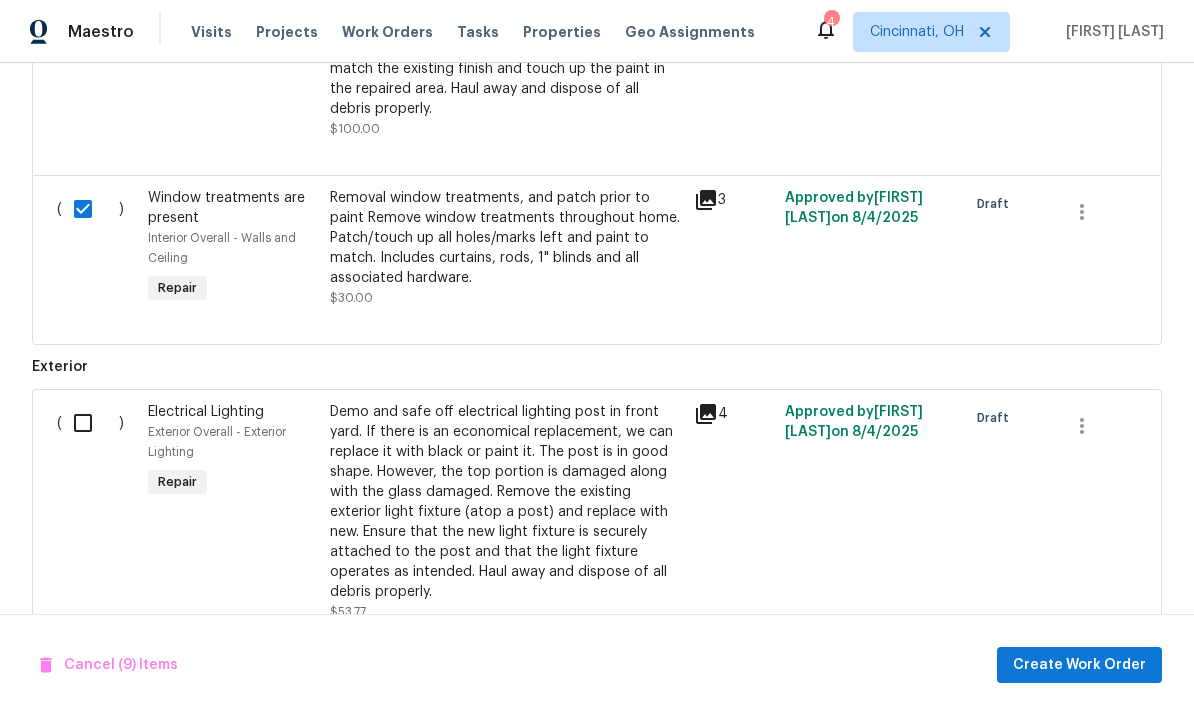 click at bounding box center (90, 423) 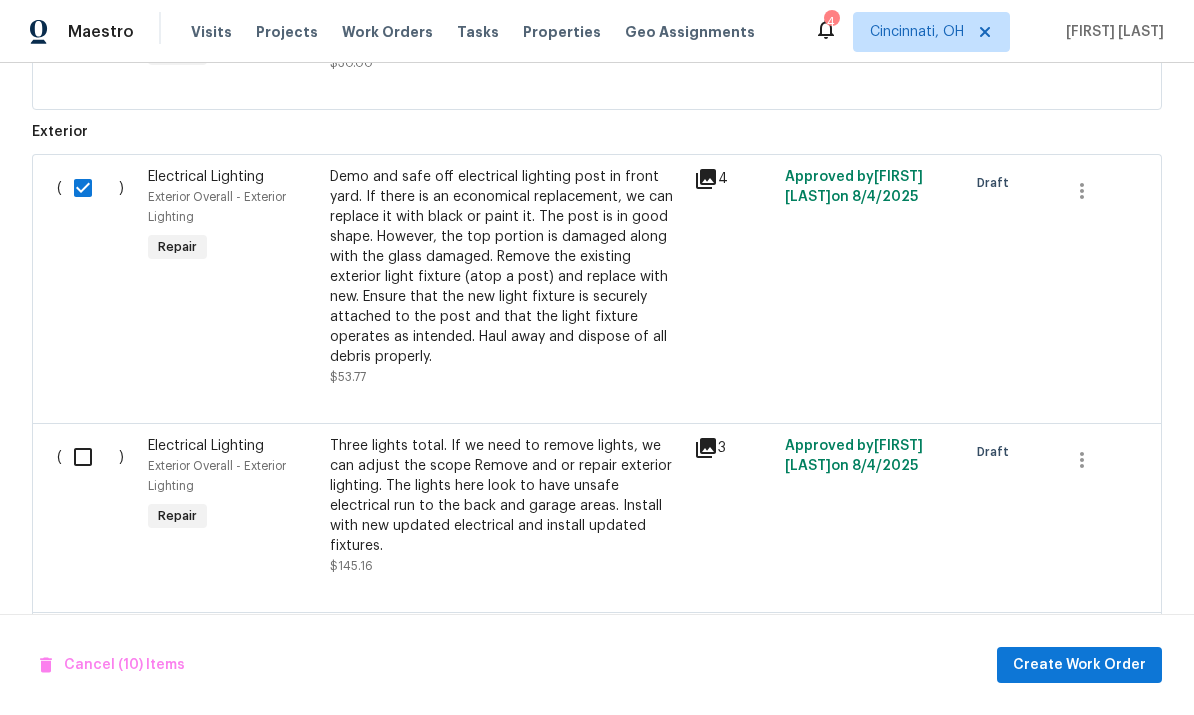 click at bounding box center (90, 457) 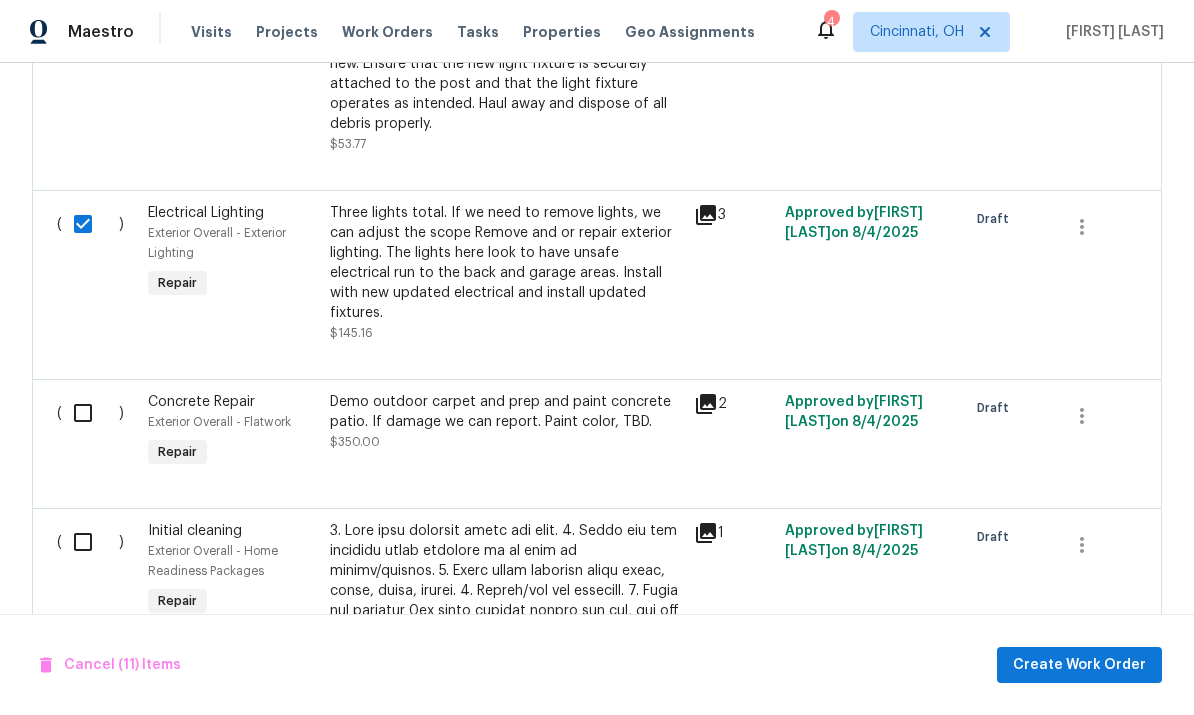 scroll, scrollTop: 3227, scrollLeft: 0, axis: vertical 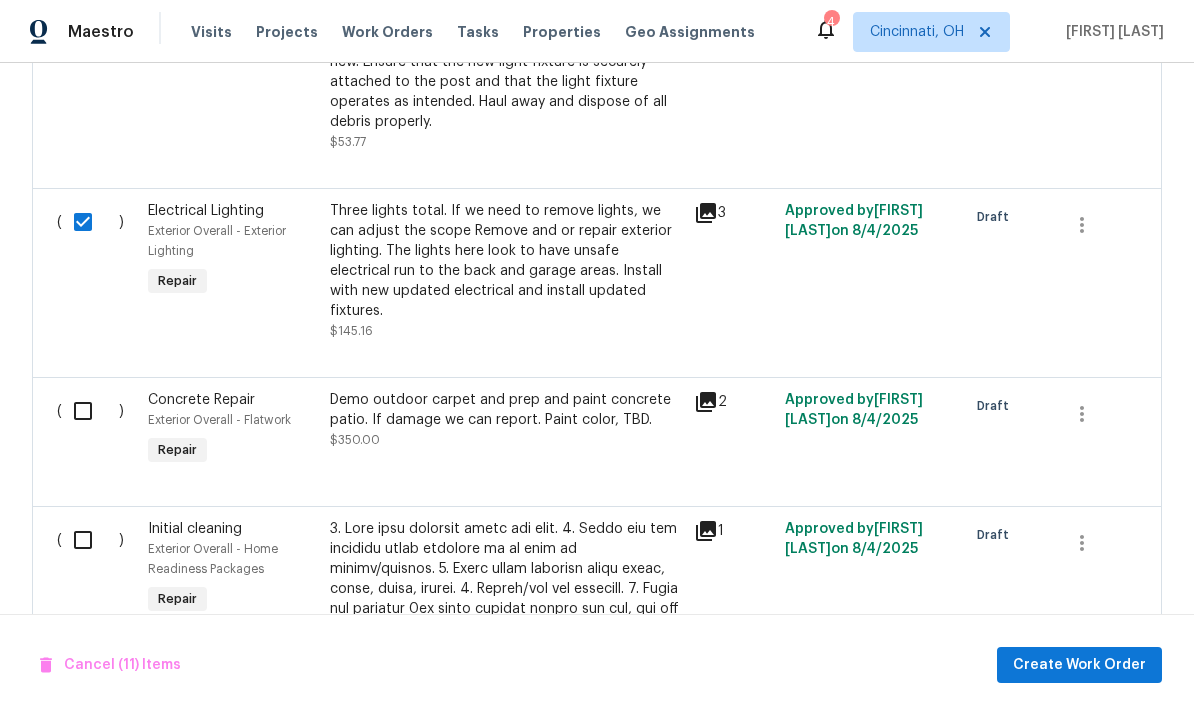 click on "( )" at bounding box center [96, 430] 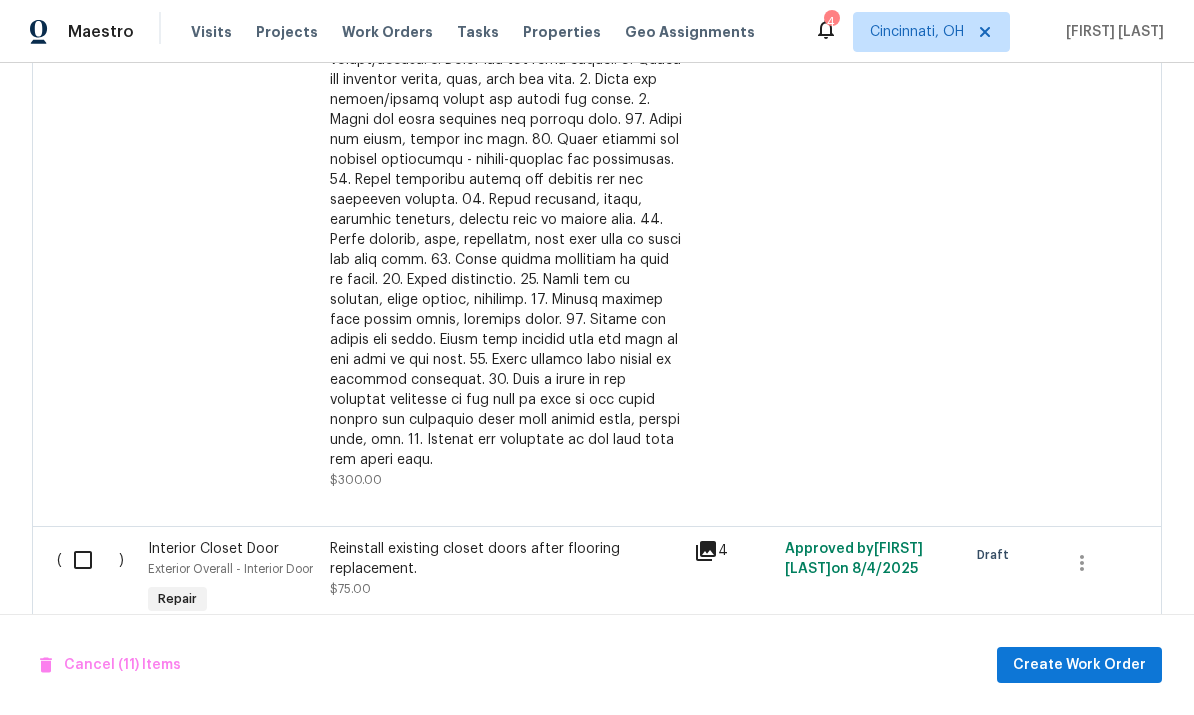 scroll, scrollTop: 3817, scrollLeft: 0, axis: vertical 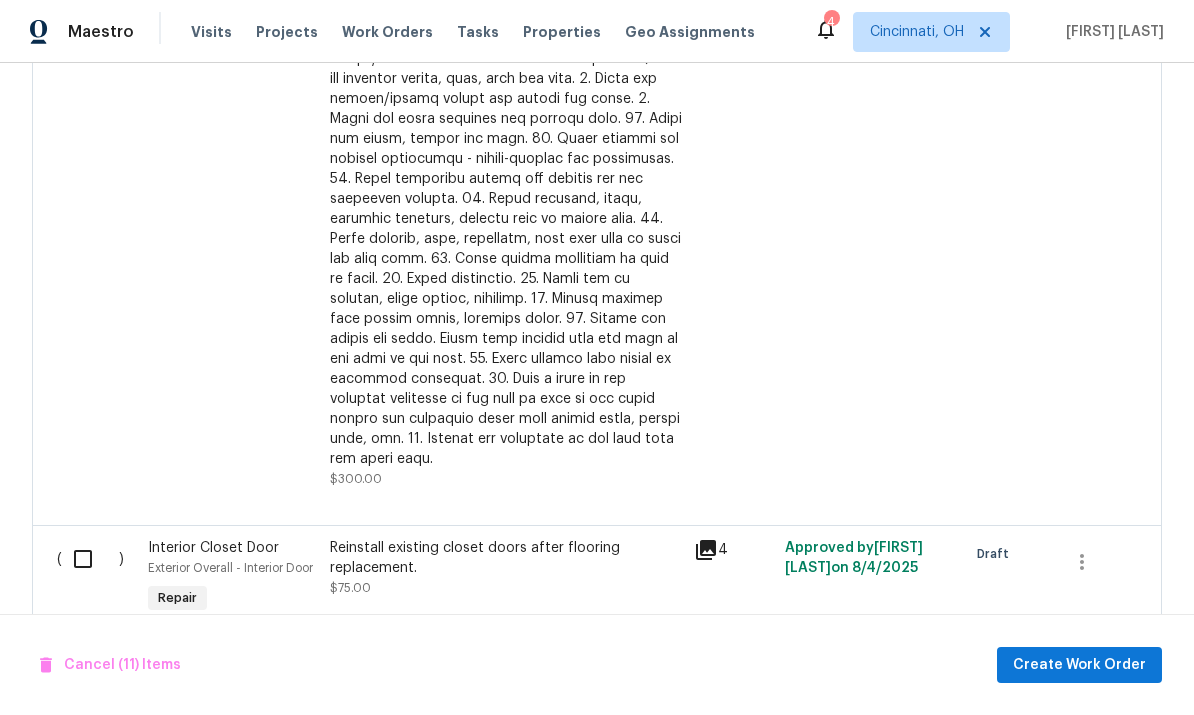 click at bounding box center [90, 559] 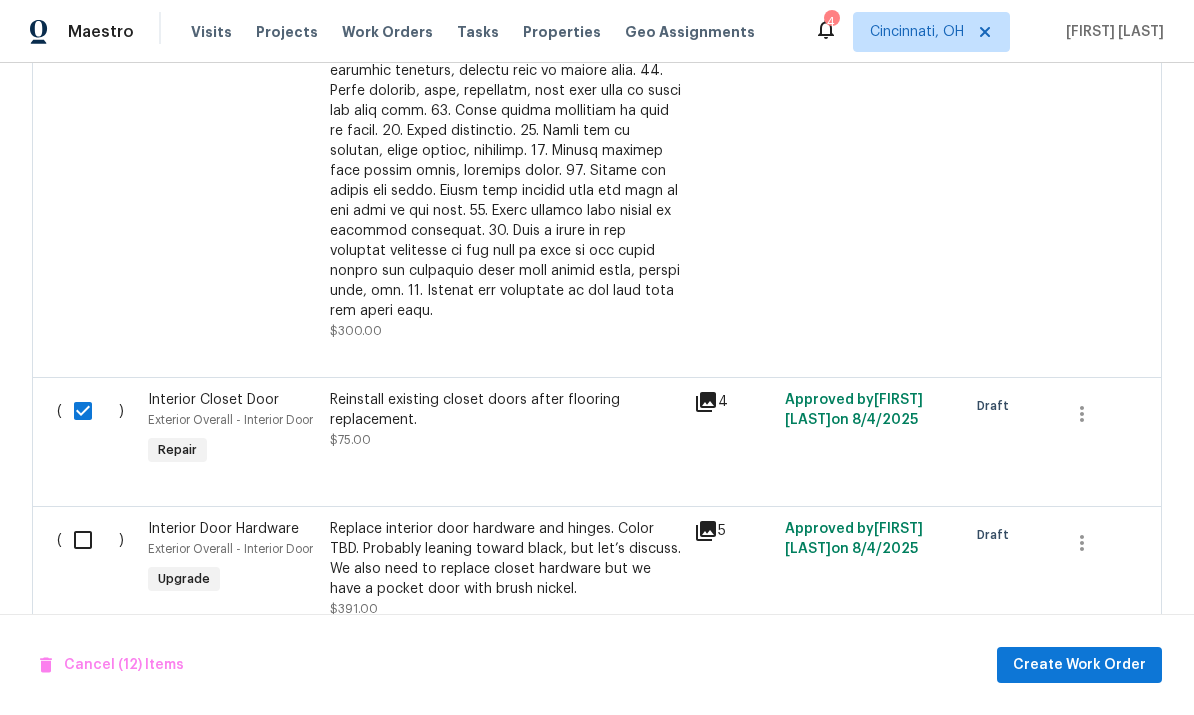 scroll, scrollTop: 3967, scrollLeft: 0, axis: vertical 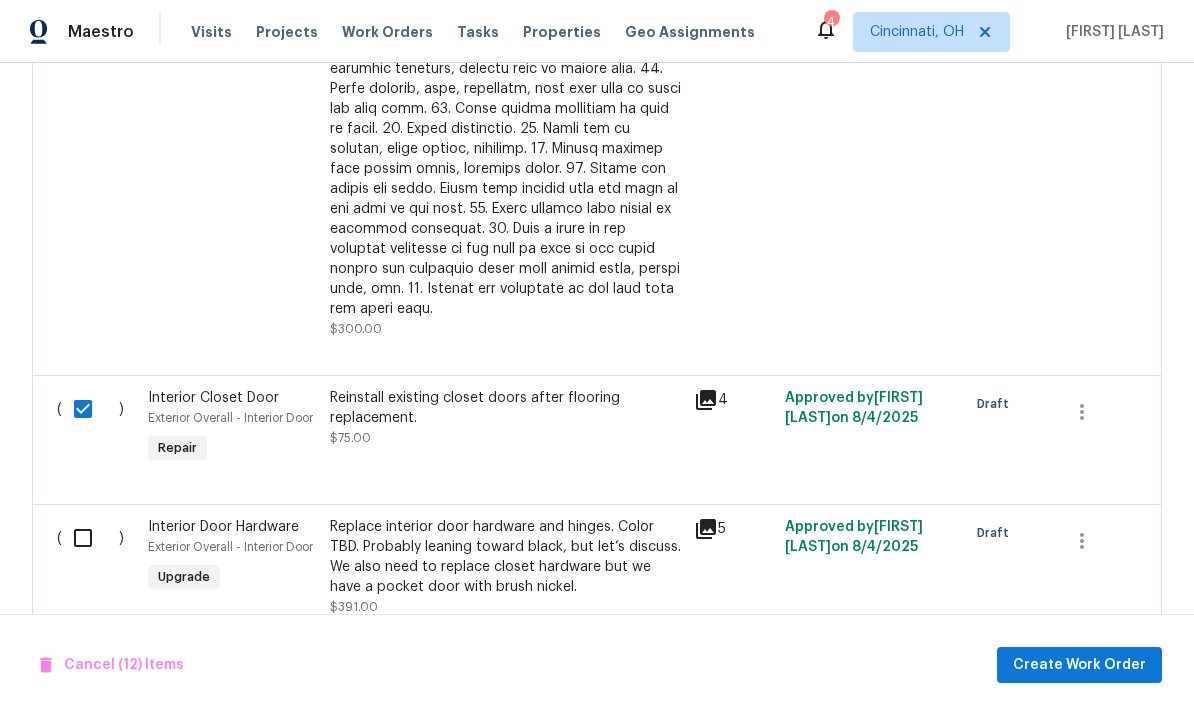 click at bounding box center (90, 538) 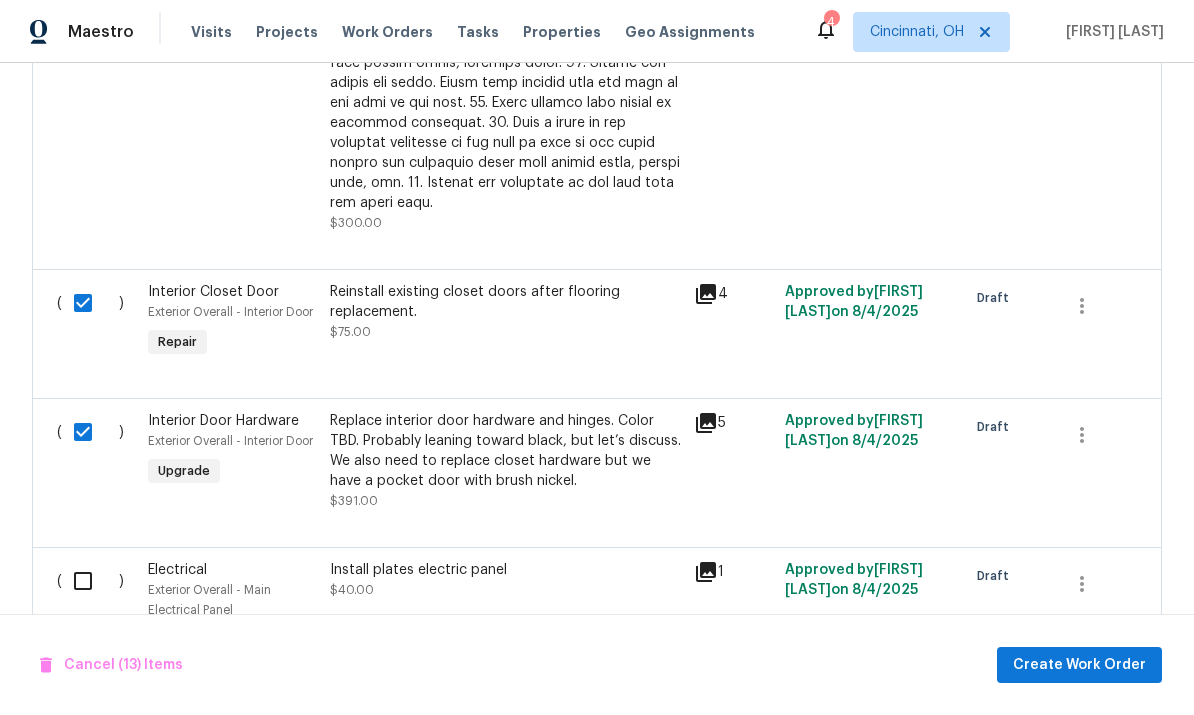scroll, scrollTop: 4096, scrollLeft: 0, axis: vertical 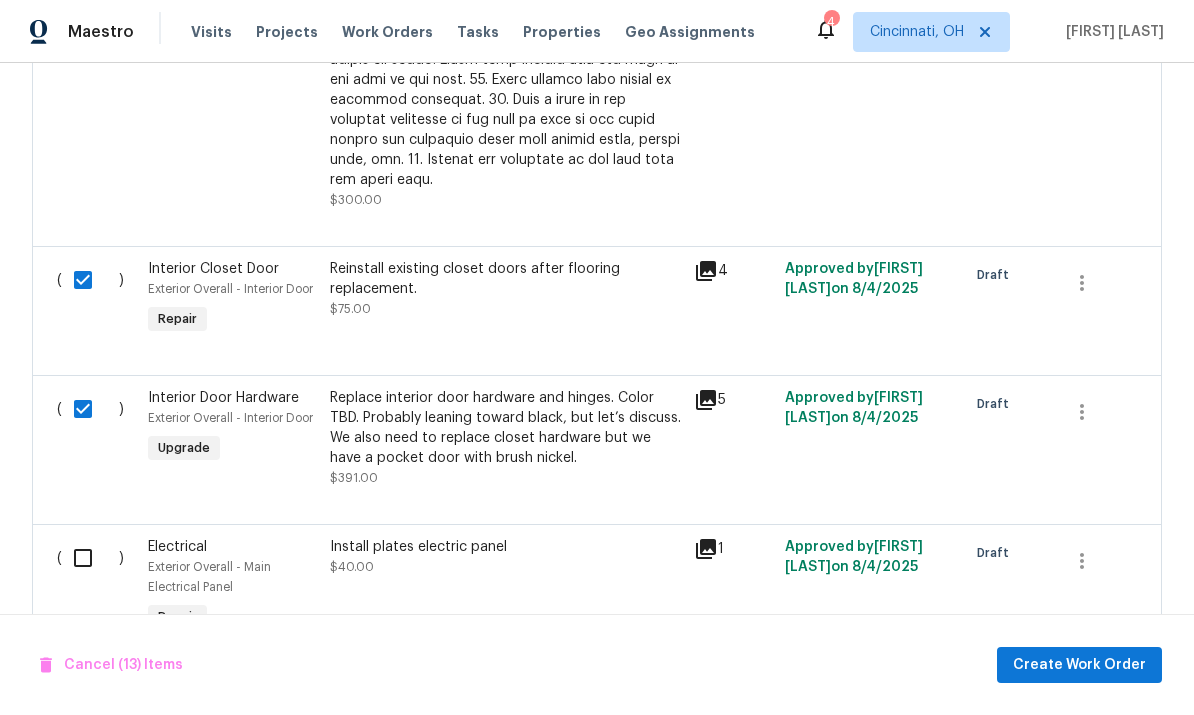 click at bounding box center [90, 558] 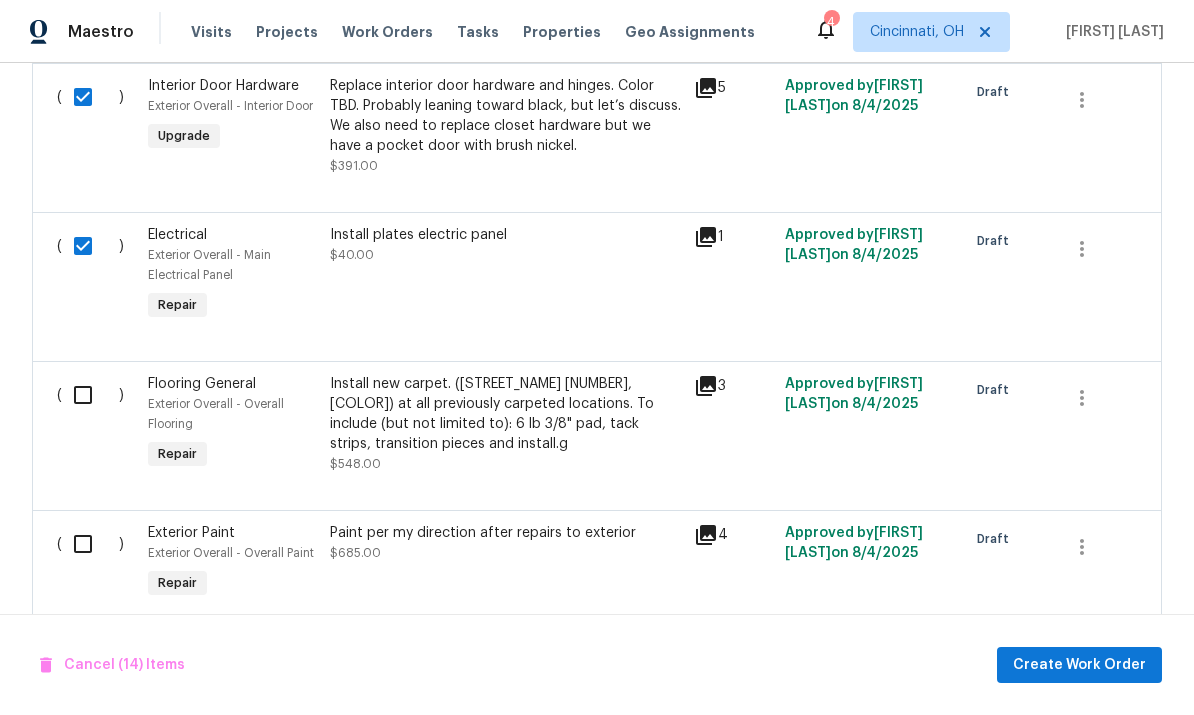 scroll, scrollTop: 4414, scrollLeft: 0, axis: vertical 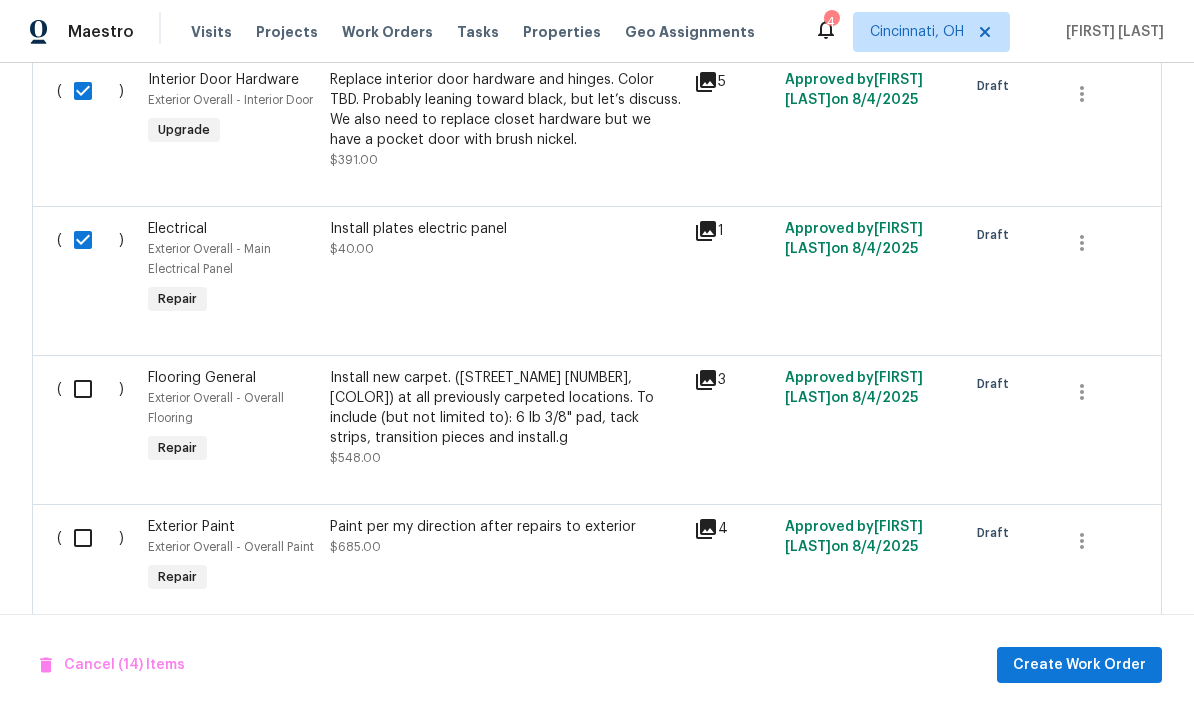 click at bounding box center [90, 538] 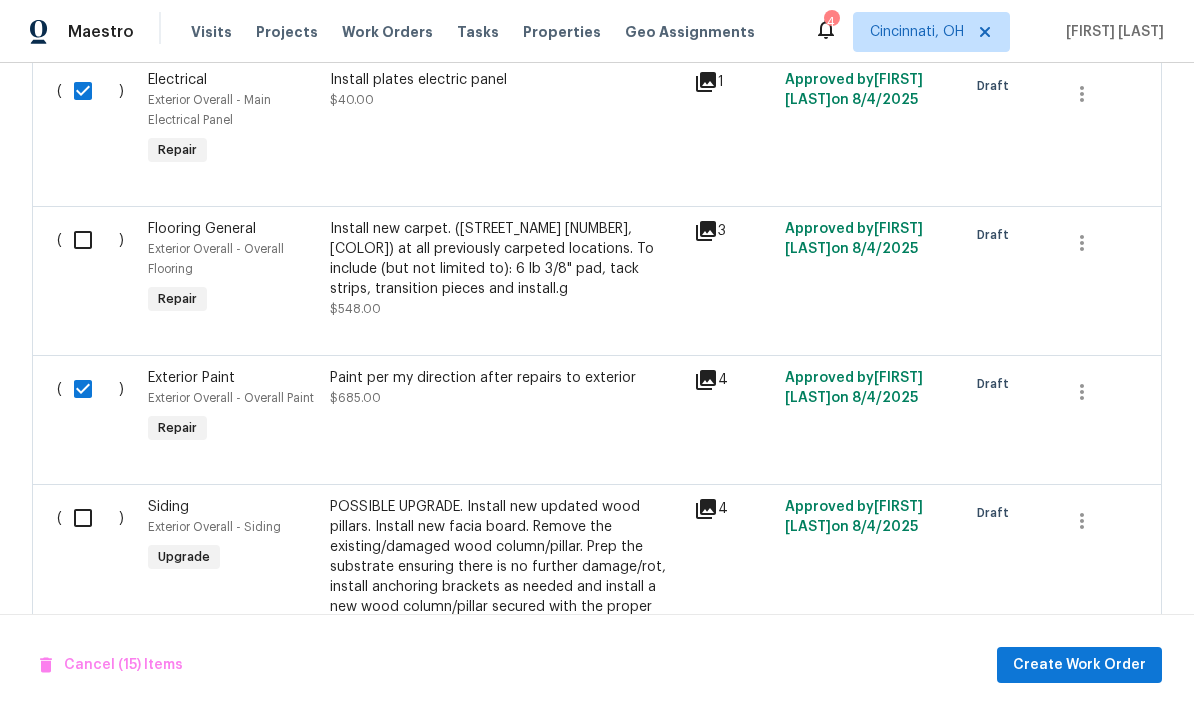 scroll, scrollTop: 4567, scrollLeft: 0, axis: vertical 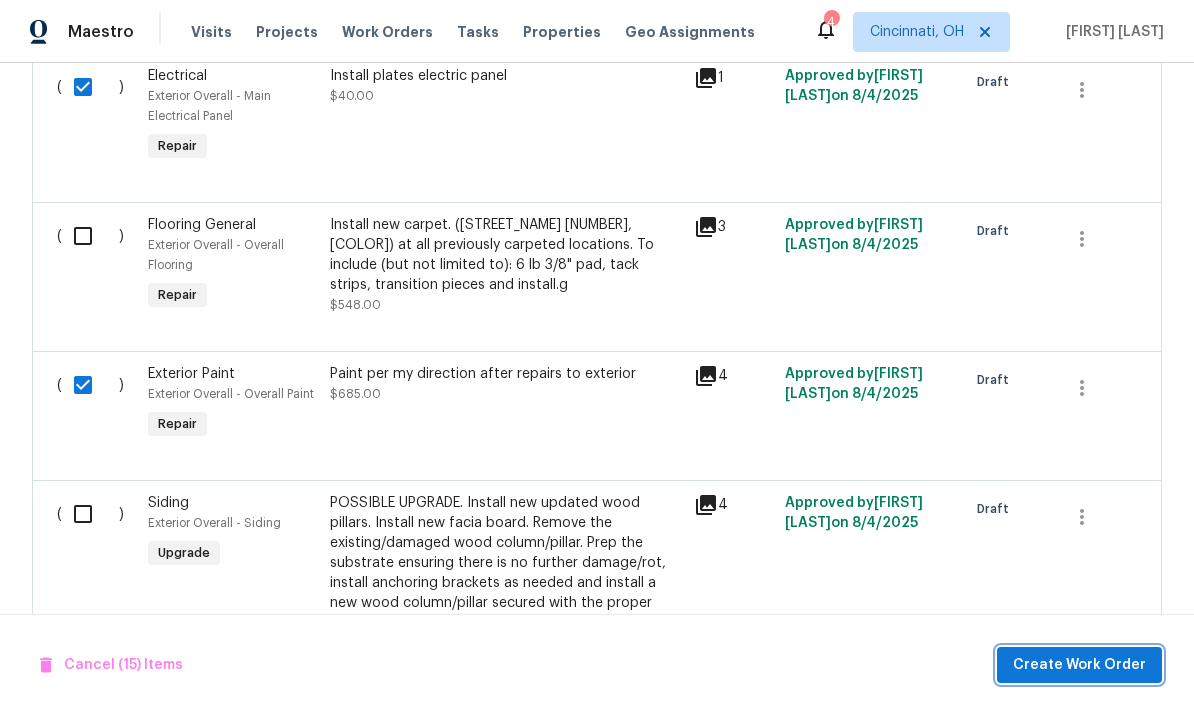 click on "Create Work Order" at bounding box center [1079, 665] 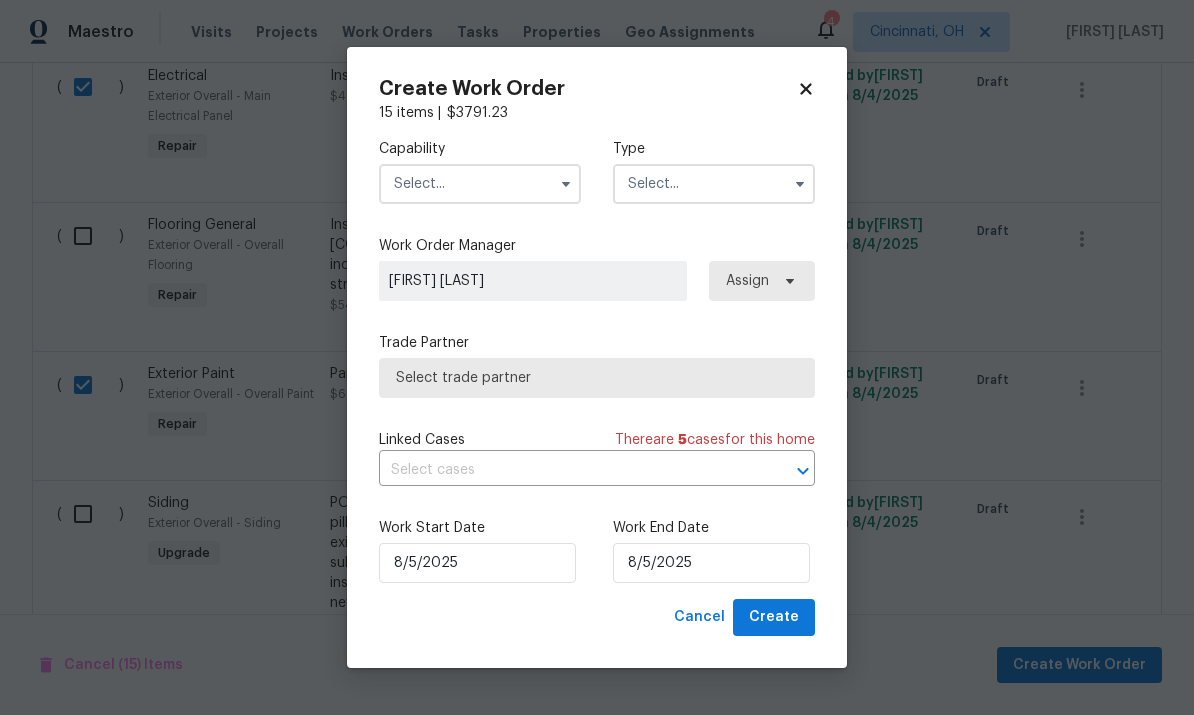 click at bounding box center [480, 184] 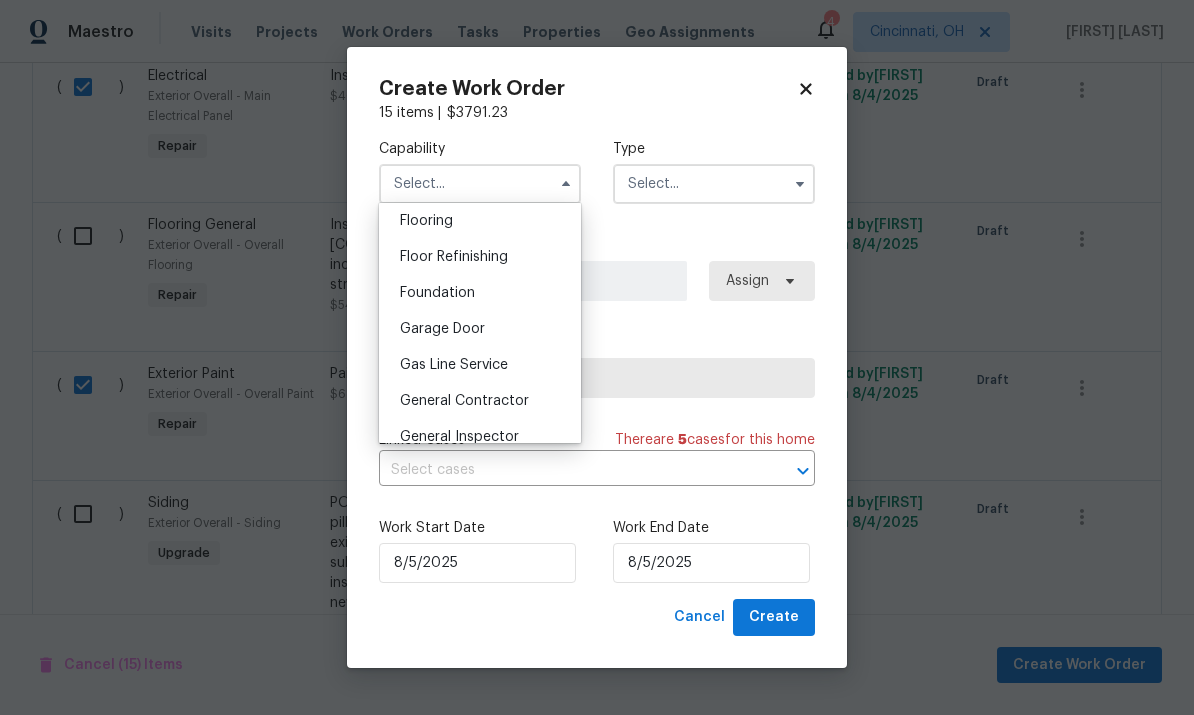 scroll, scrollTop: 817, scrollLeft: 0, axis: vertical 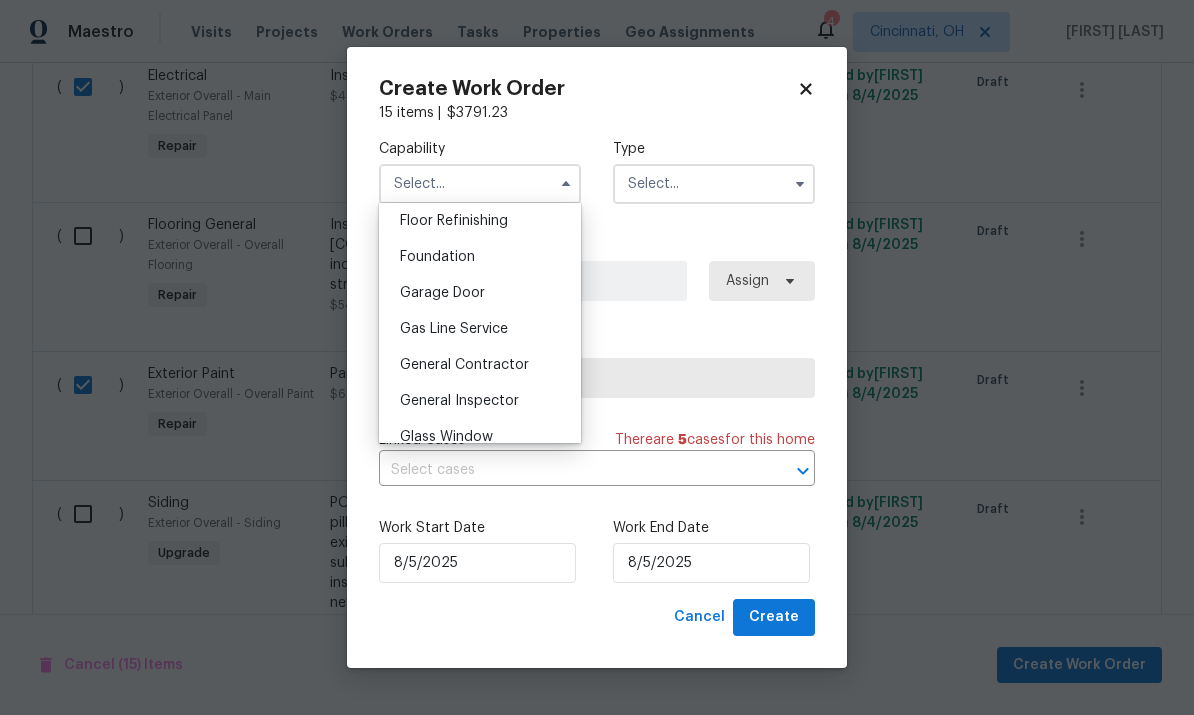 click on "General Contractor" at bounding box center [480, 365] 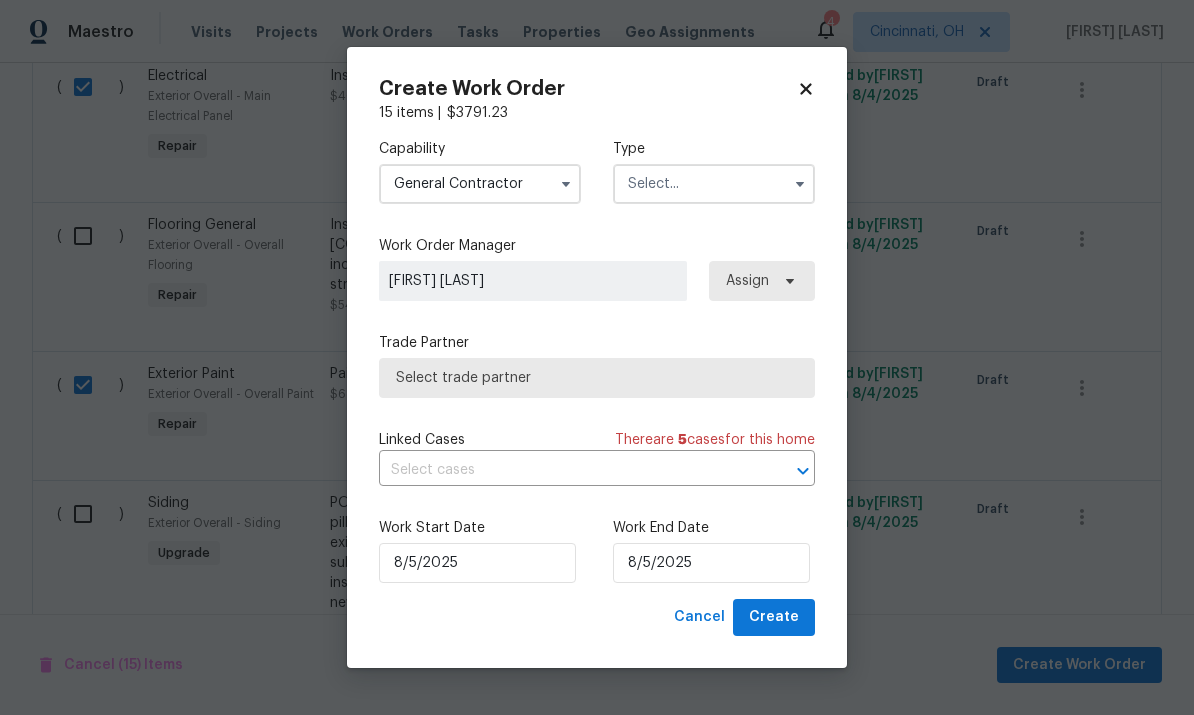 click at bounding box center (714, 184) 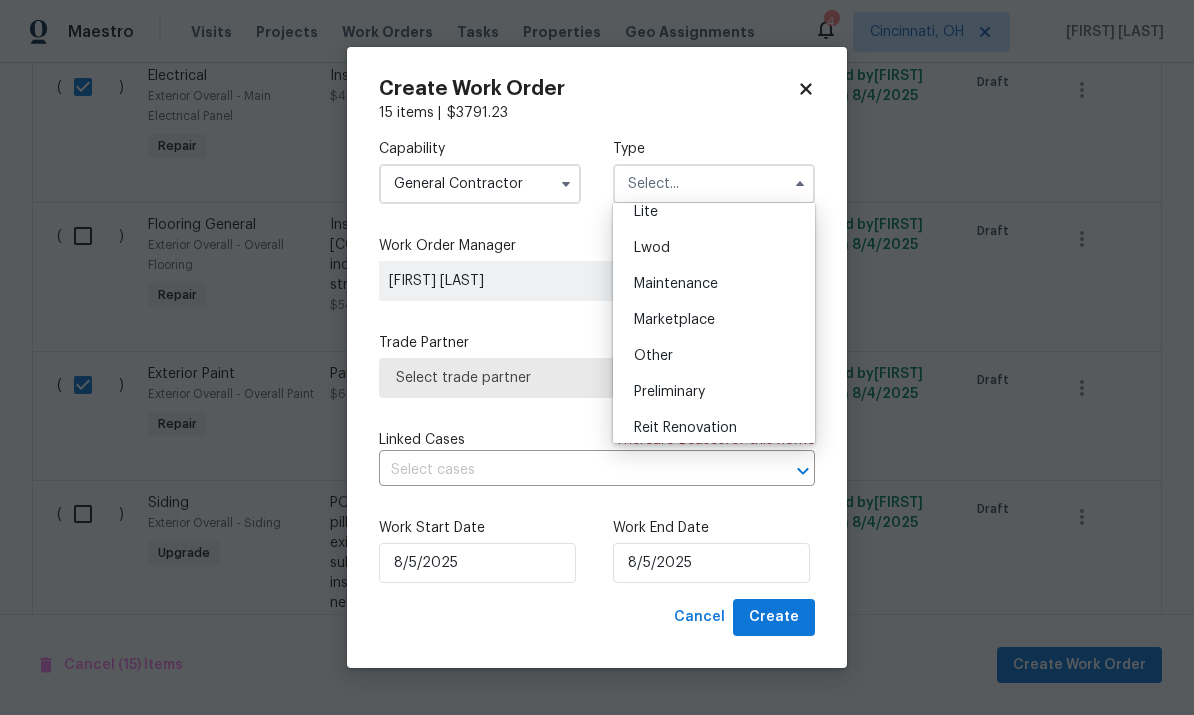 scroll, scrollTop: 347, scrollLeft: 0, axis: vertical 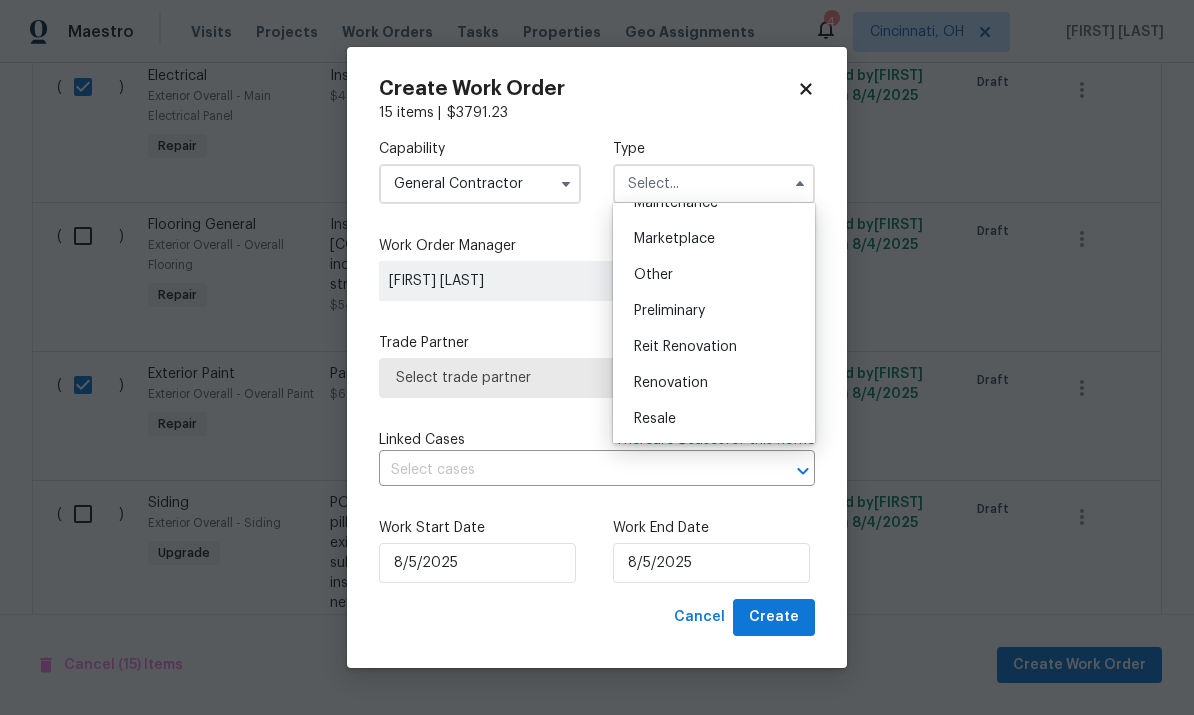 click on "Renovation" at bounding box center (714, 383) 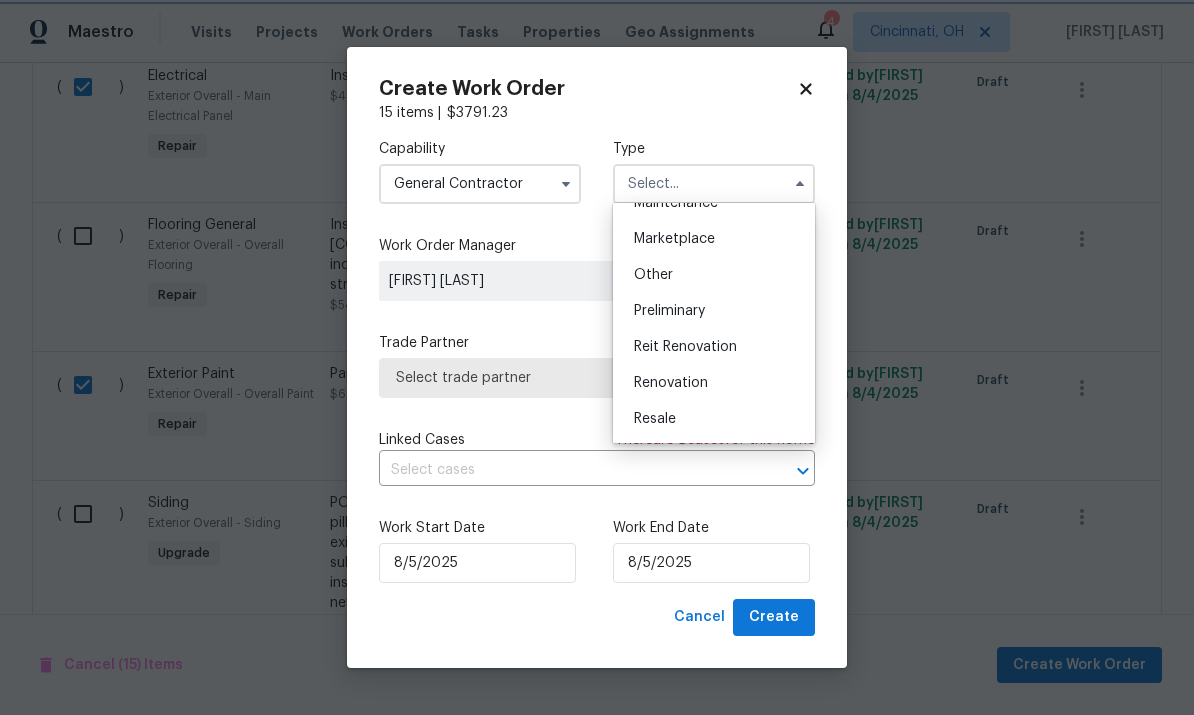 type on "Renovation" 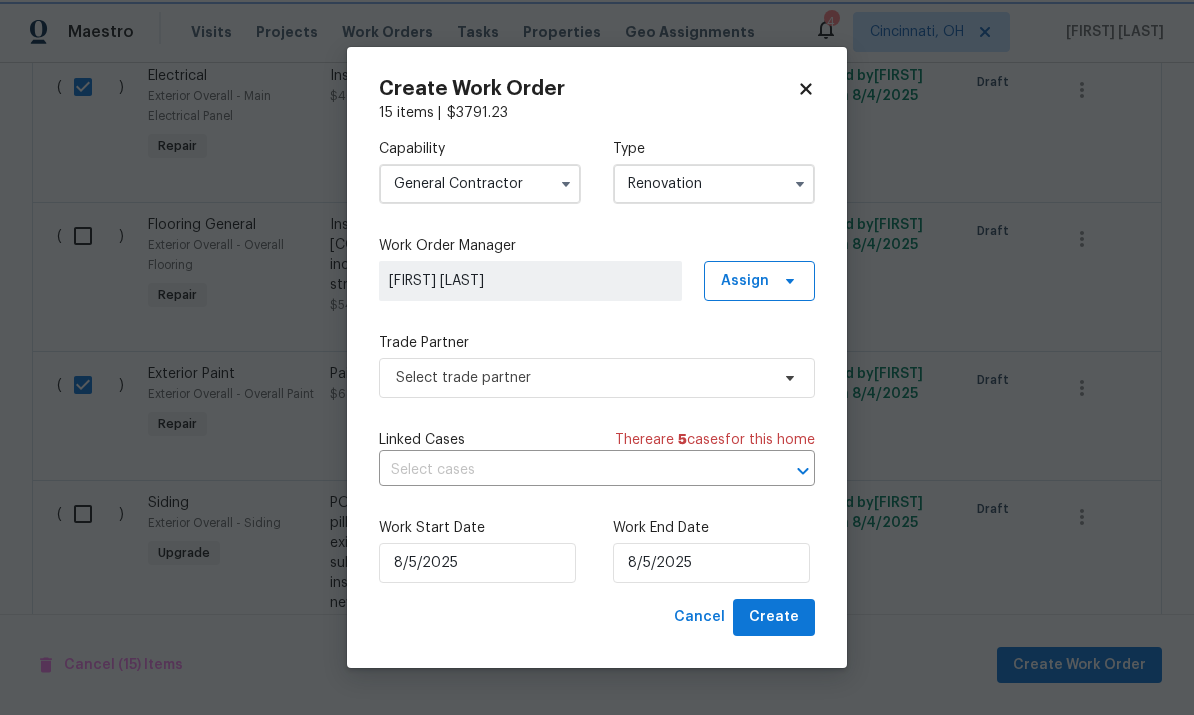 scroll, scrollTop: 0, scrollLeft: 0, axis: both 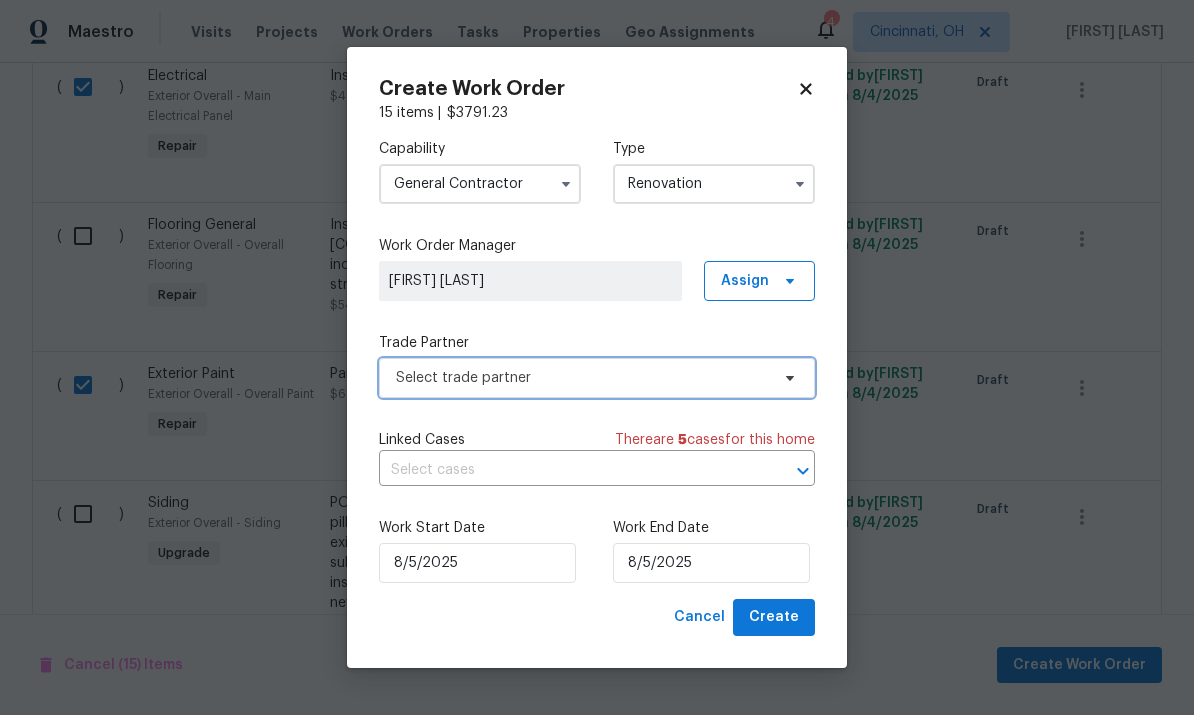 click on "Select trade partner" at bounding box center [582, 378] 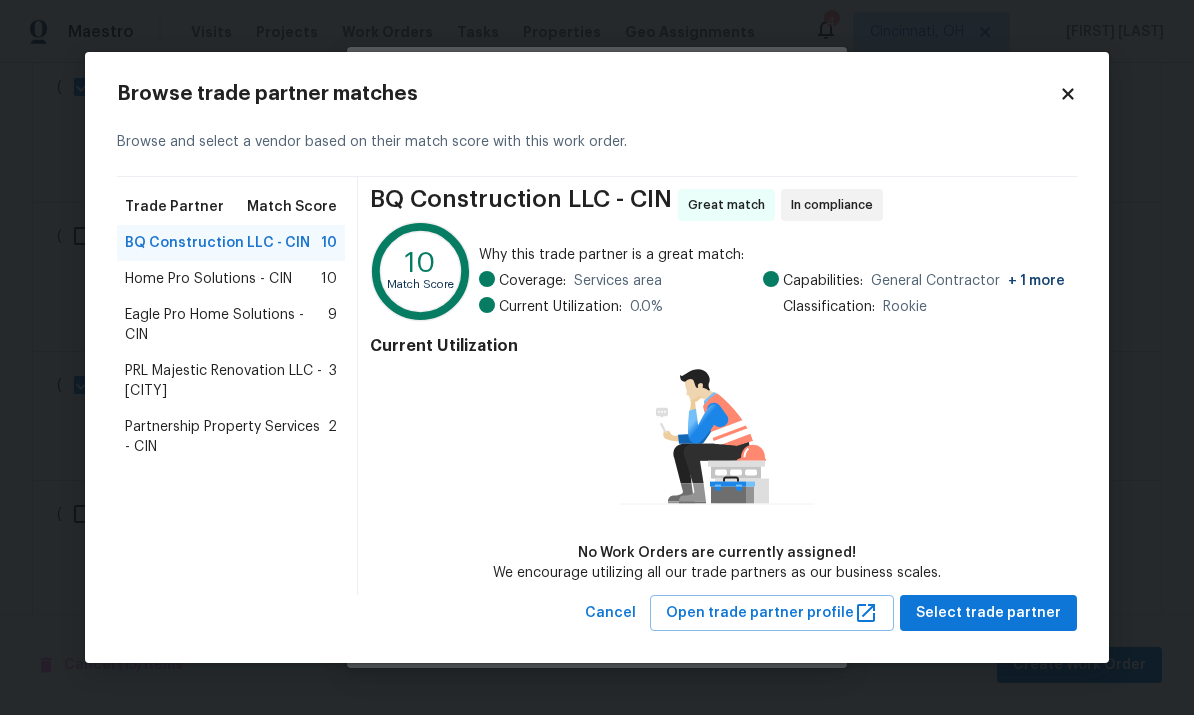 click on "Partnership Property Services - CIN" at bounding box center [226, 437] 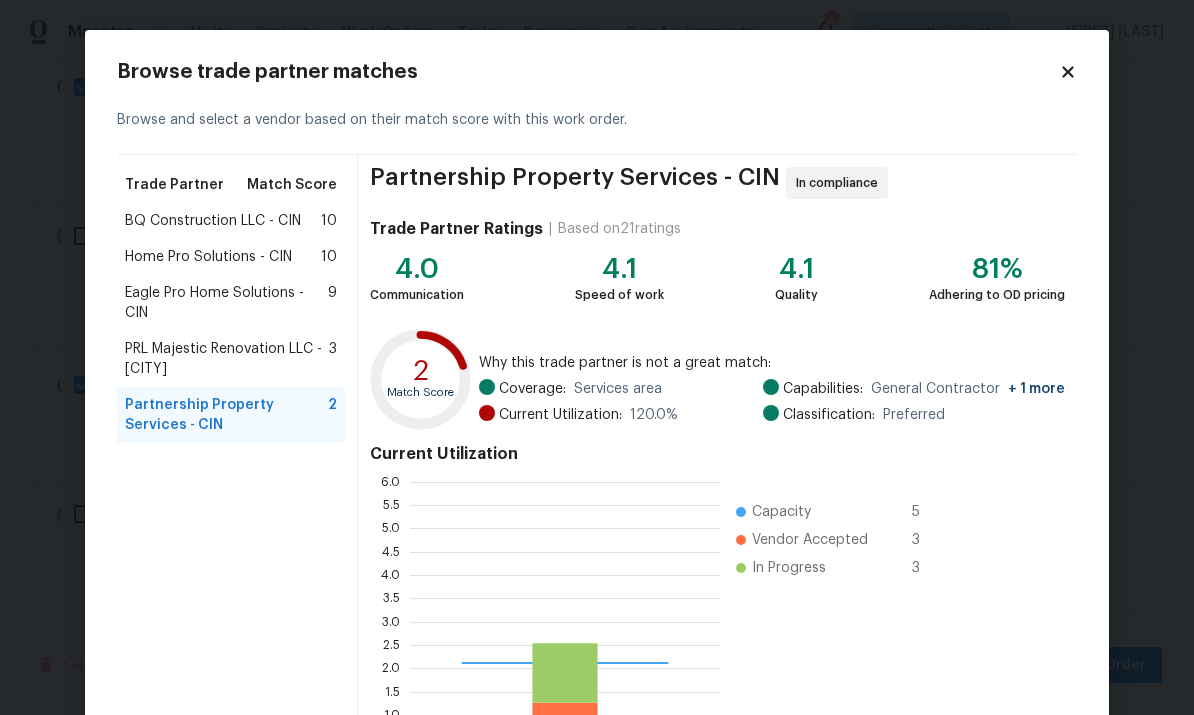 scroll, scrollTop: 2, scrollLeft: 2, axis: both 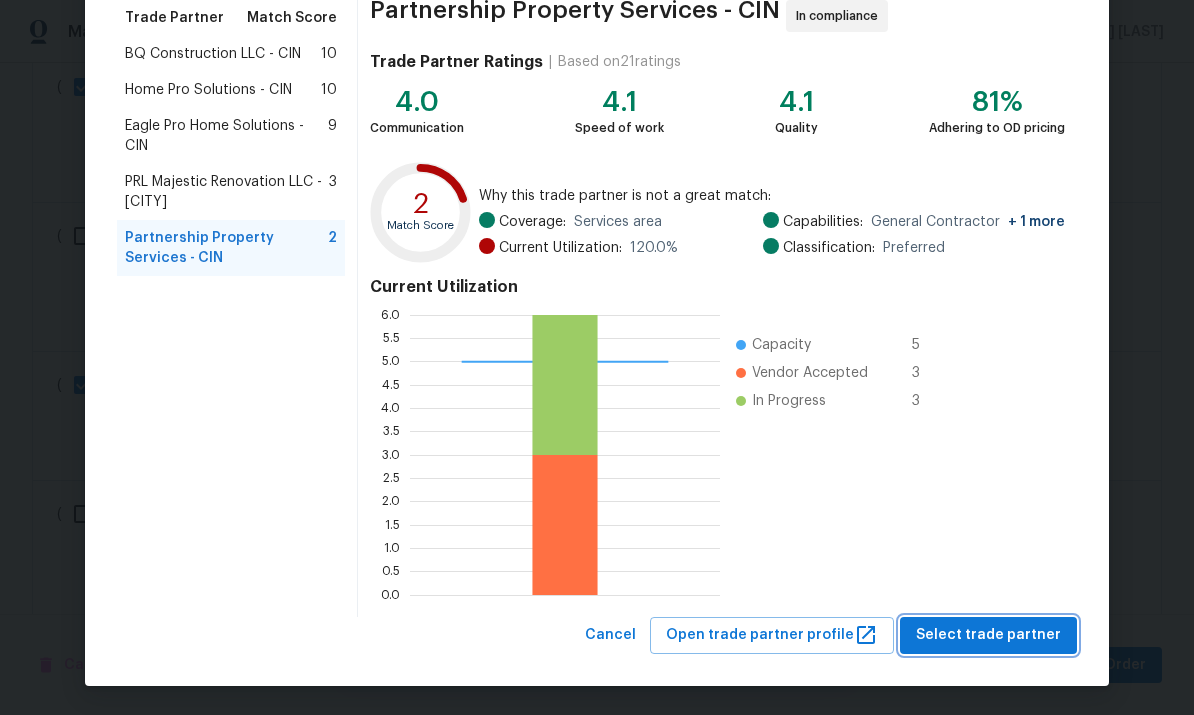 click on "Select trade partner" at bounding box center [988, 635] 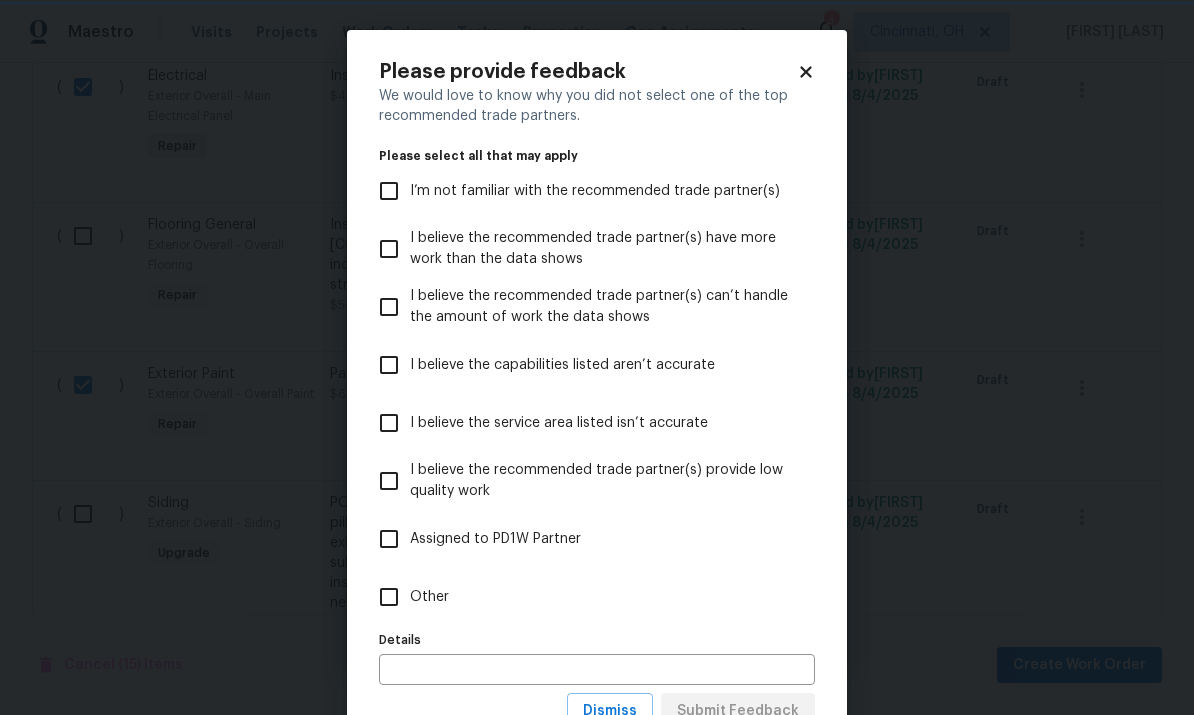 scroll, scrollTop: 0, scrollLeft: 0, axis: both 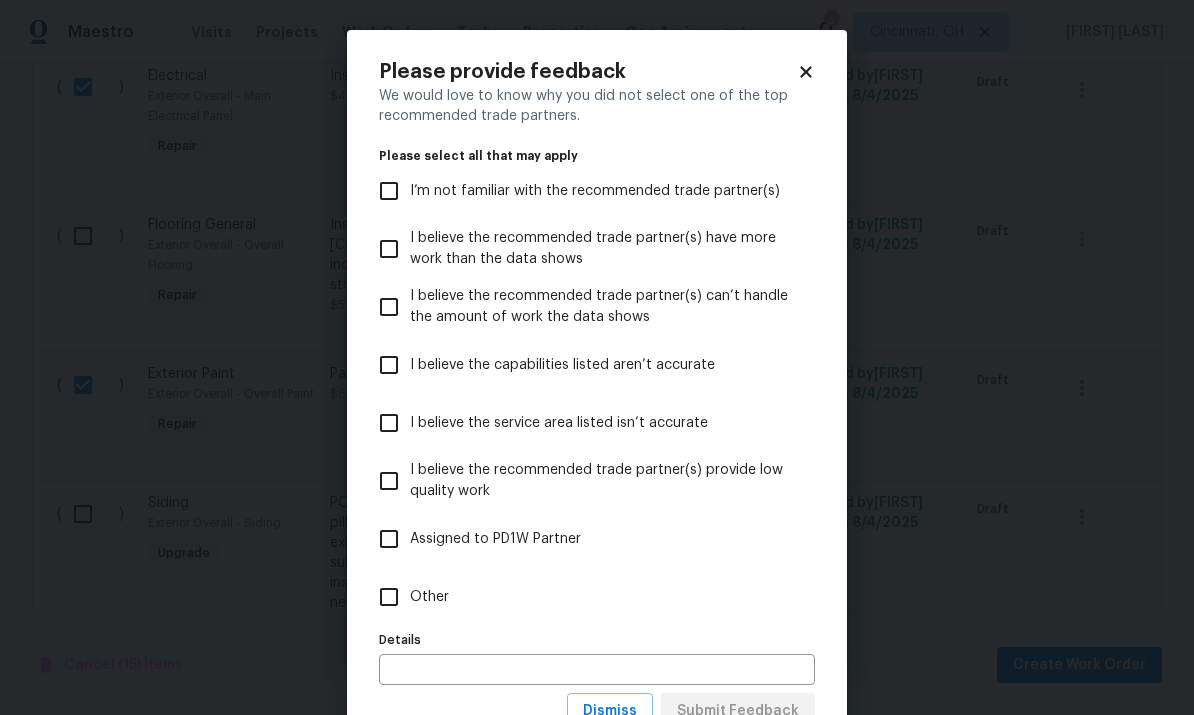 click on "Other" at bounding box center [429, 597] 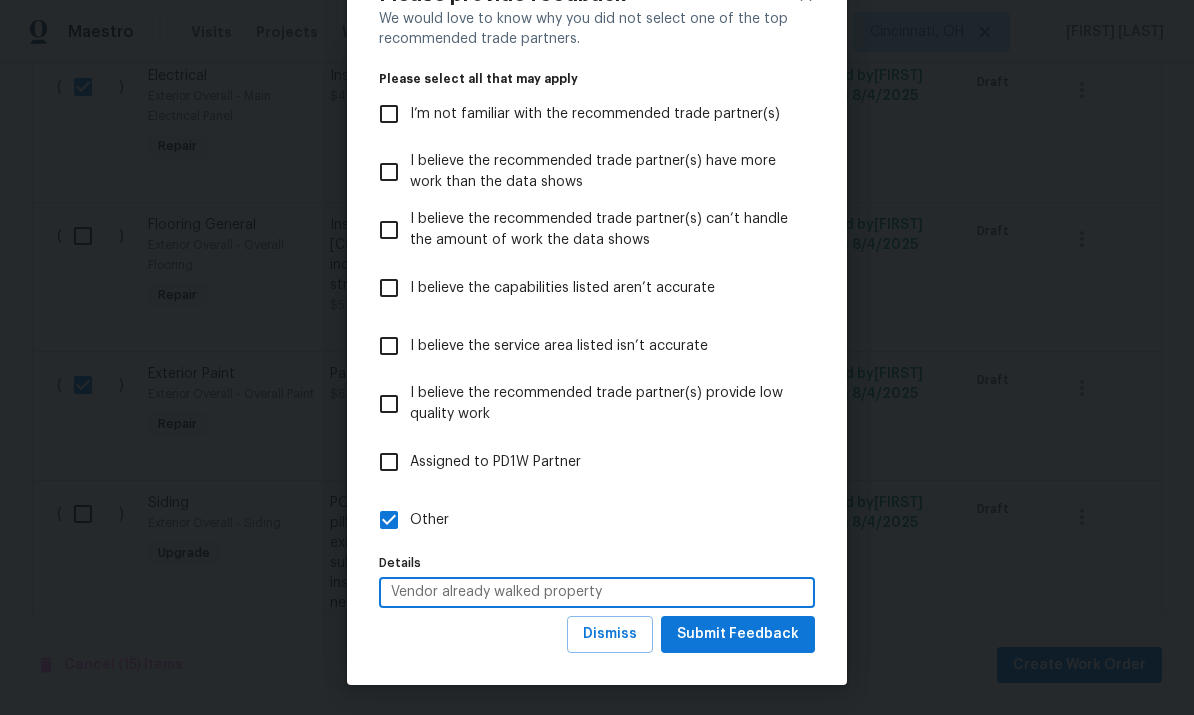 scroll, scrollTop: 78, scrollLeft: 0, axis: vertical 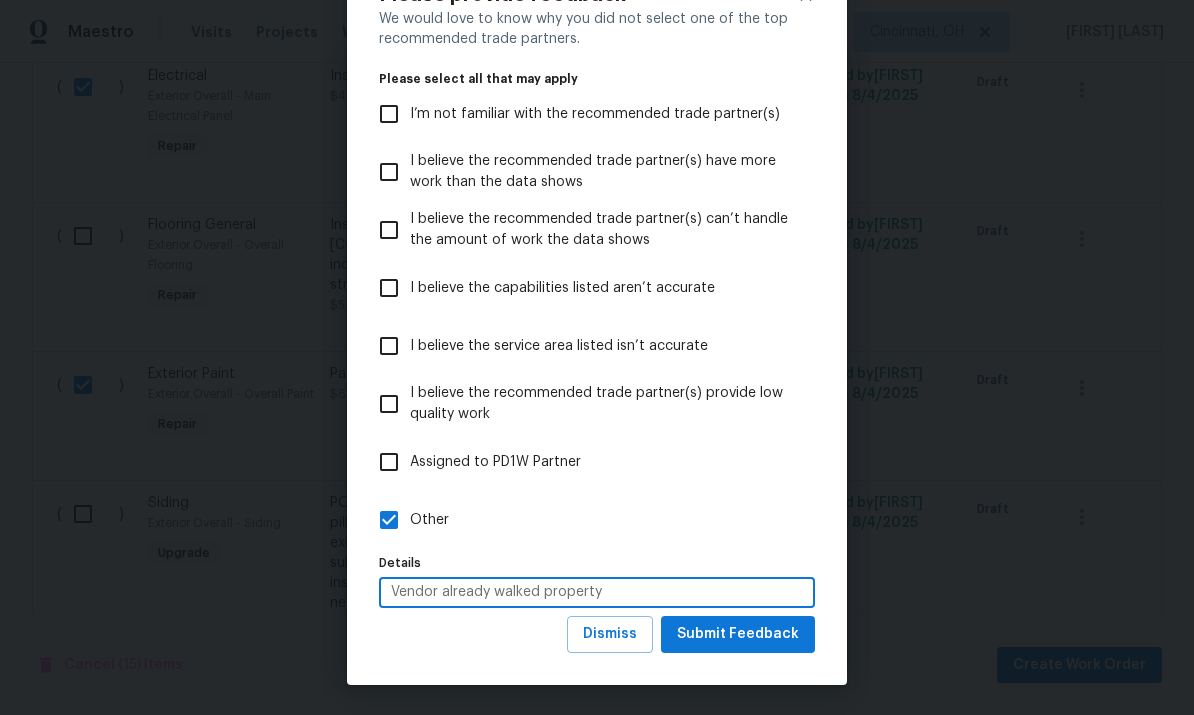 type on "Vendor already walked property" 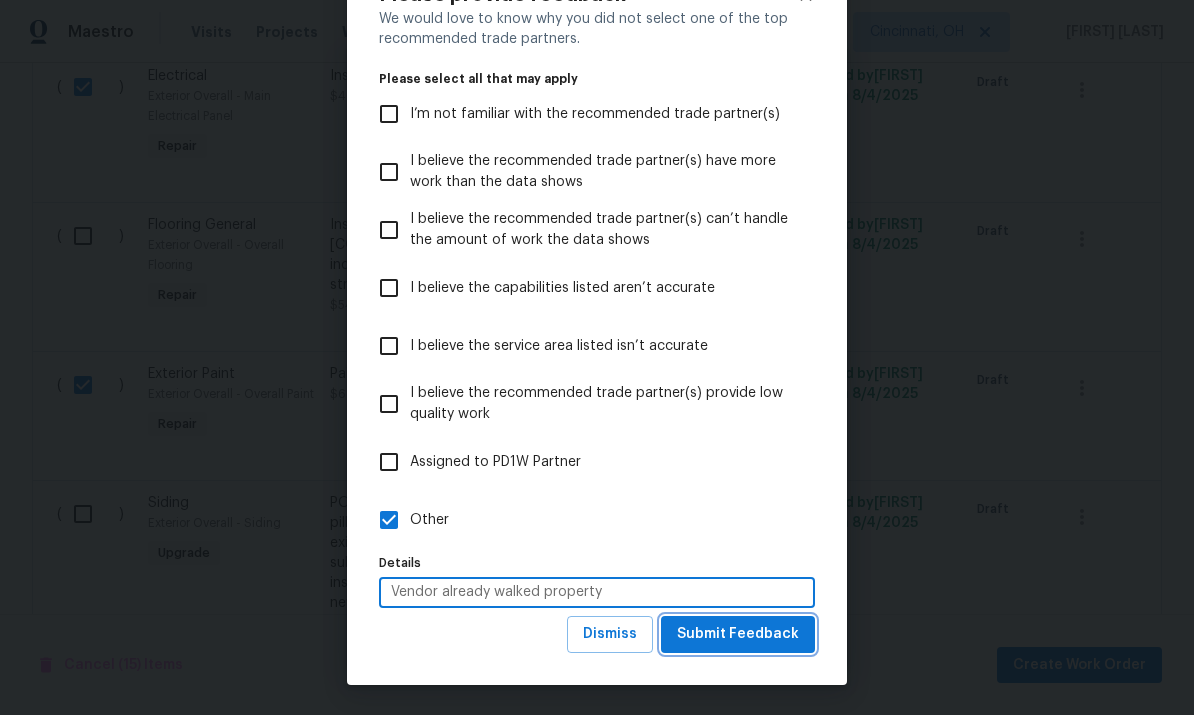 click on "Submit Feedback" at bounding box center [738, 634] 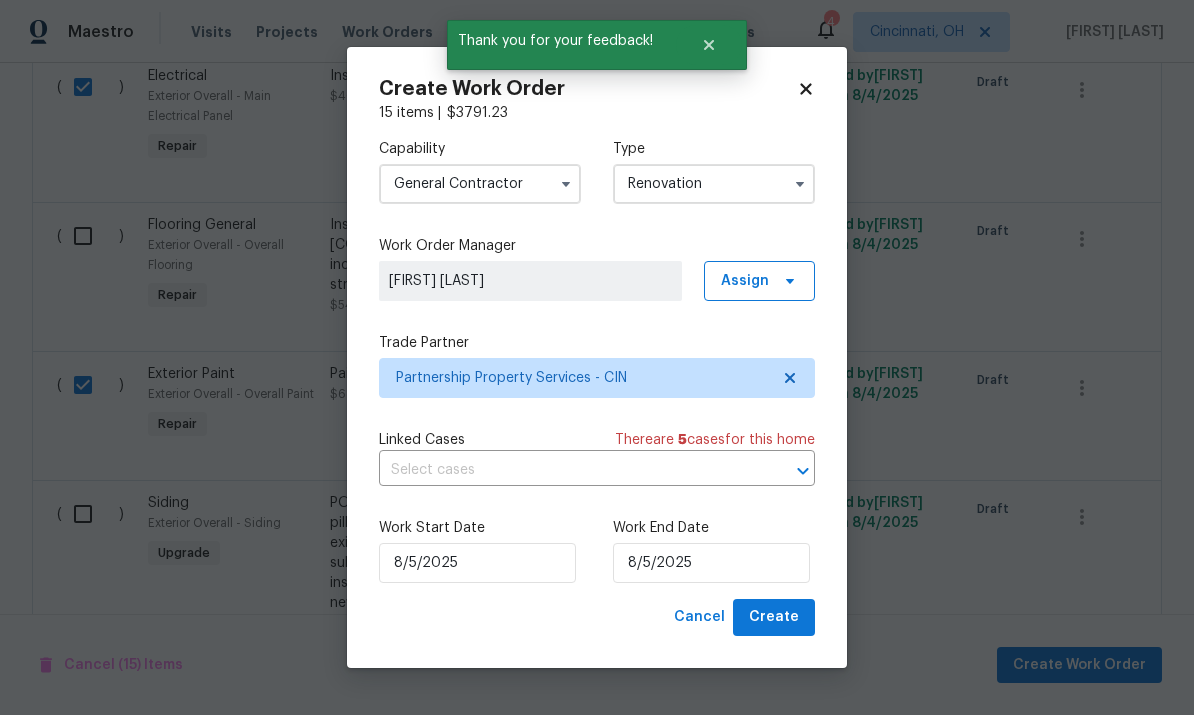 scroll, scrollTop: 0, scrollLeft: 0, axis: both 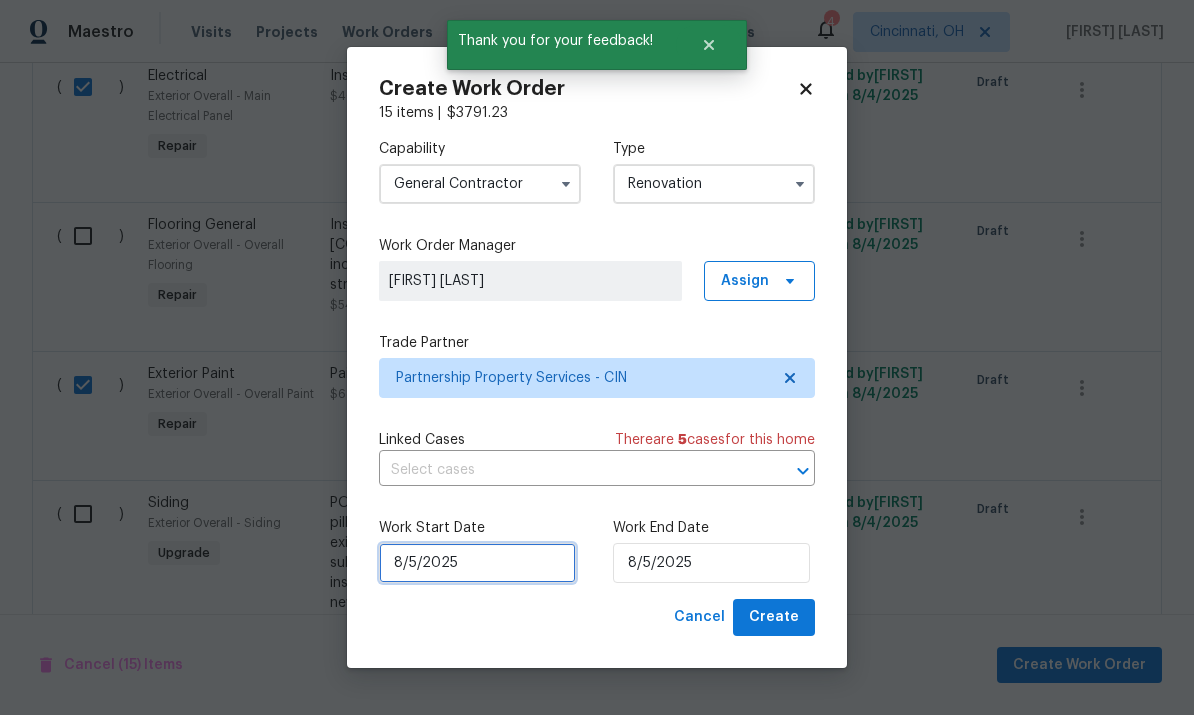 click on "8/5/2025" at bounding box center (477, 563) 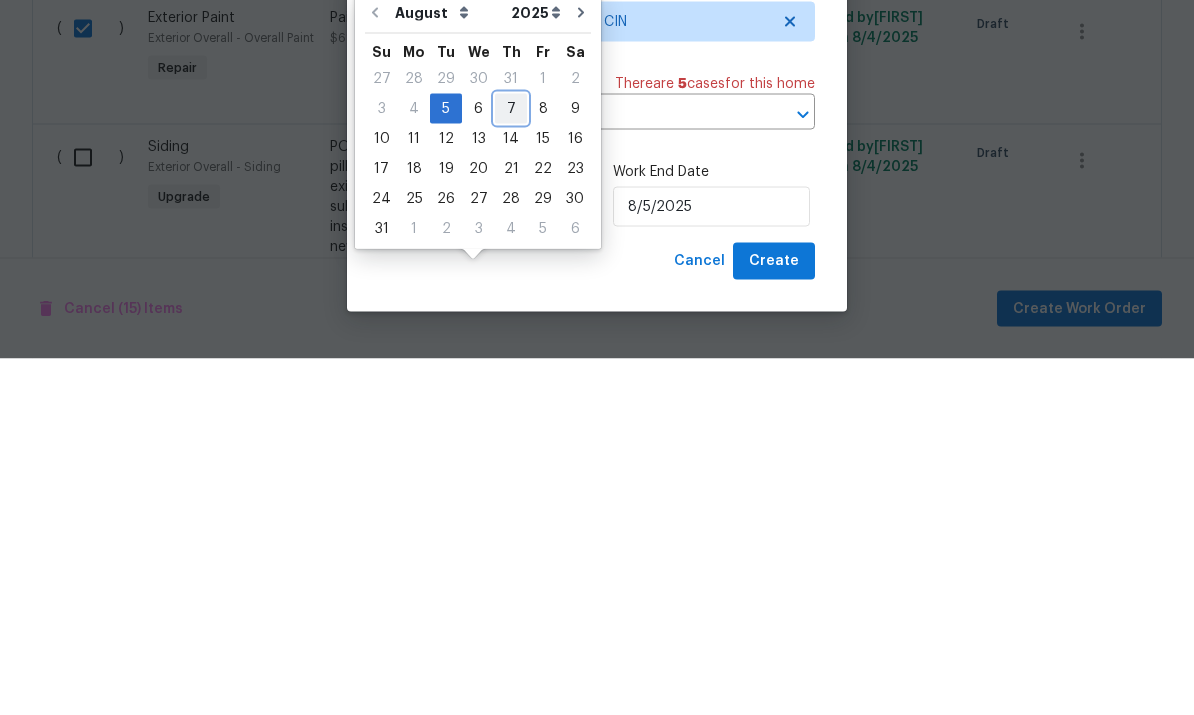 click on "7" at bounding box center (511, 465) 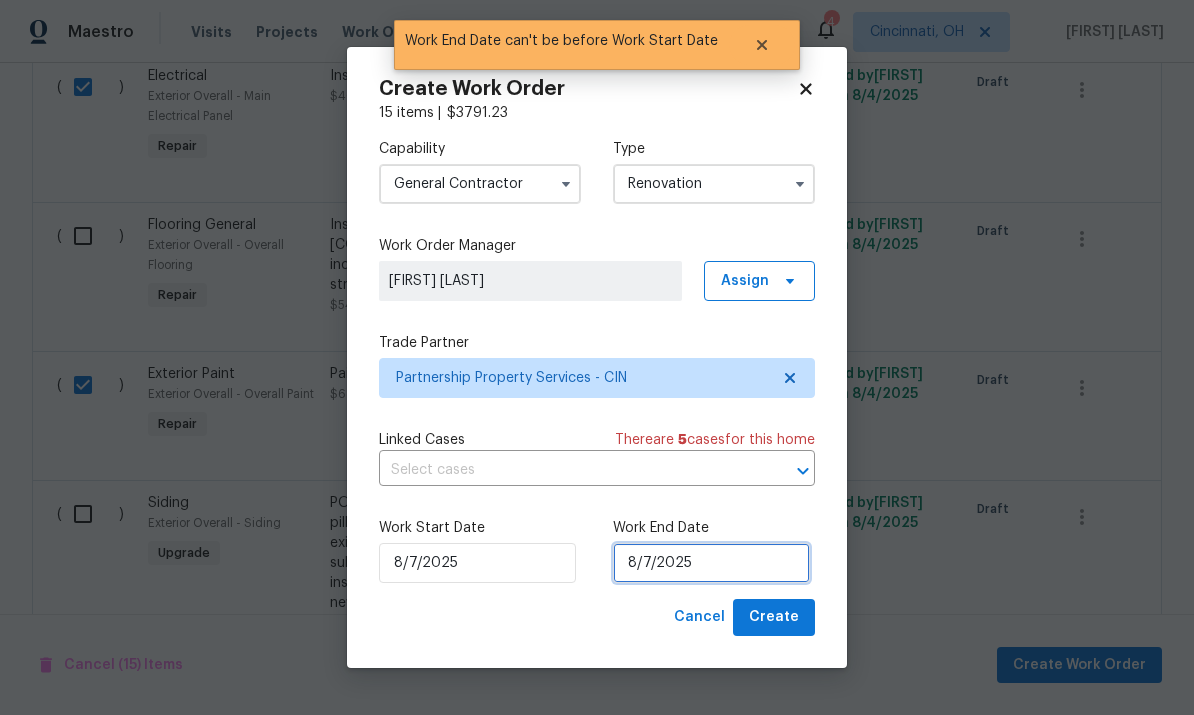 click on "8/7/2025" at bounding box center (711, 563) 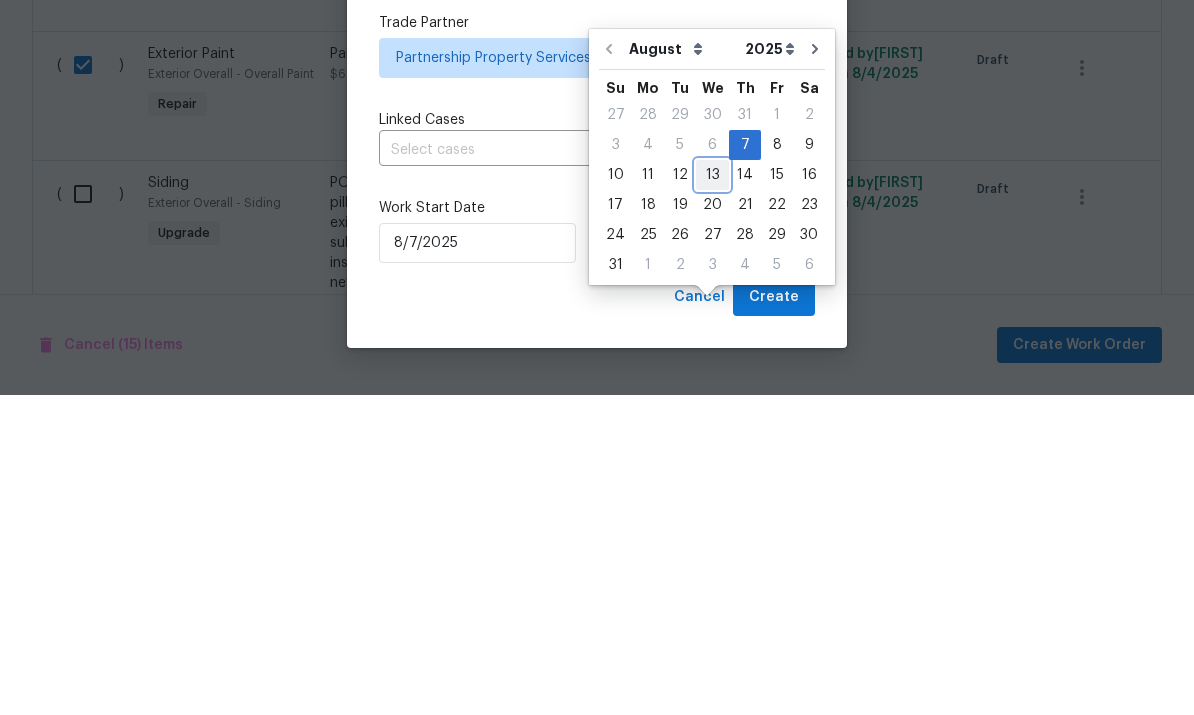 click on "13" at bounding box center [712, 495] 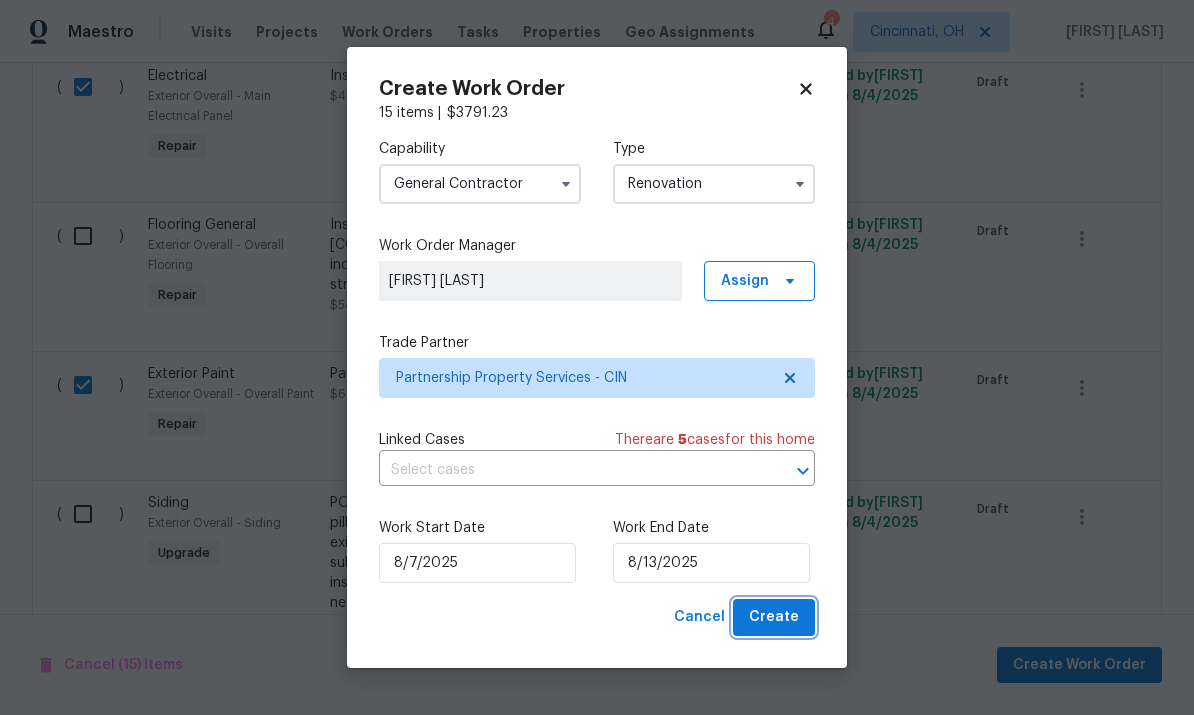 click on "Create" at bounding box center [774, 617] 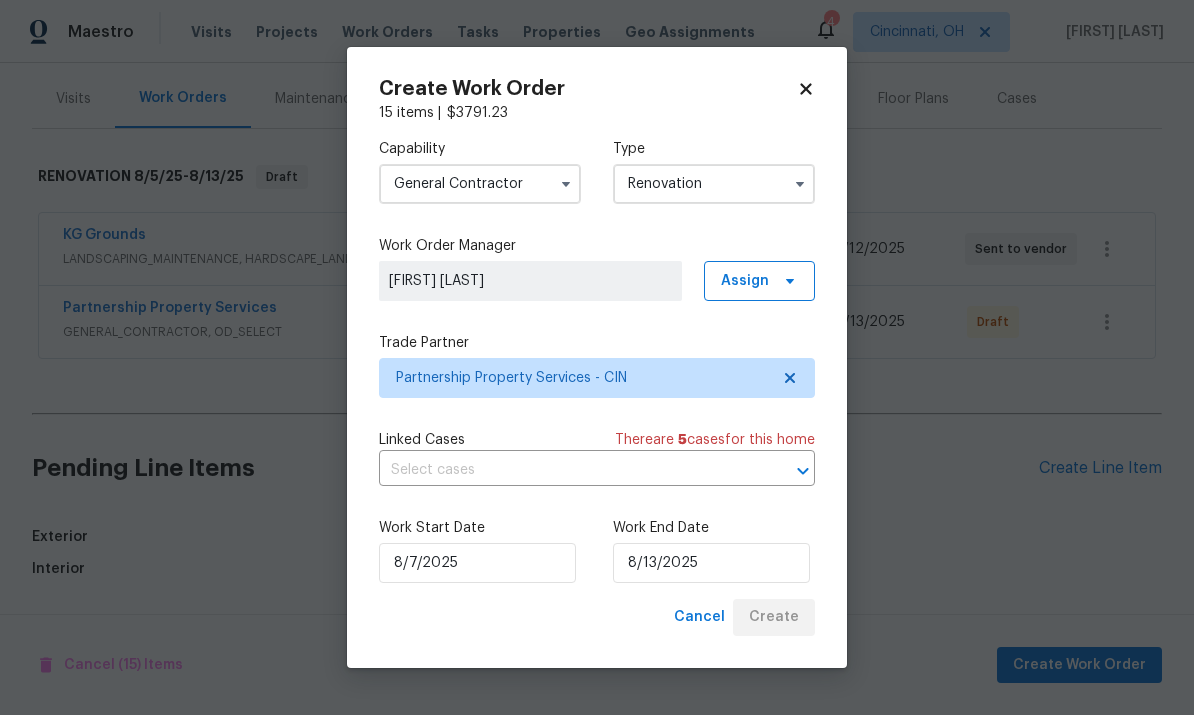 scroll, scrollTop: 158, scrollLeft: 0, axis: vertical 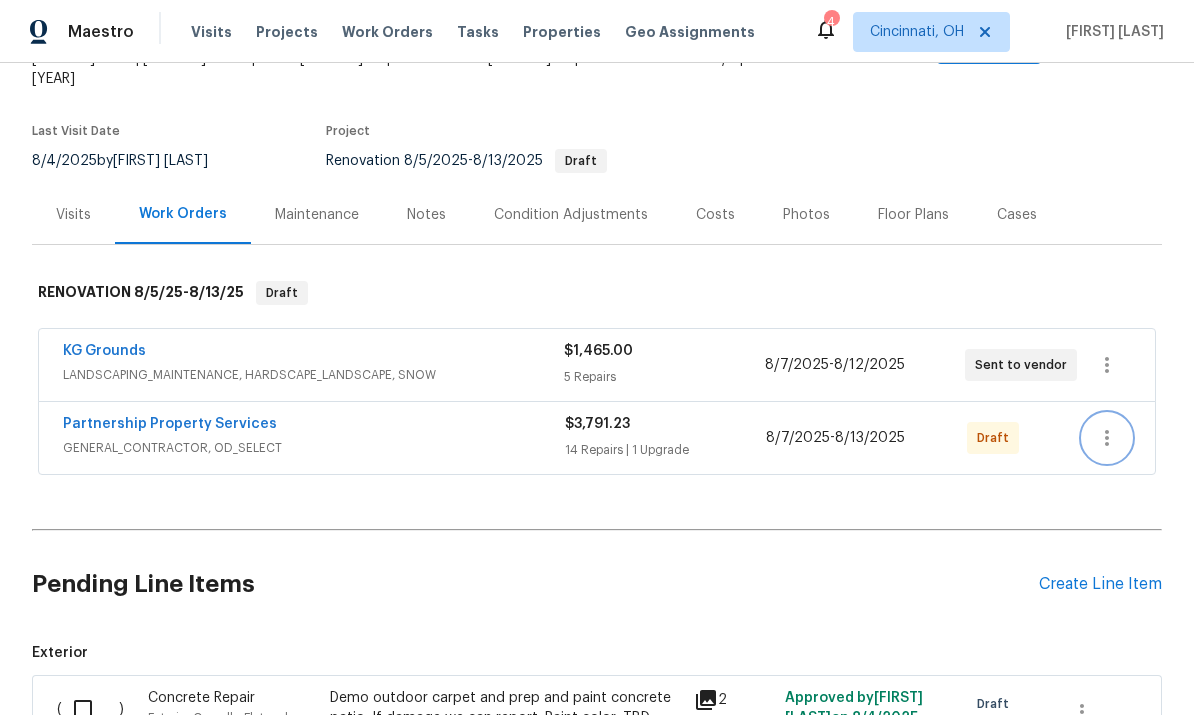 click 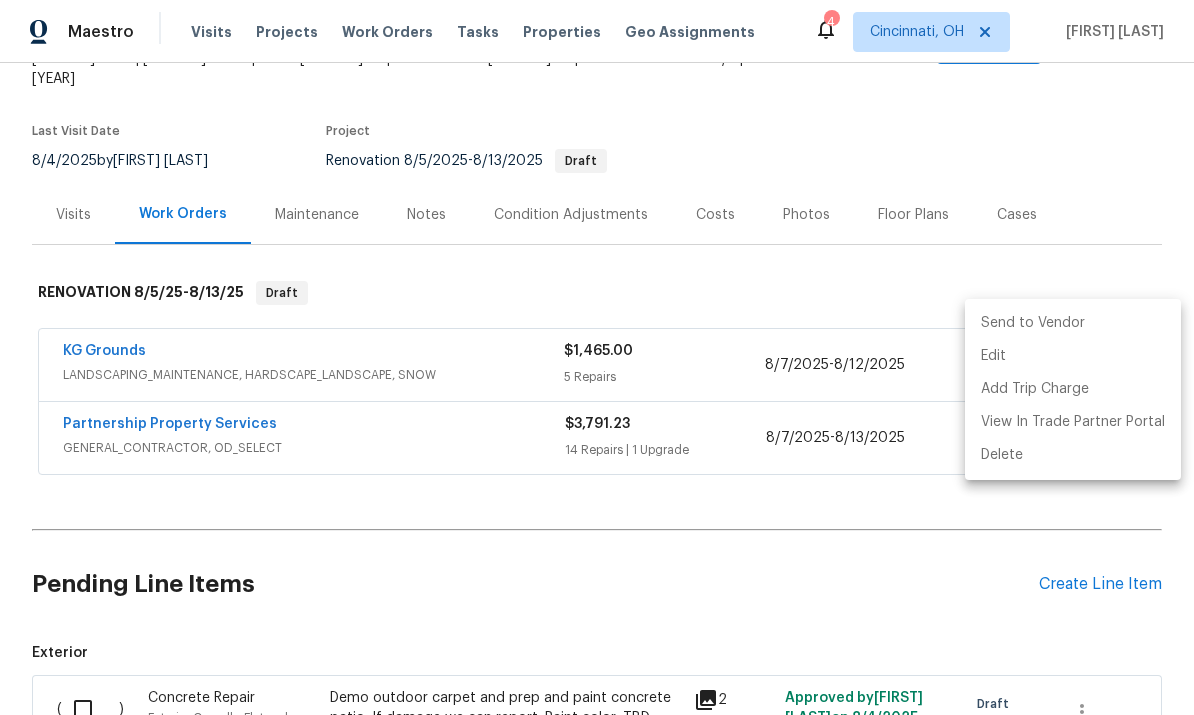 click on "Send to Vendor" at bounding box center [1073, 323] 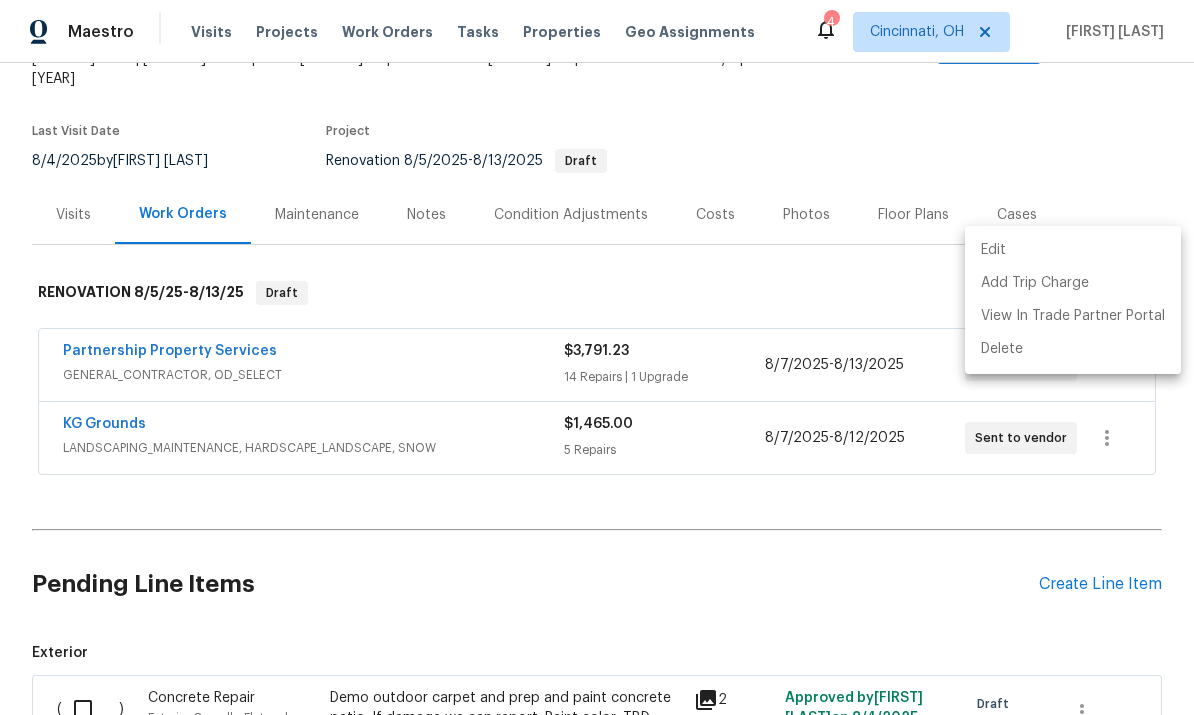 click at bounding box center (597, 357) 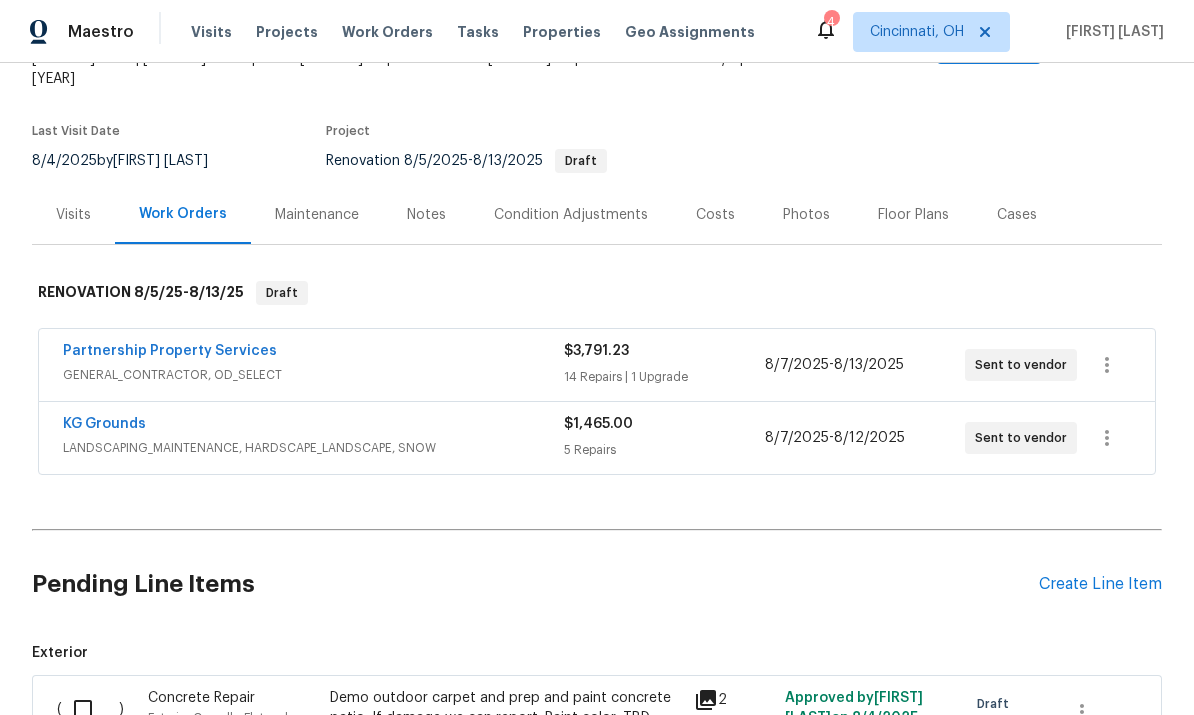 click on "Partnership Property Services" at bounding box center (170, 351) 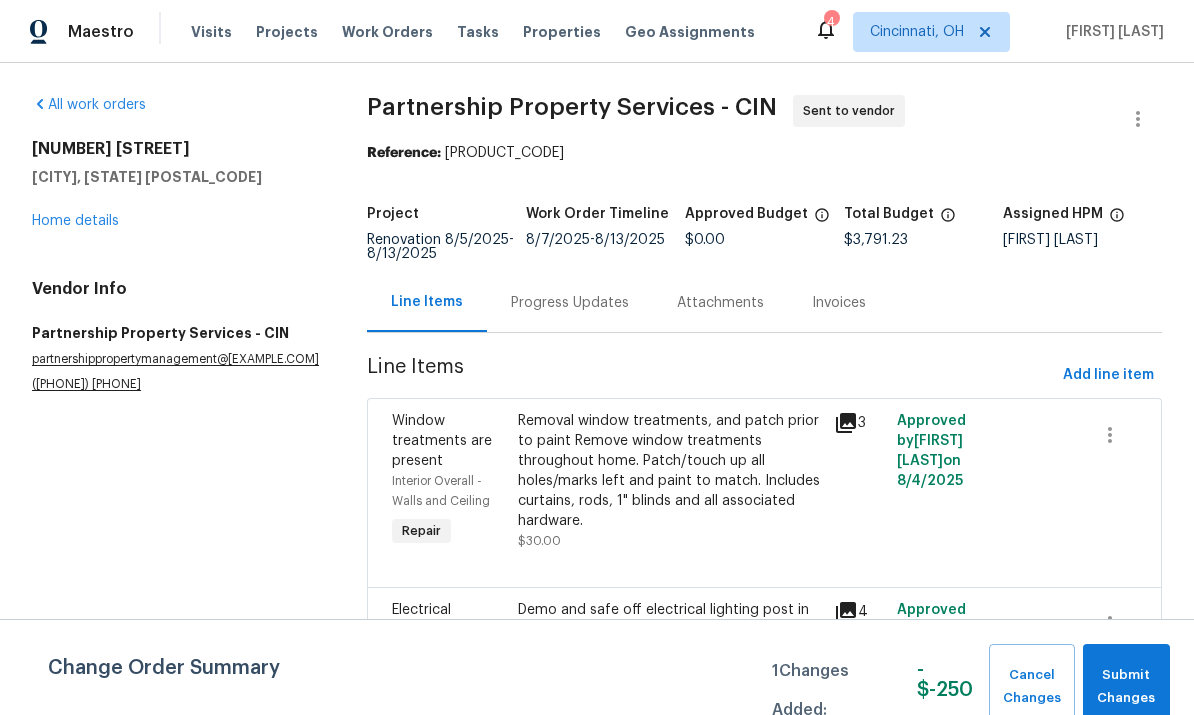 scroll, scrollTop: 0, scrollLeft: 0, axis: both 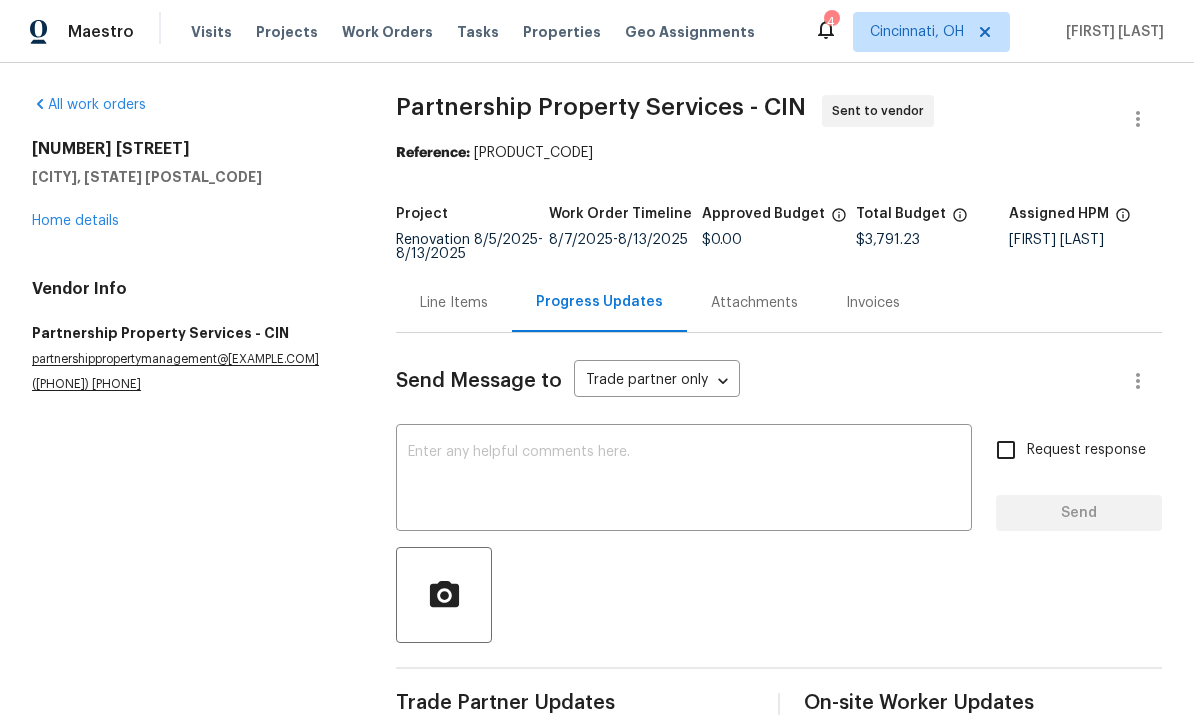 click at bounding box center (684, 480) 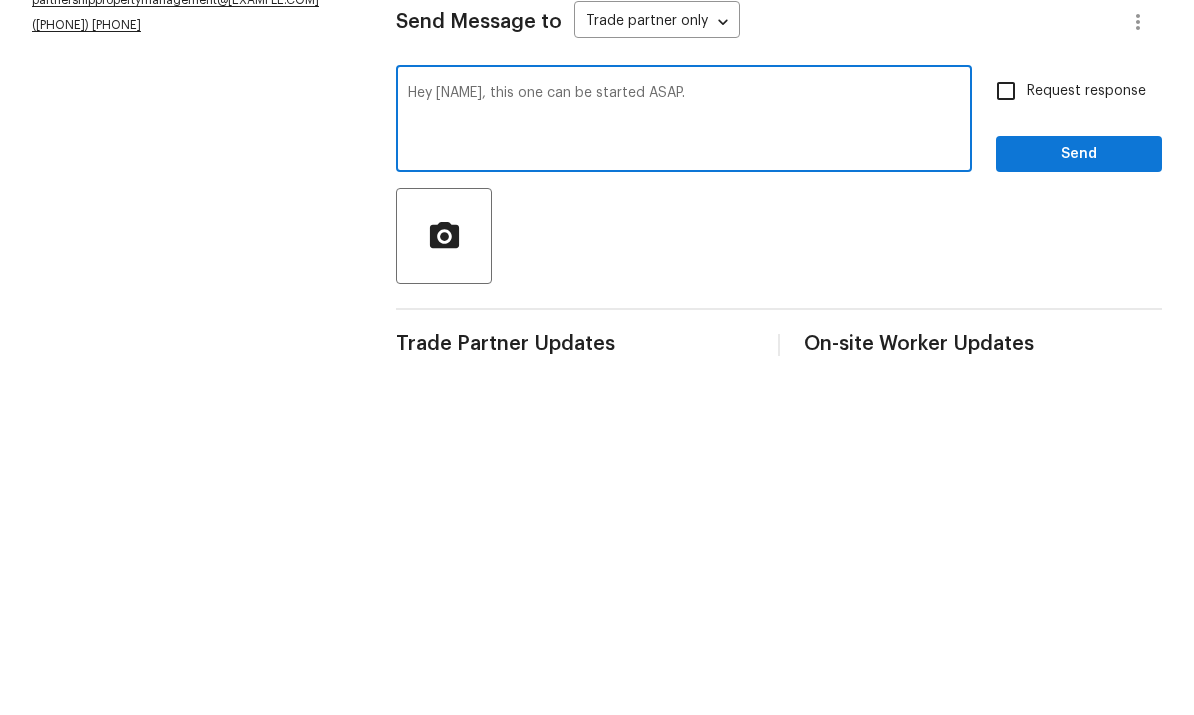 scroll, scrollTop: 43, scrollLeft: 0, axis: vertical 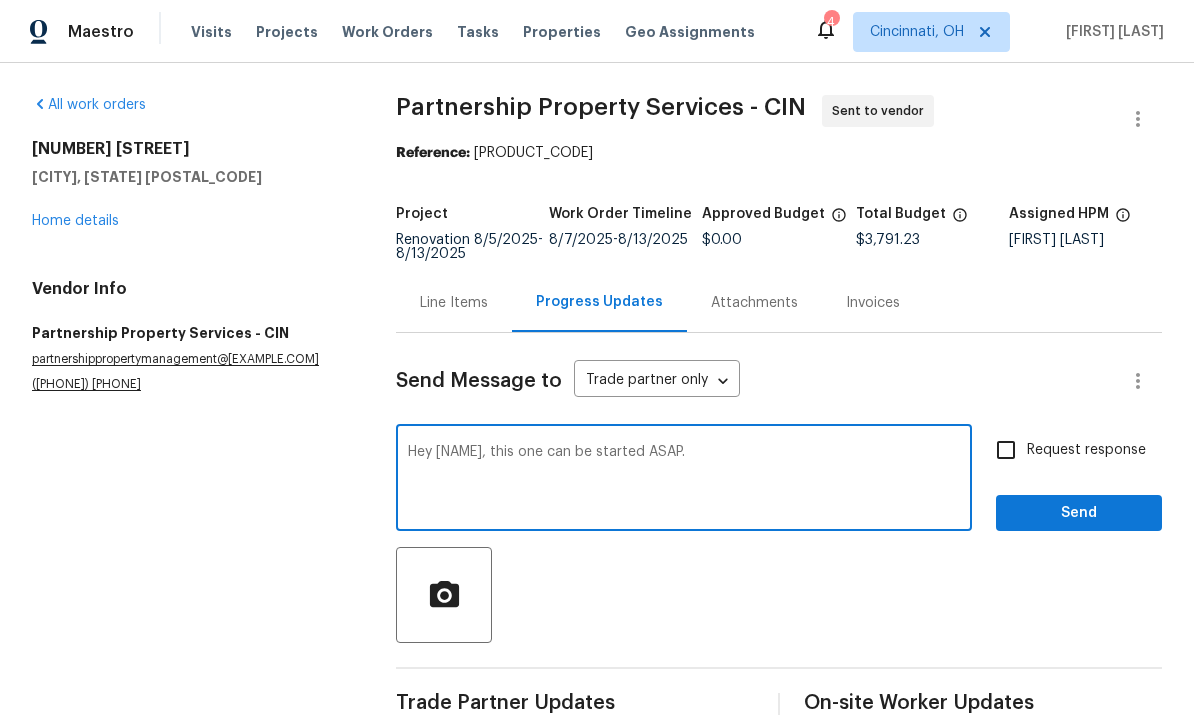 click on "Hey Ryan, this one can be started ASAP." at bounding box center (684, 480) 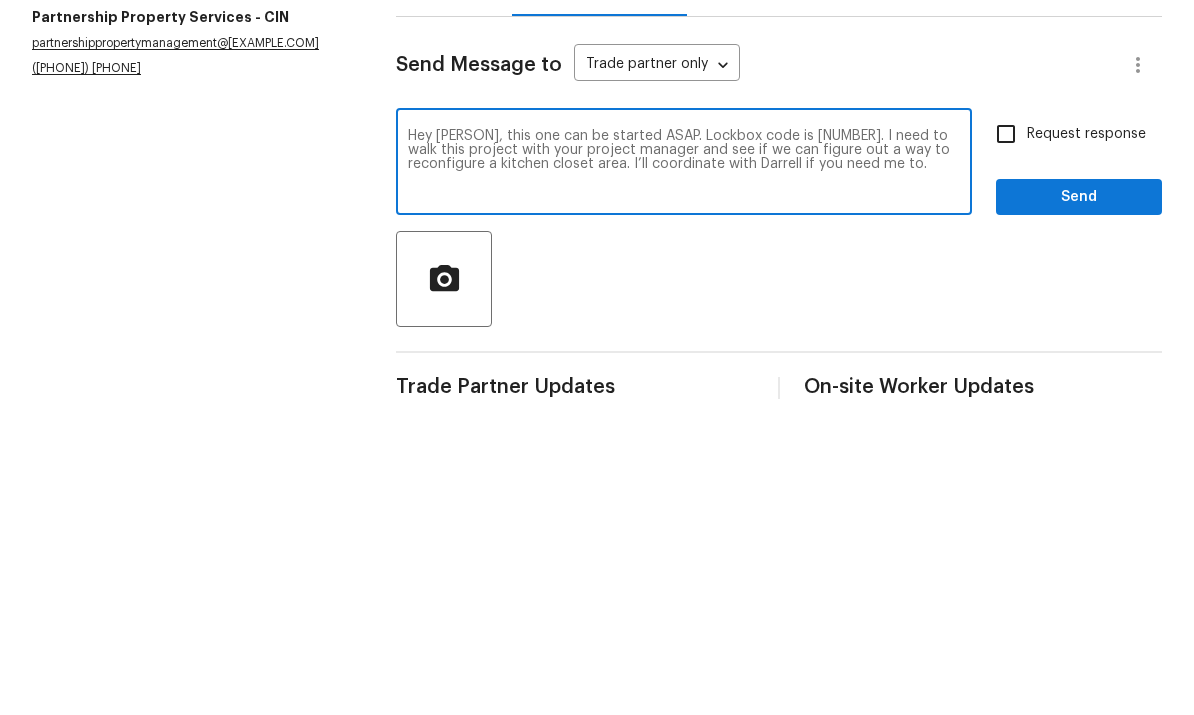type on "Hey Ryan, this one can be started ASAP. Lockbox code is 2613. I need to walk this project with your project manager and see if we can figure out a way to reconfigure a kitchen closet area. I’ll coordinate with Darrell if you need me to." 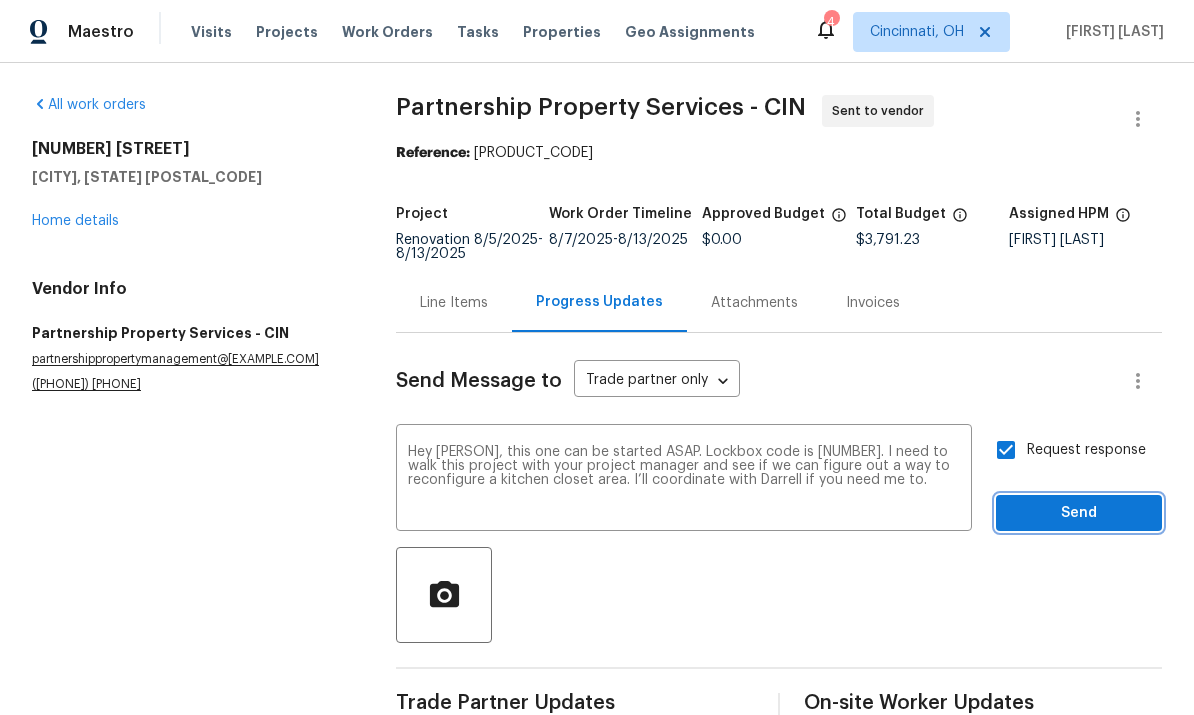 click on "Send" at bounding box center (1079, 513) 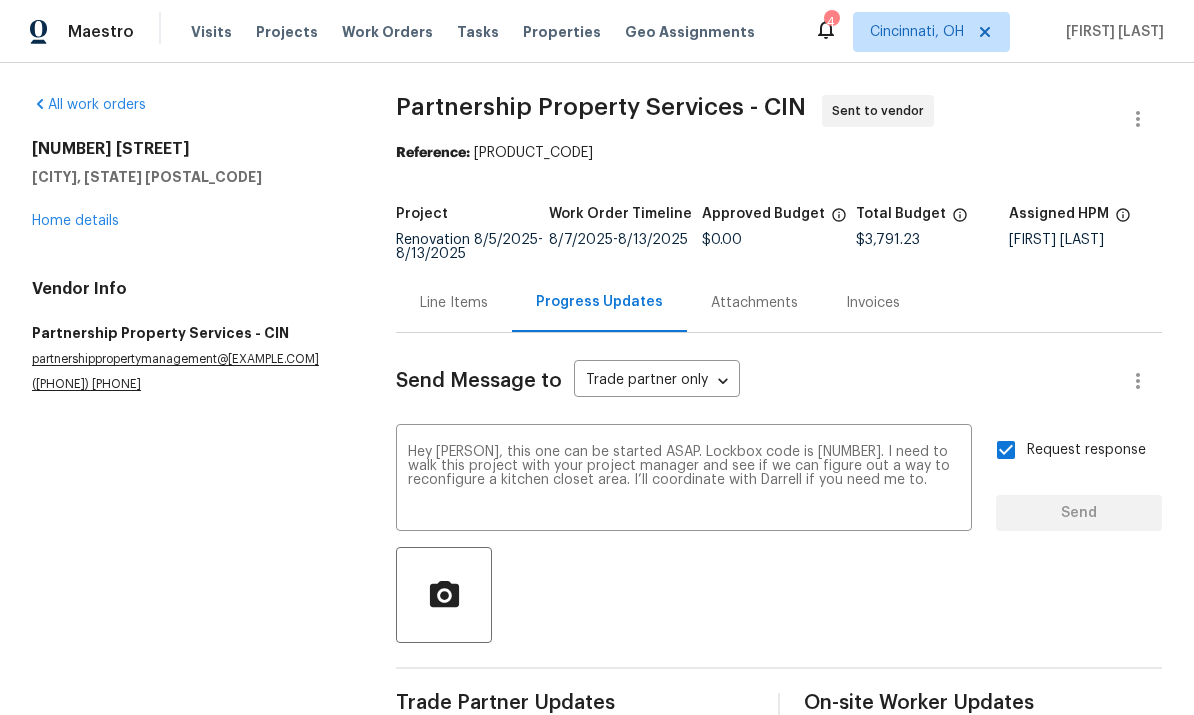 type 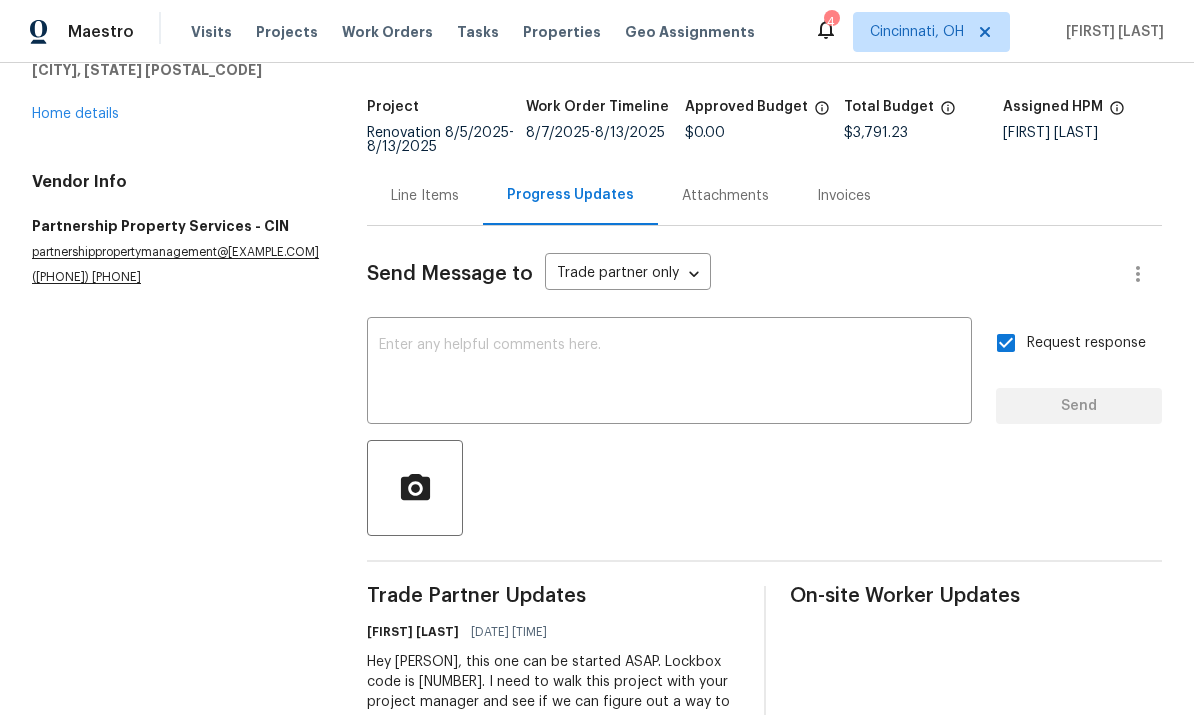scroll, scrollTop: 106, scrollLeft: 0, axis: vertical 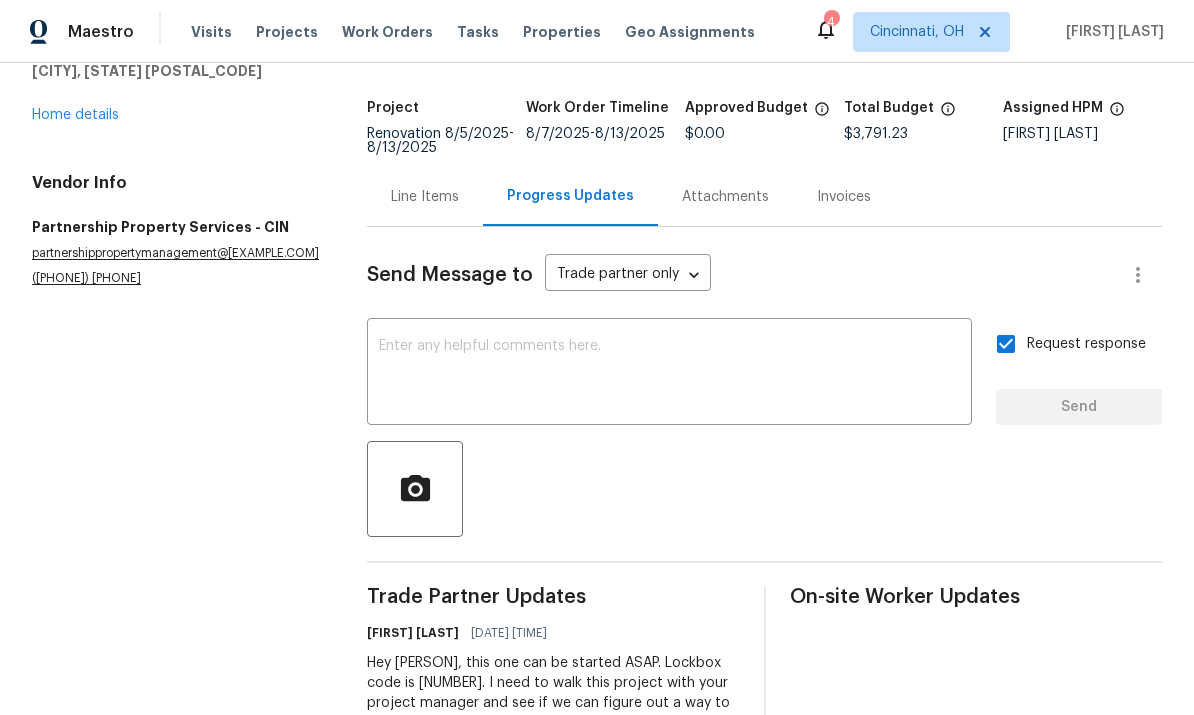 click on "Line Items" at bounding box center [425, 197] 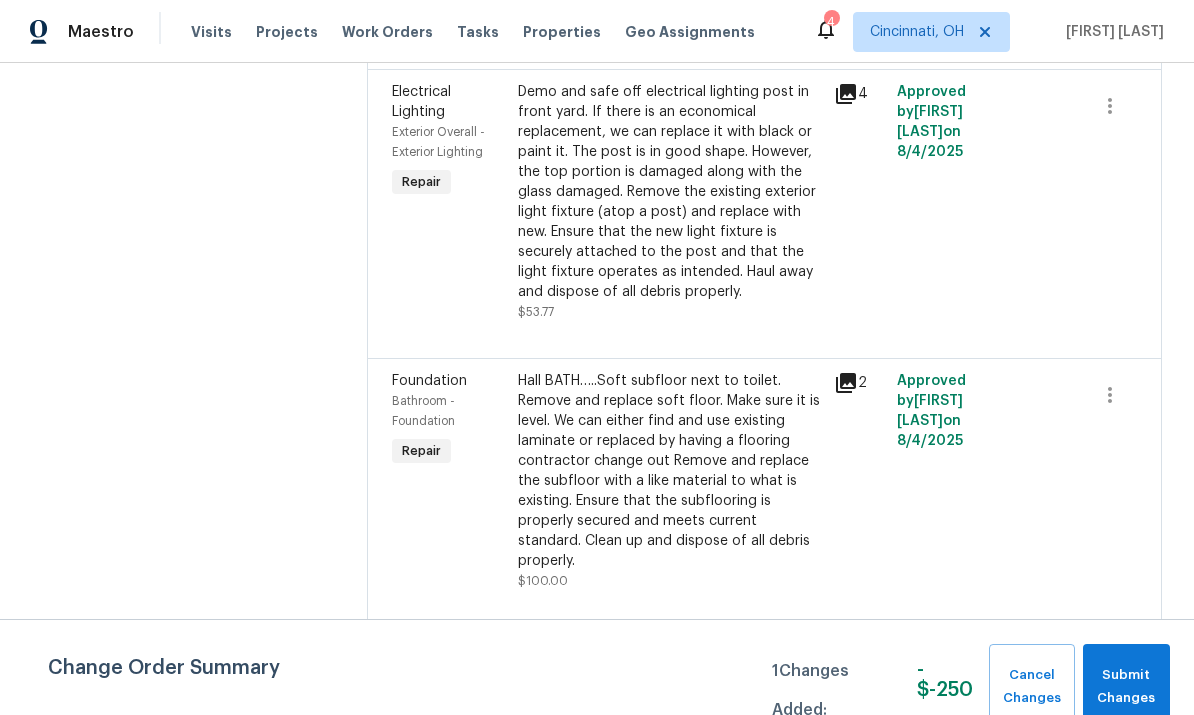 scroll, scrollTop: 521, scrollLeft: 0, axis: vertical 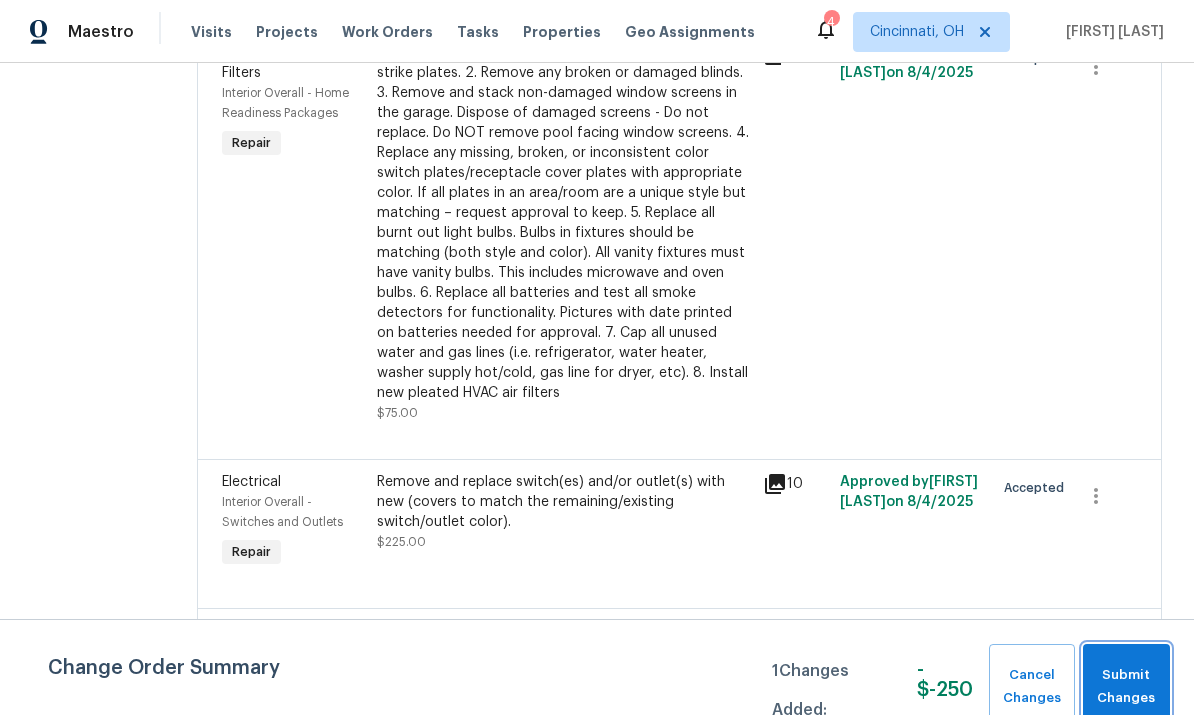 click on "Submit Changes" at bounding box center (1126, 687) 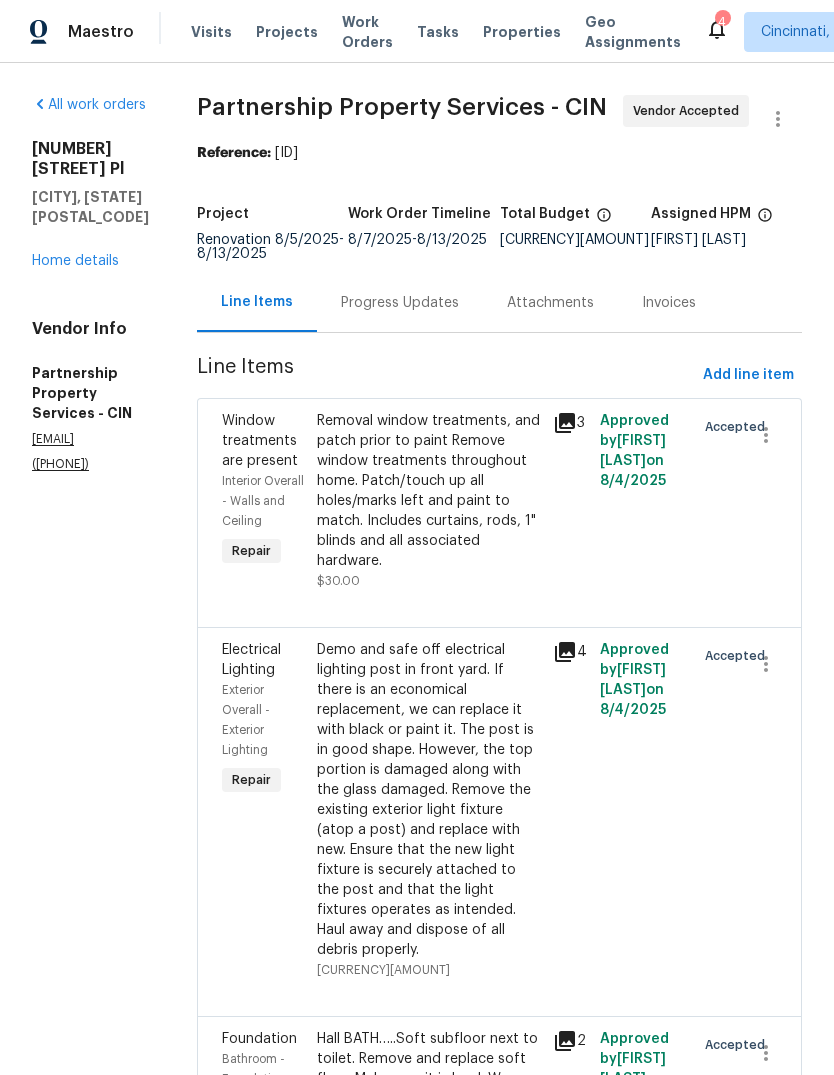 scroll, scrollTop: 0, scrollLeft: 0, axis: both 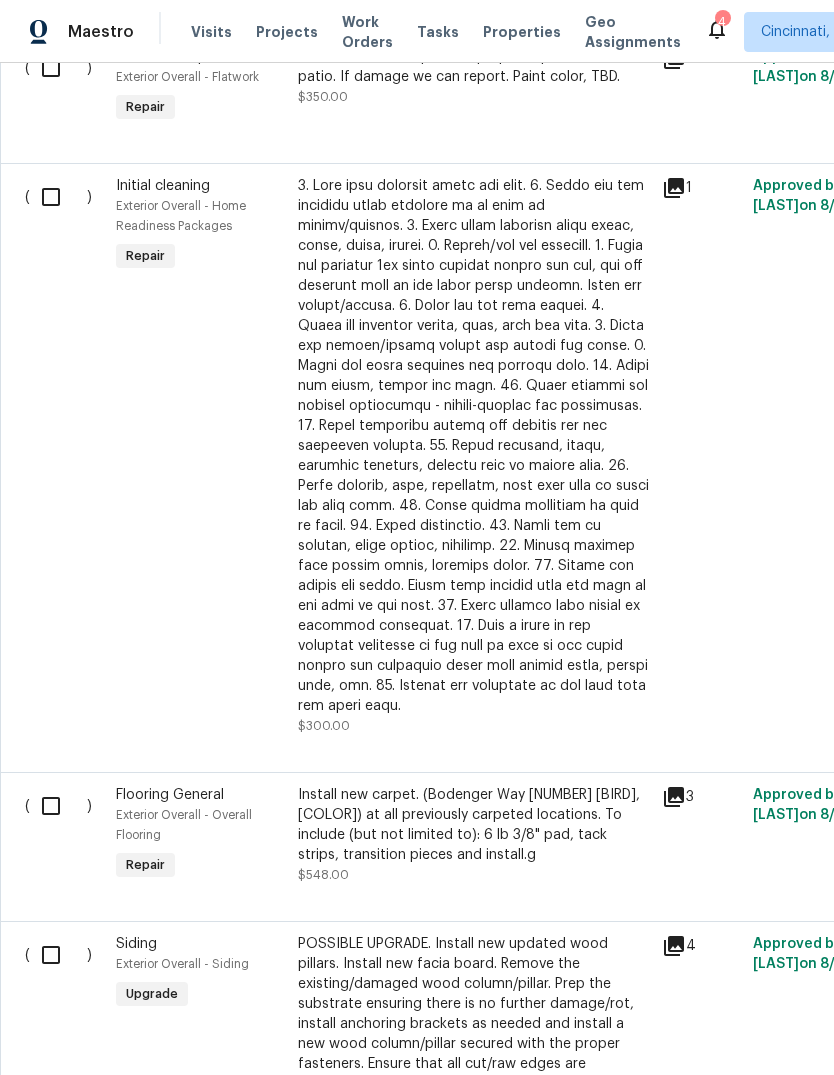 click at bounding box center [58, 806] 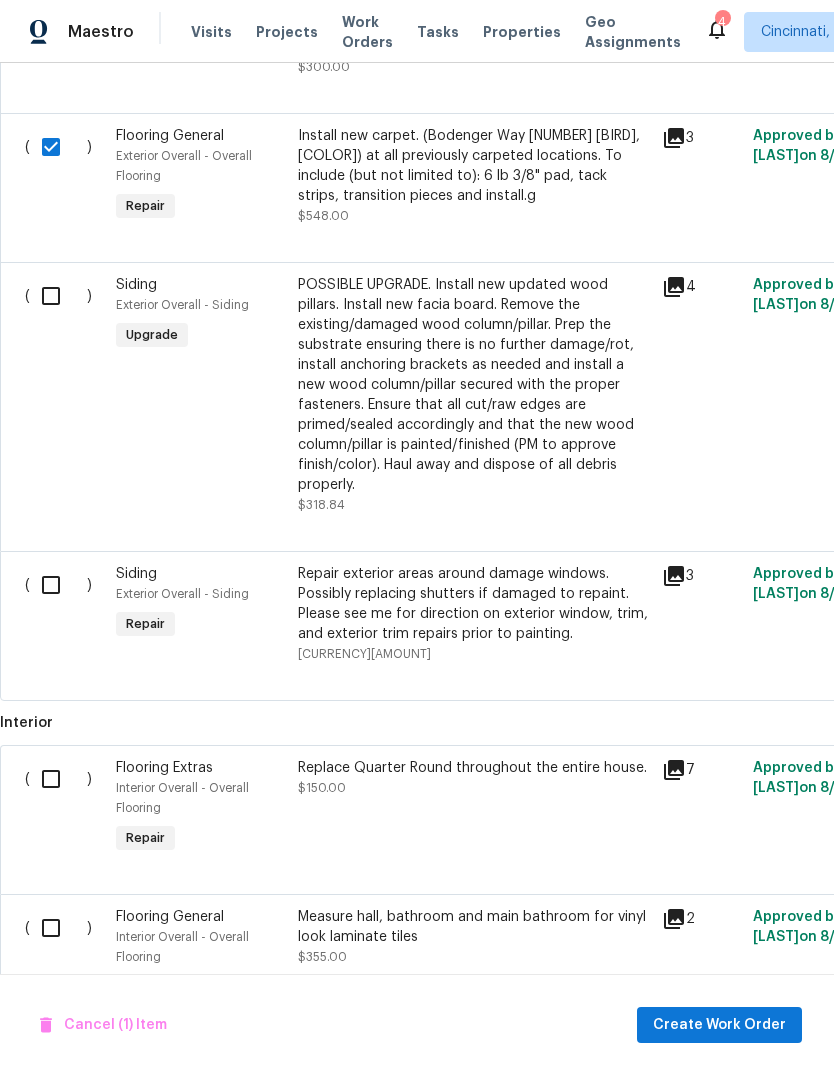 scroll, scrollTop: 1437, scrollLeft: 0, axis: vertical 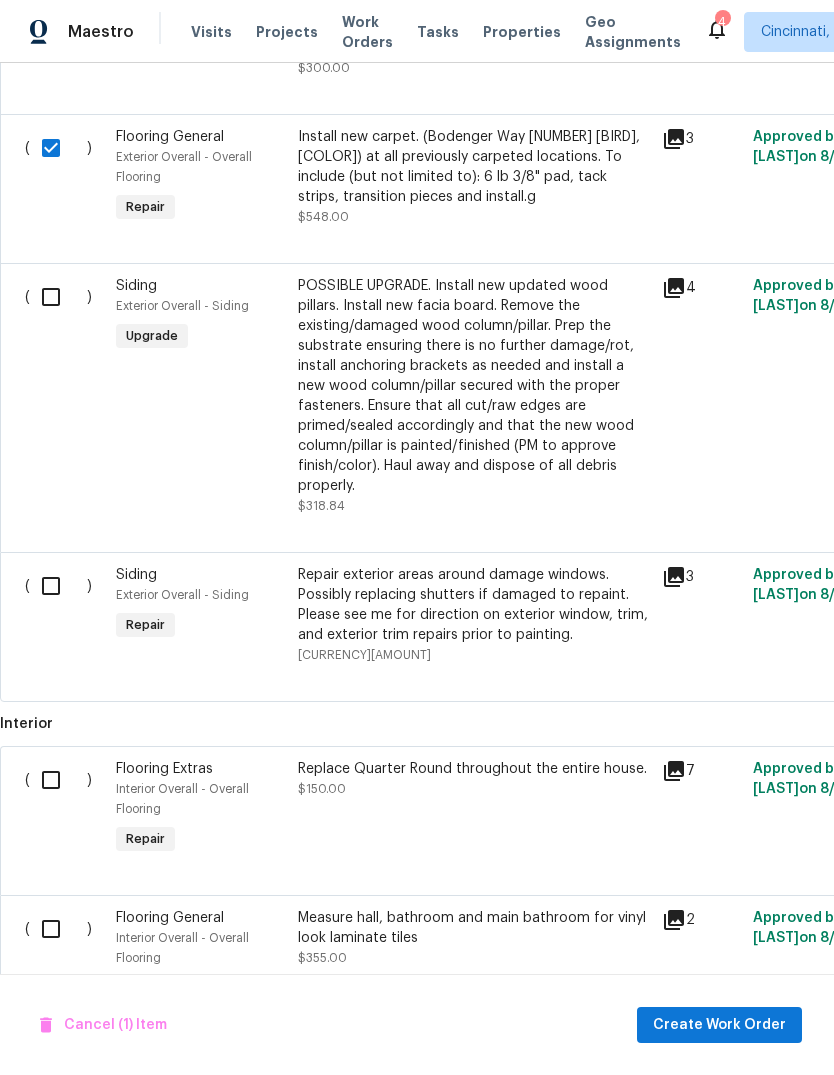 click at bounding box center (58, 780) 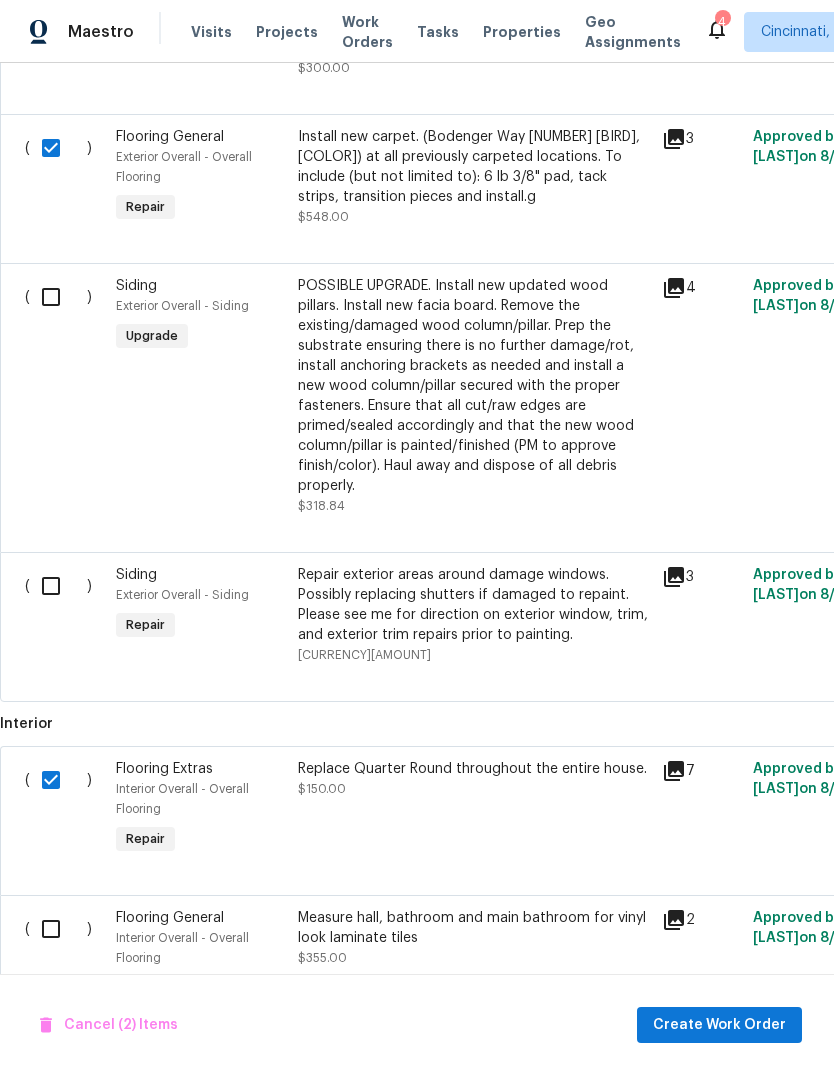 click at bounding box center [58, 929] 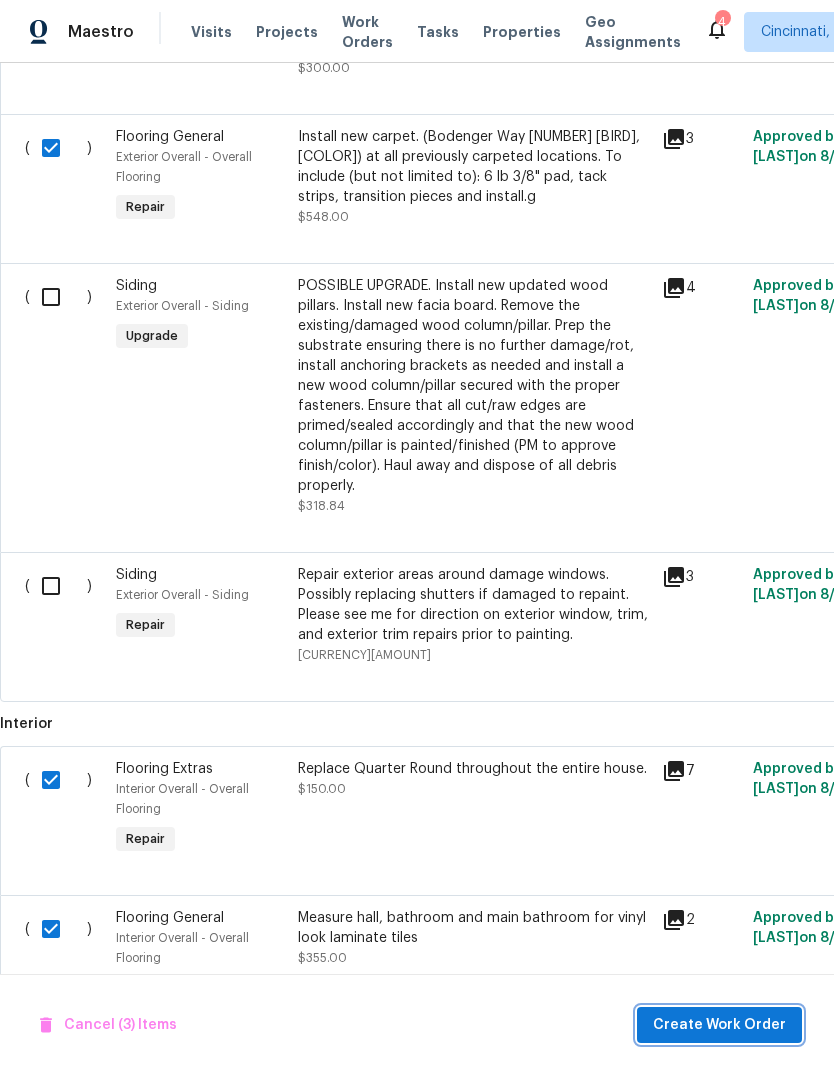 click on "Create Work Order" at bounding box center (719, 1025) 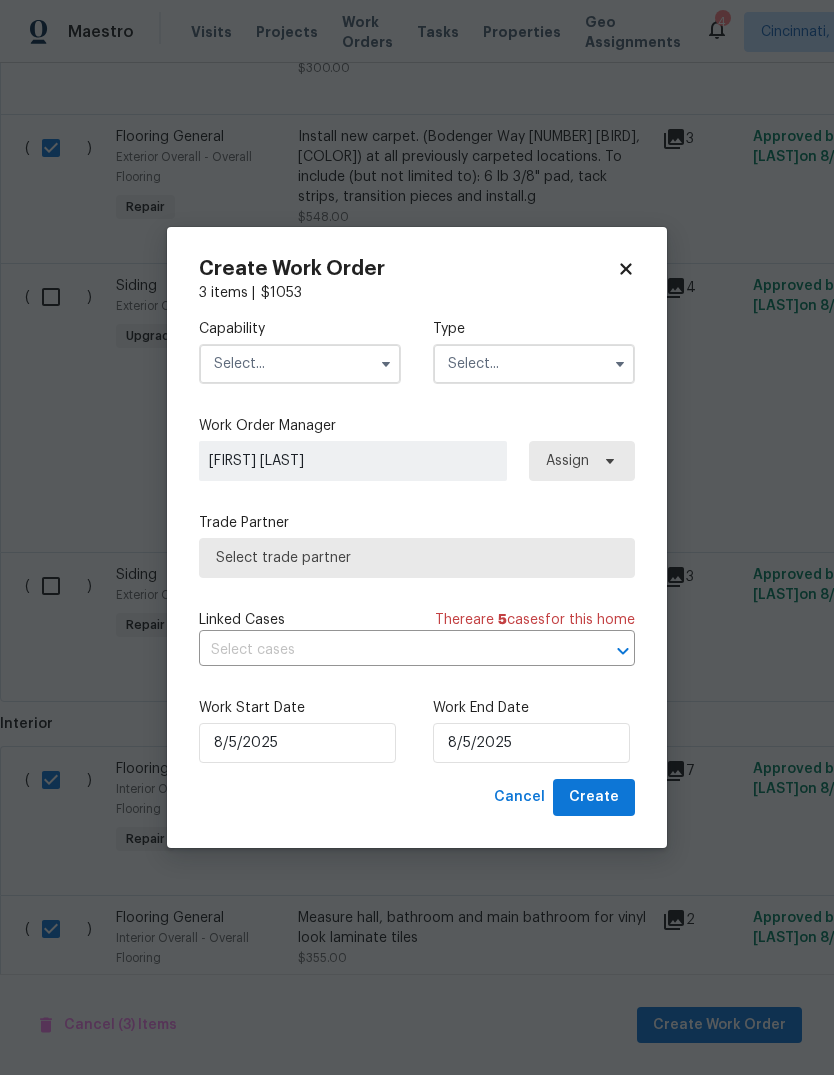 click at bounding box center (300, 364) 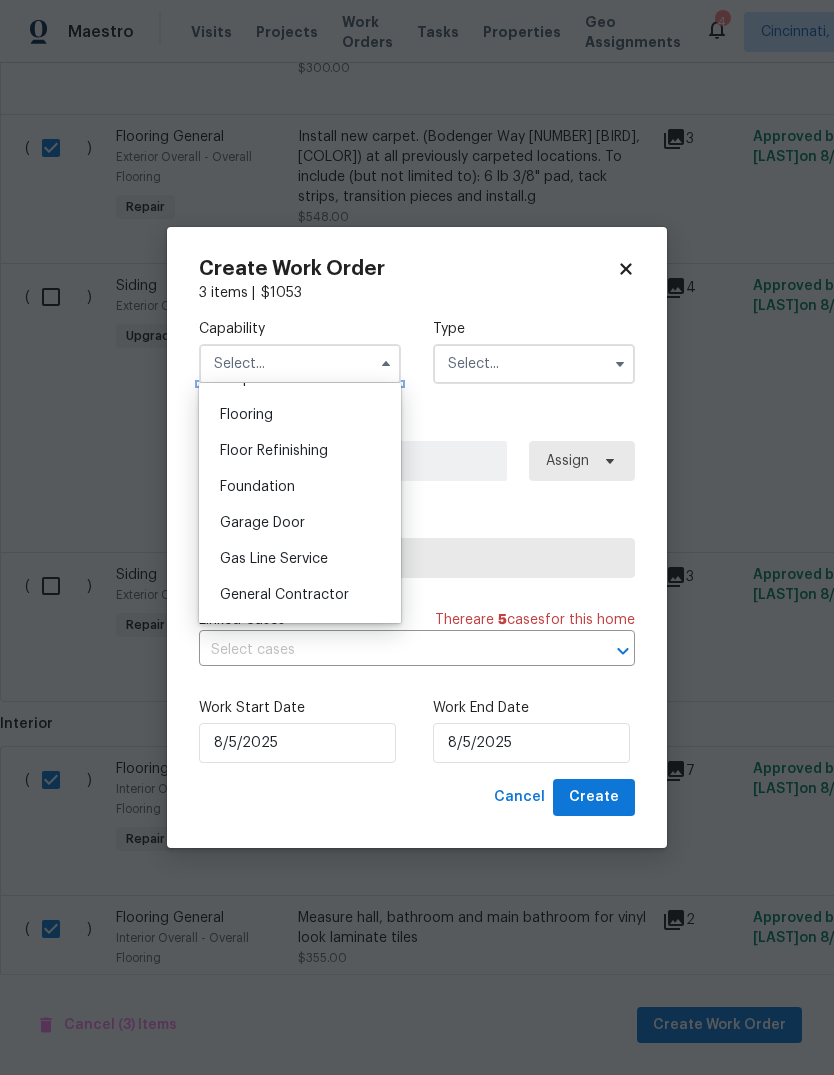 scroll, scrollTop: 765, scrollLeft: 0, axis: vertical 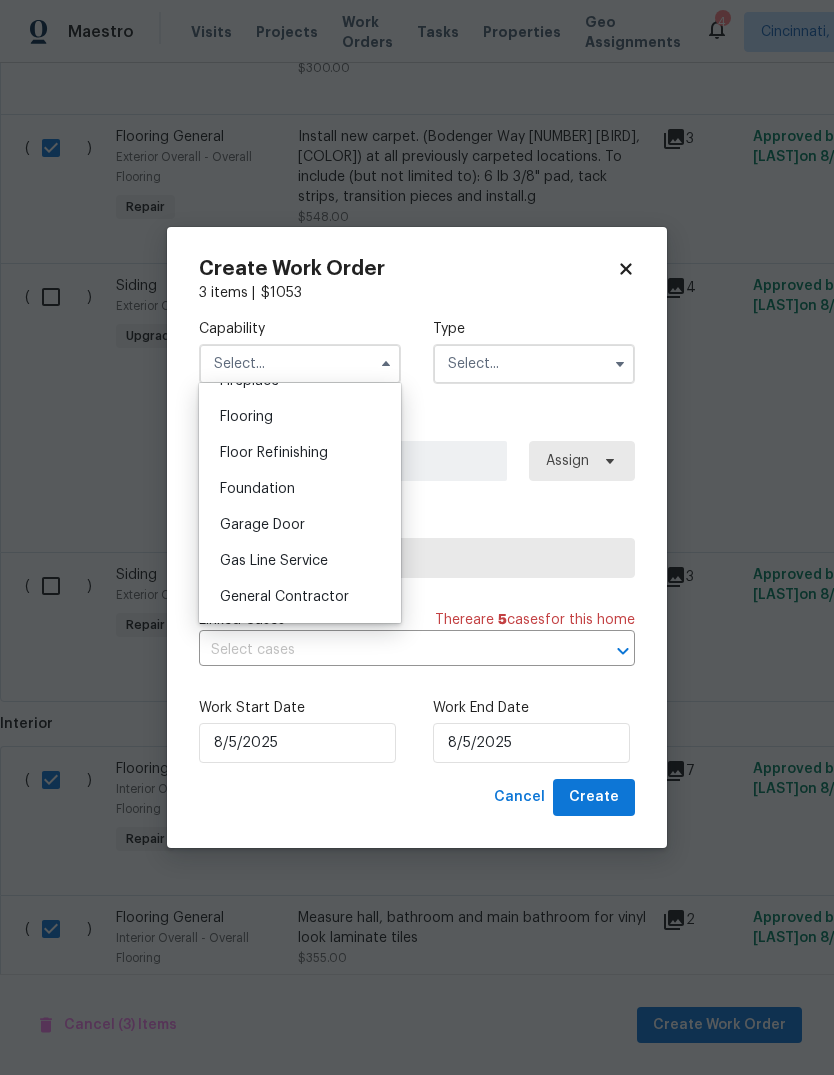 click on "Flooring" at bounding box center [300, 417] 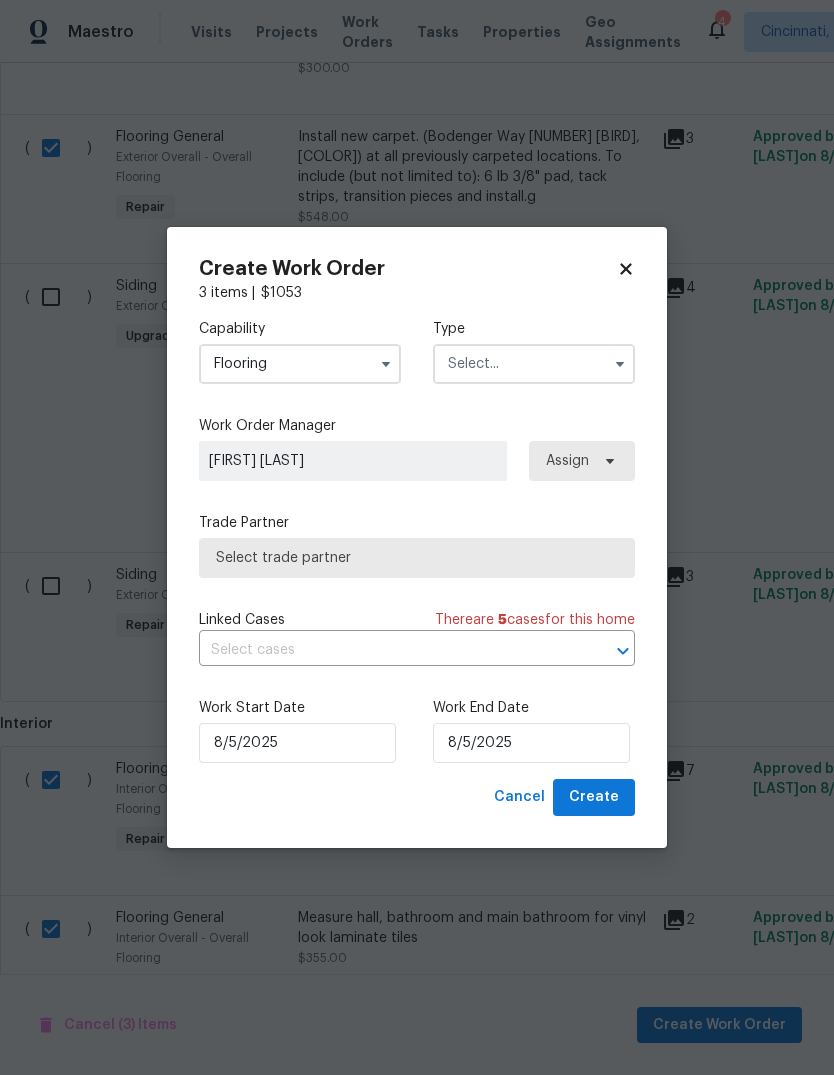 click at bounding box center [534, 364] 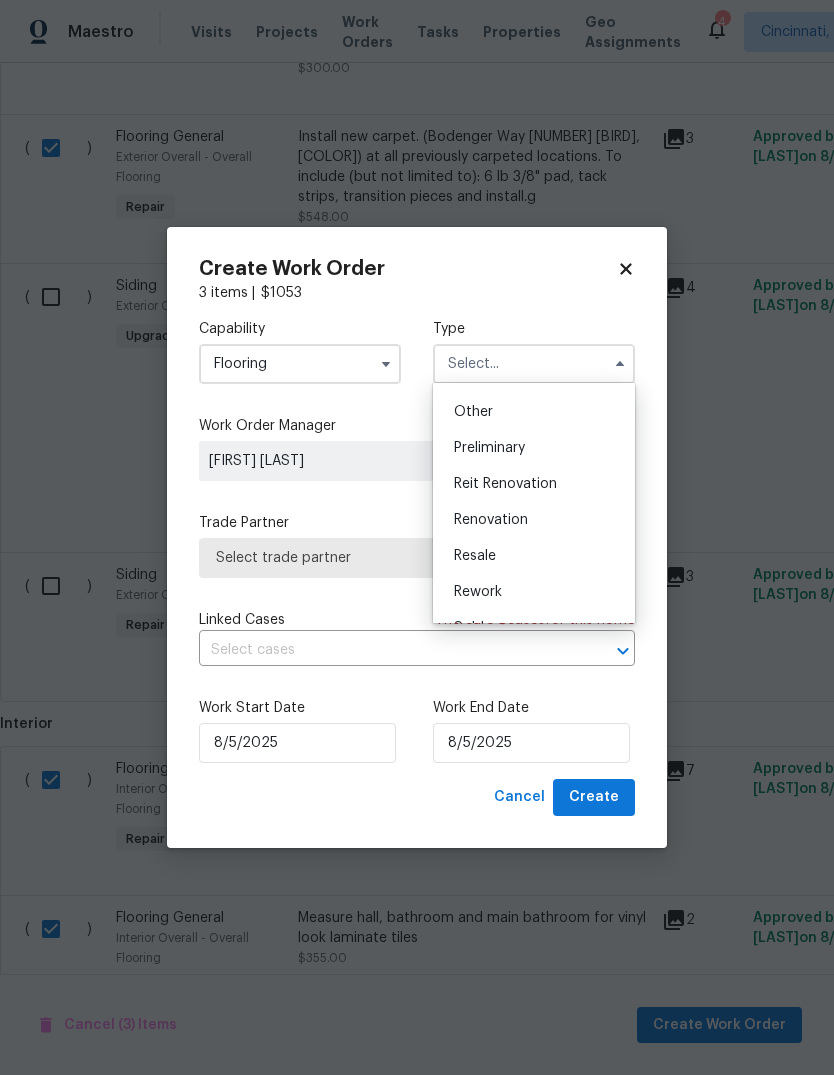 scroll, scrollTop: 394, scrollLeft: 0, axis: vertical 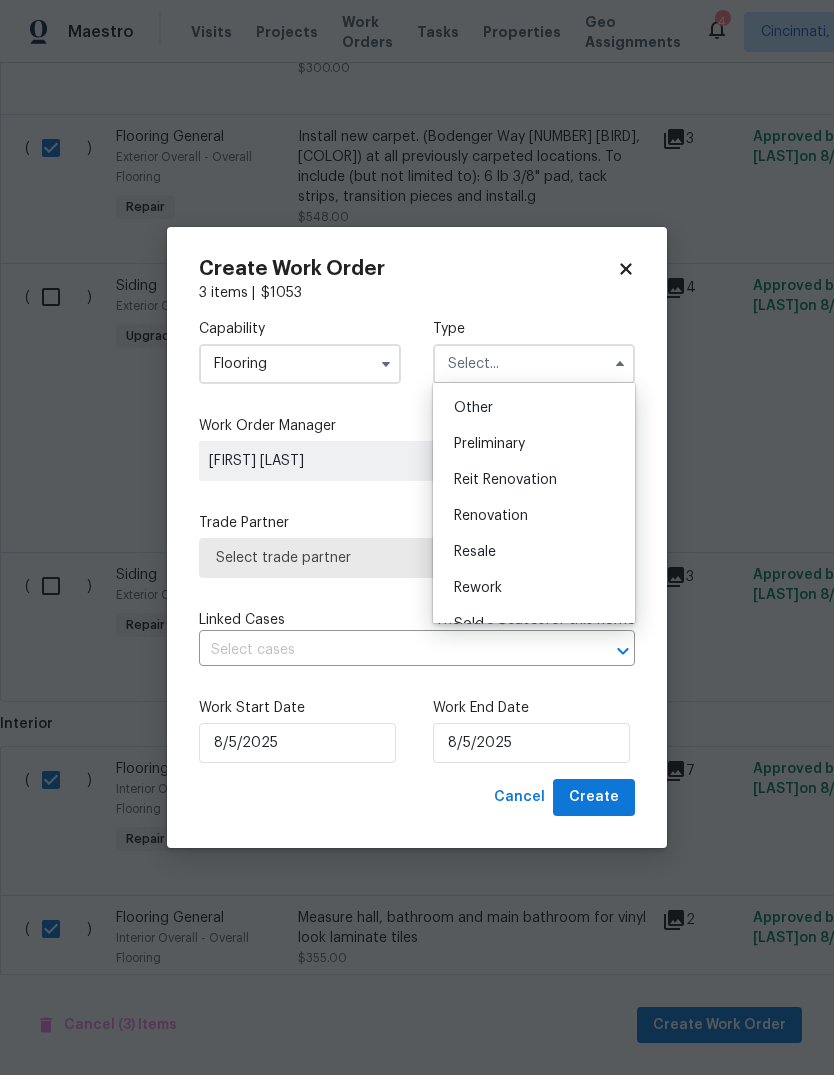 click on "Renovation" at bounding box center [534, 516] 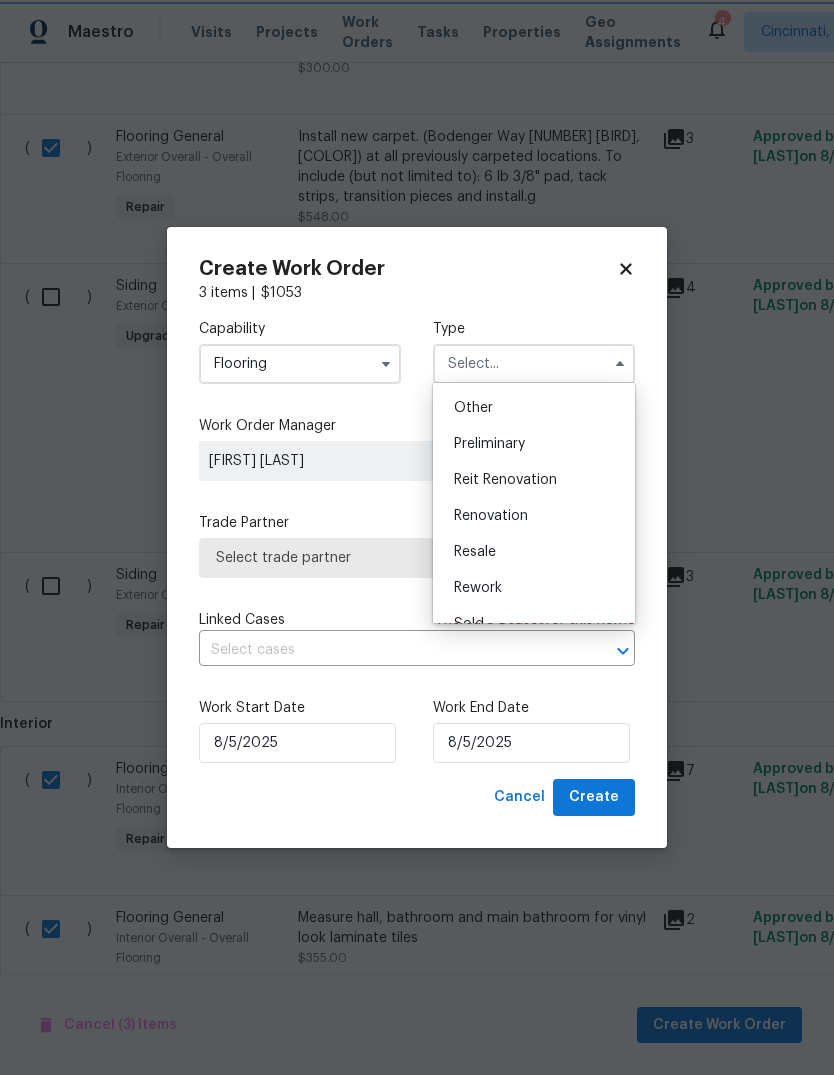 type on "Renovation" 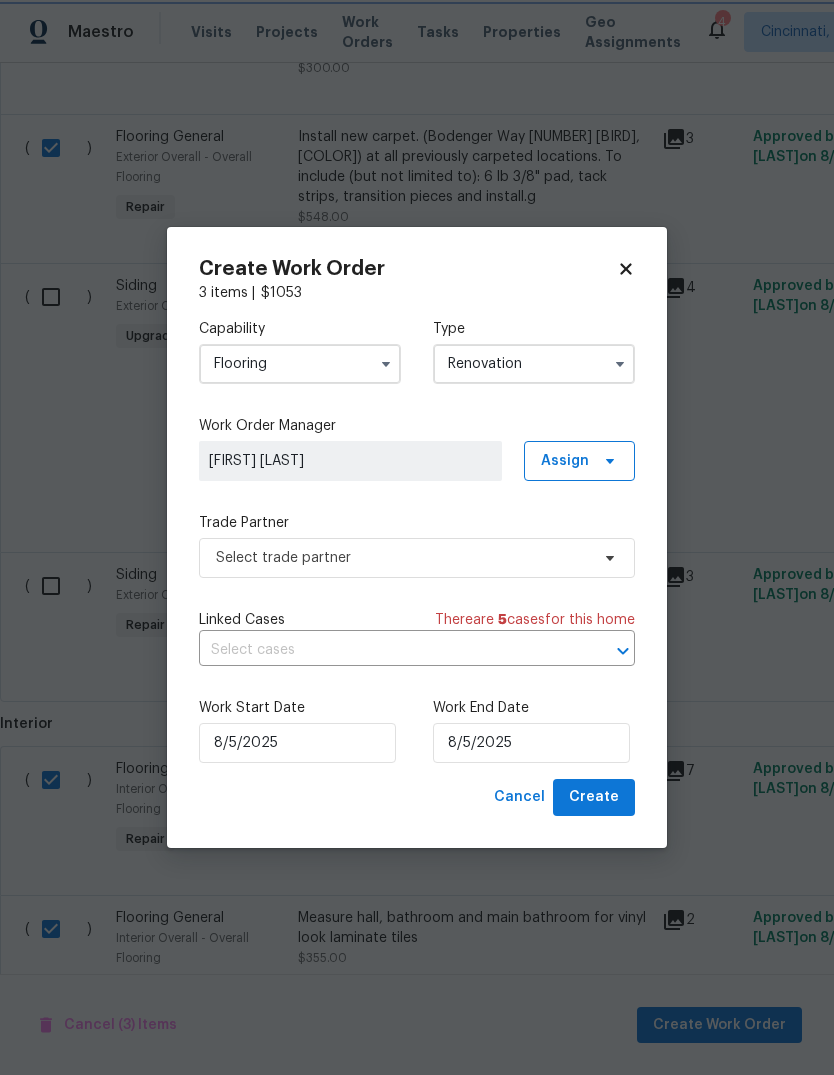 scroll, scrollTop: 0, scrollLeft: 0, axis: both 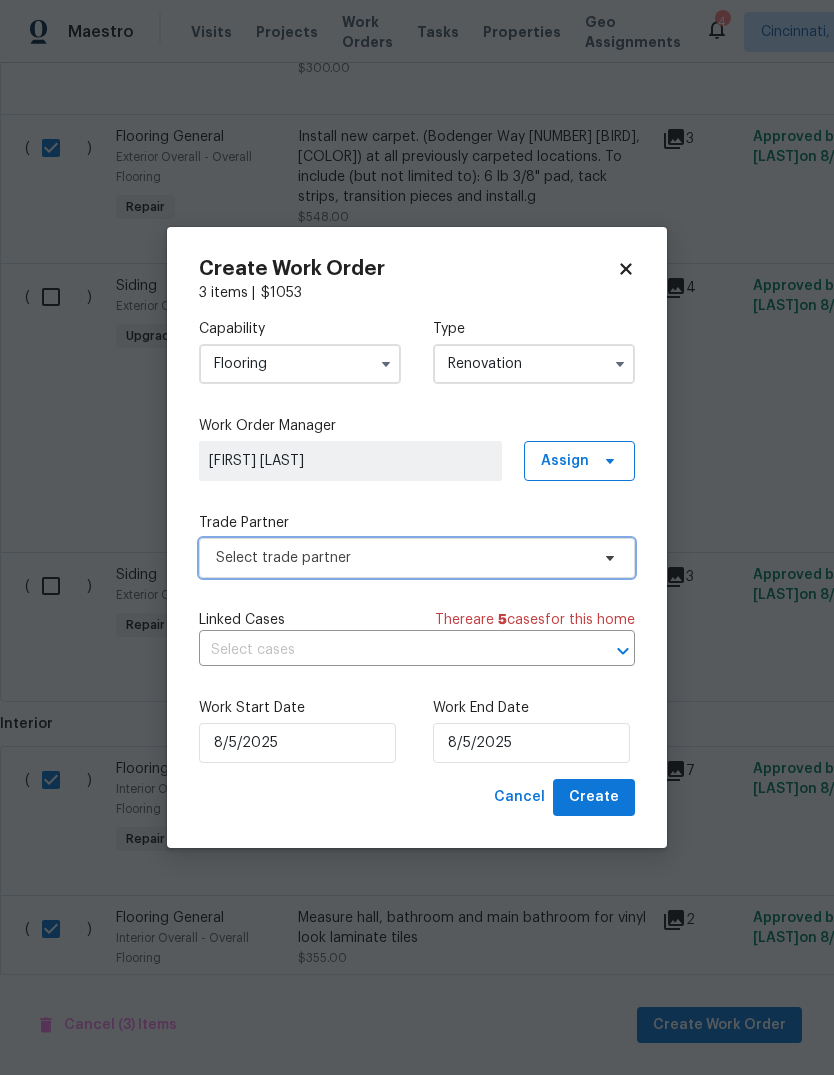 click on "Select trade partner" at bounding box center [402, 558] 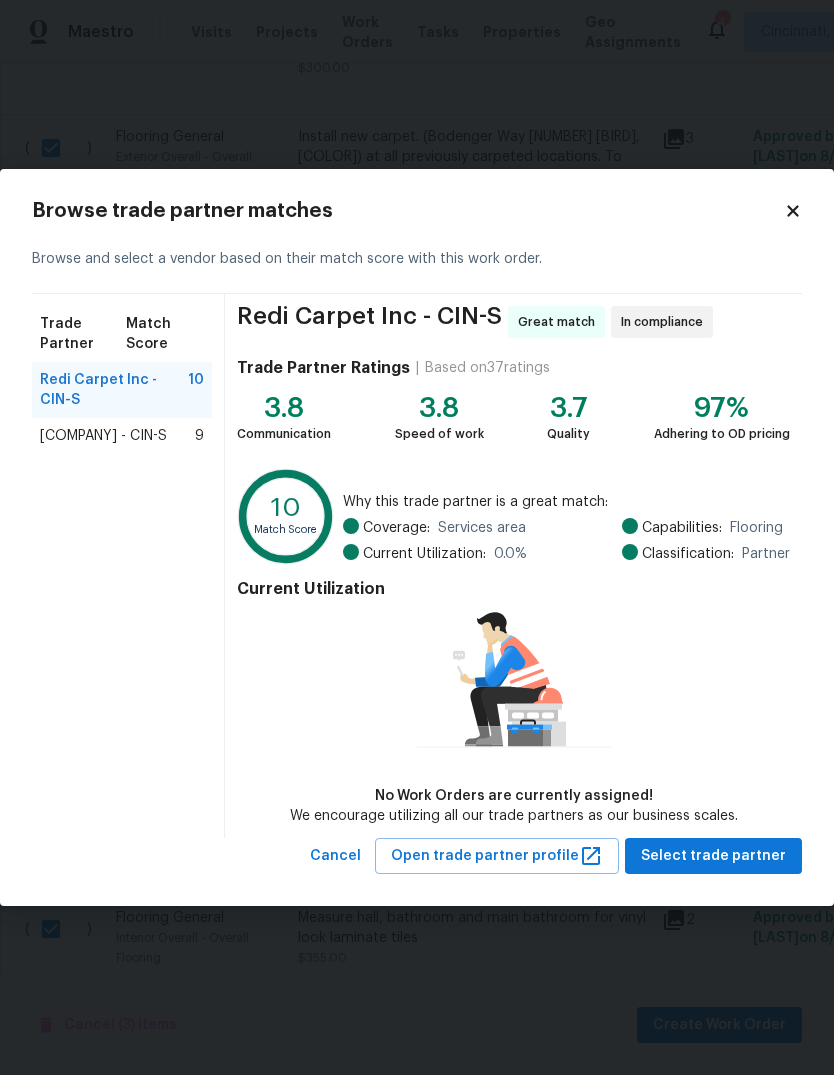 click on "[COMPANY] - CIN-S" at bounding box center (103, 436) 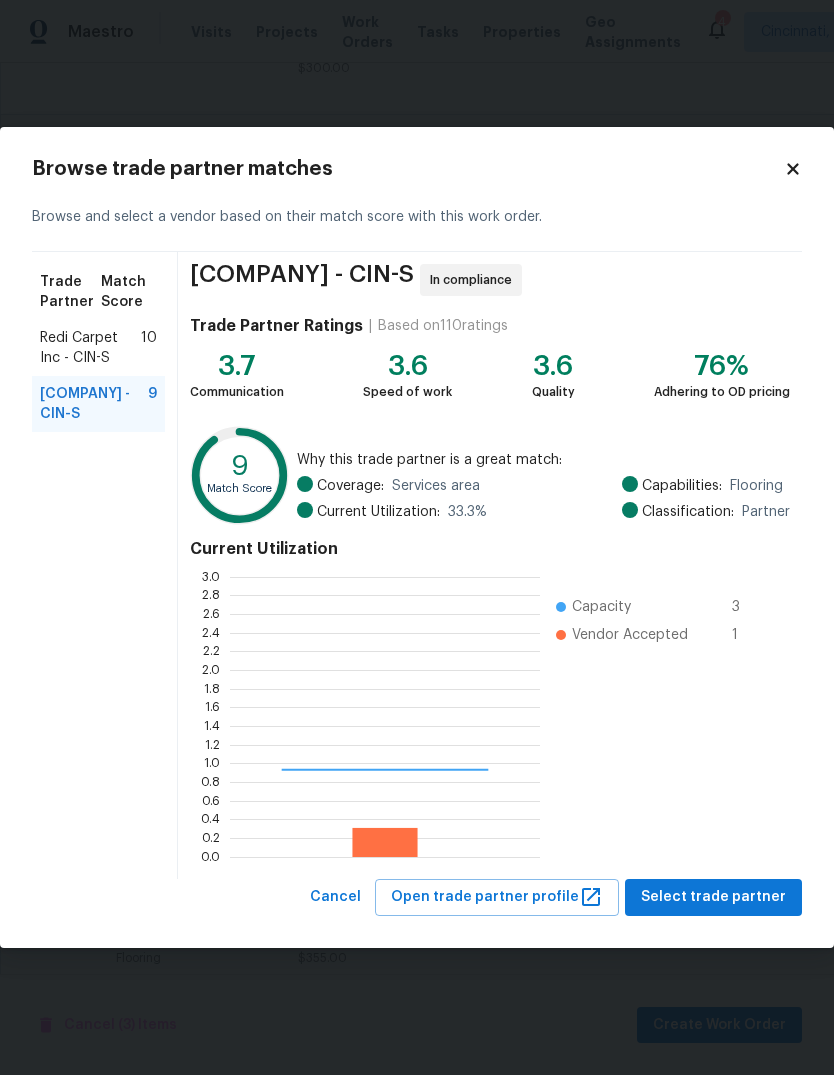 scroll, scrollTop: 2, scrollLeft: 2, axis: both 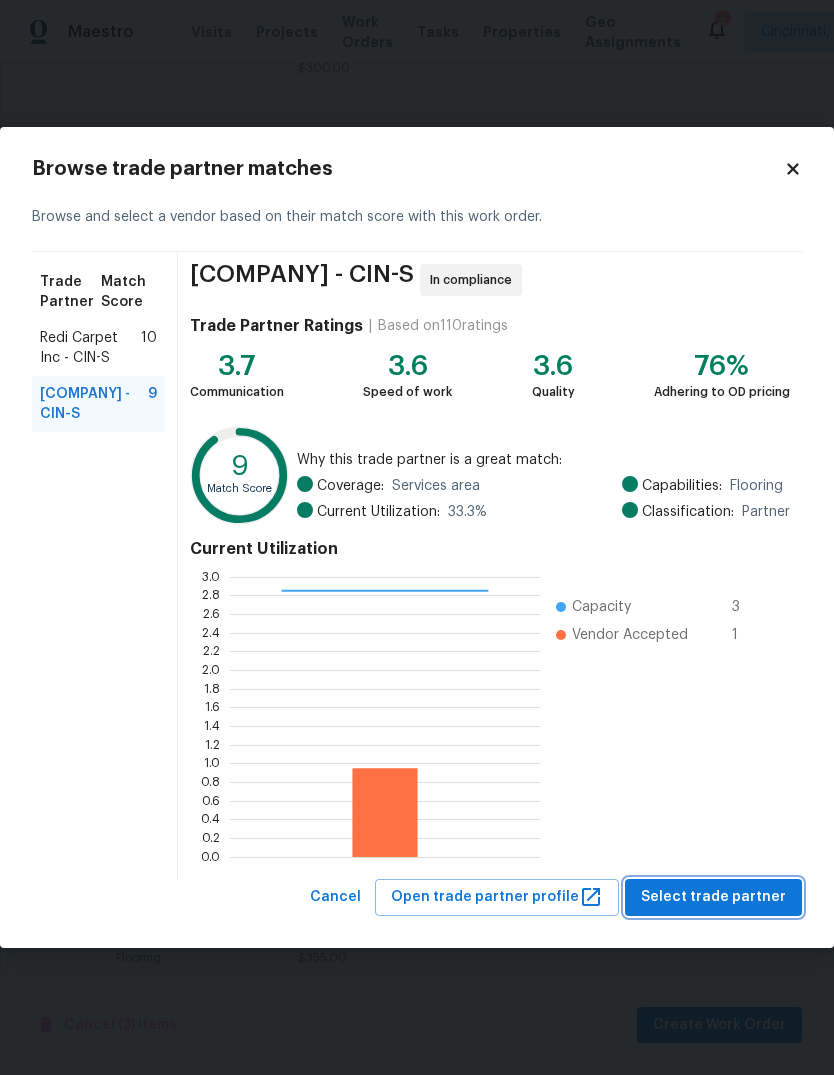 click on "Select trade partner" at bounding box center (713, 897) 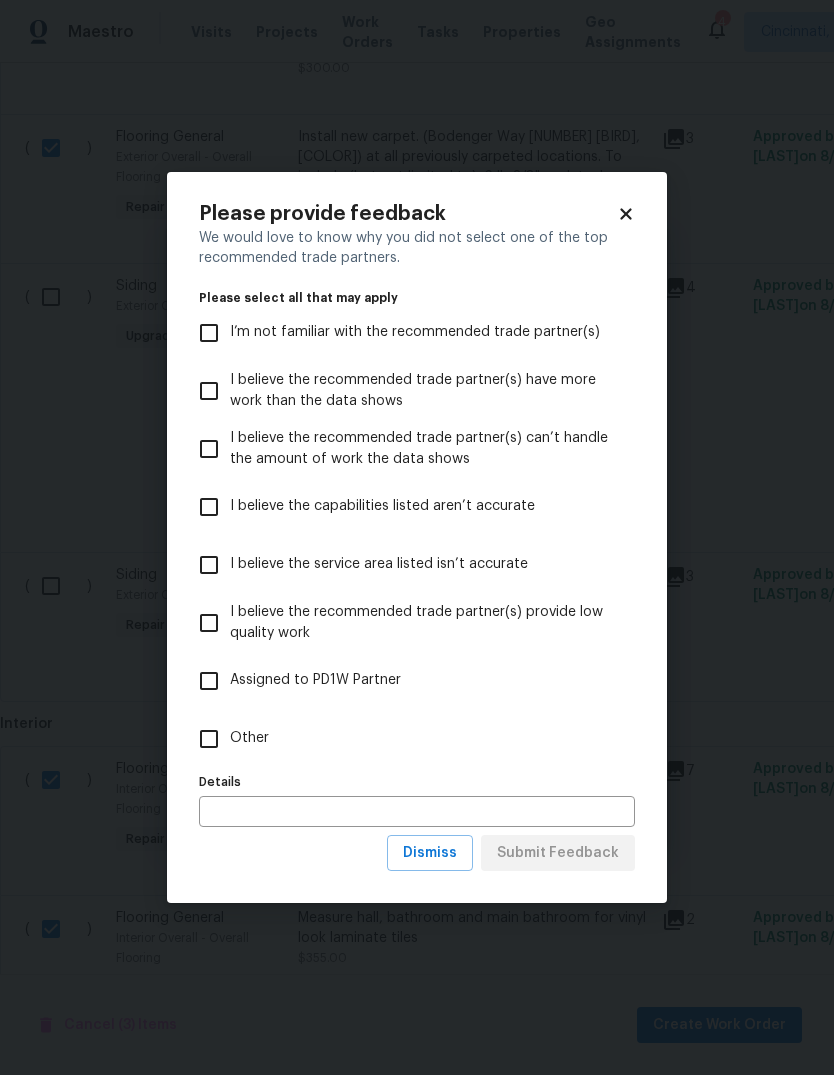 click on "Other" at bounding box center (209, 739) 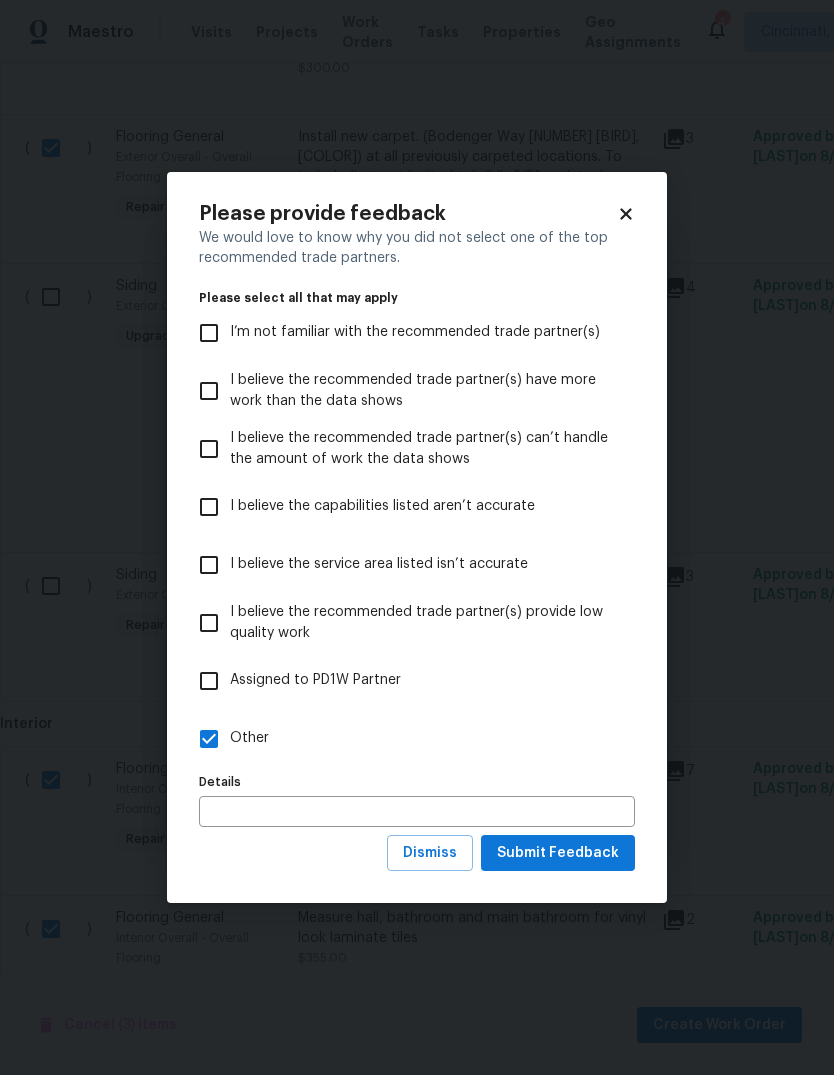 click at bounding box center (417, 811) 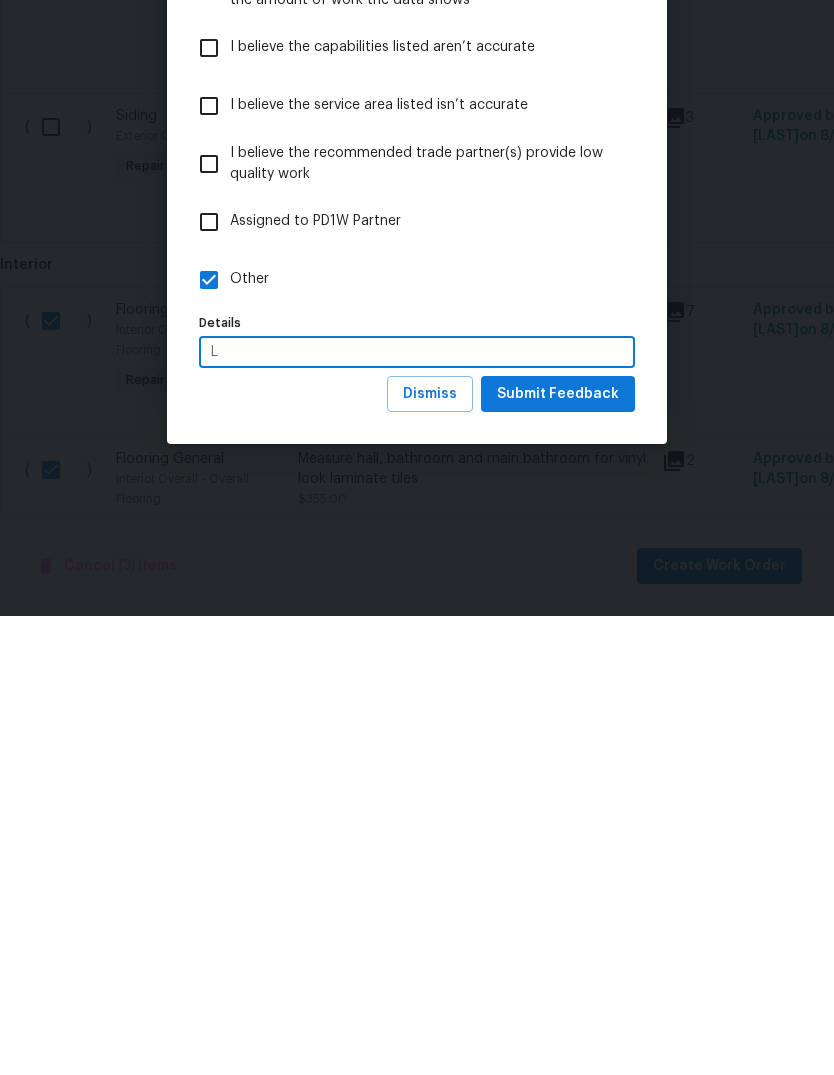 scroll, scrollTop: 75, scrollLeft: 0, axis: vertical 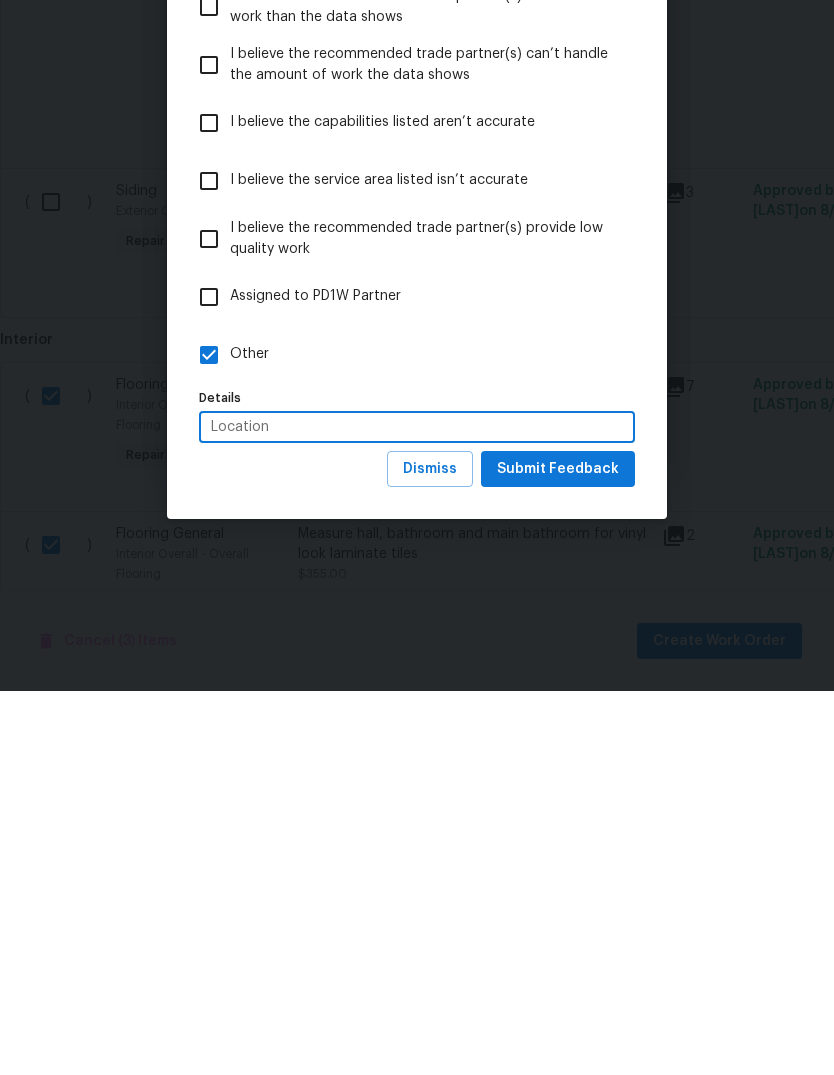 type on "Location" 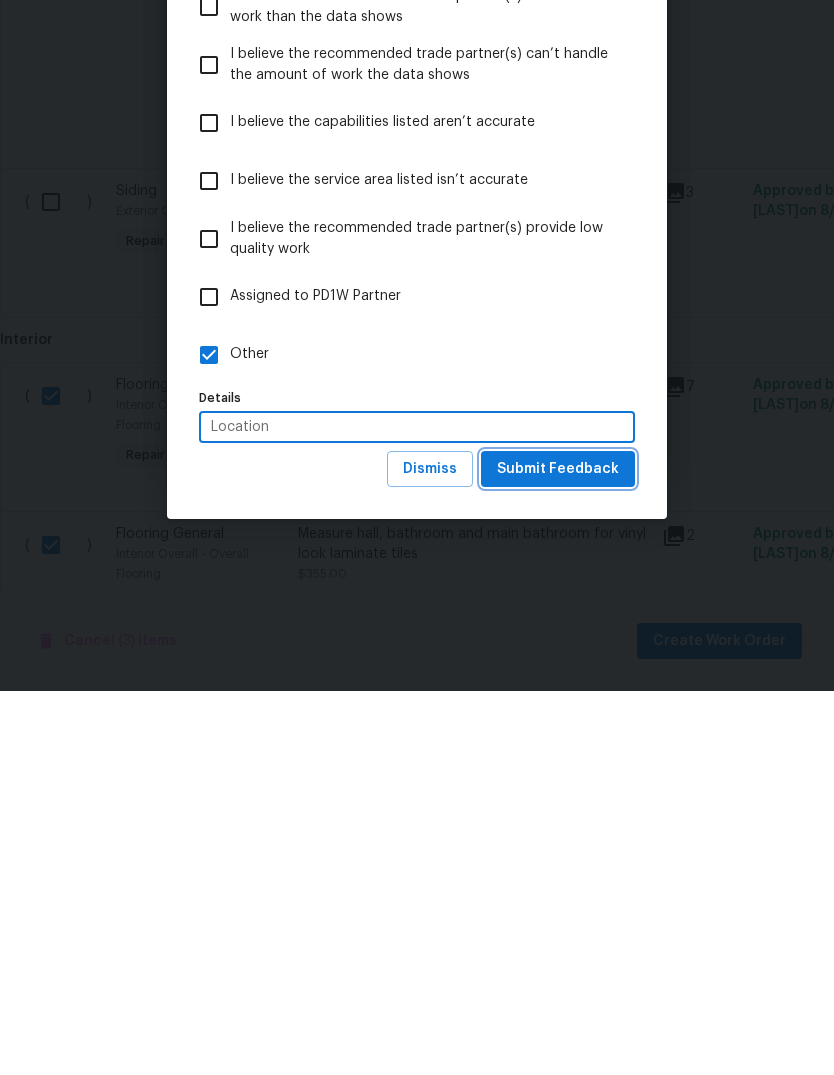 click on "Submit Feedback" at bounding box center (558, 853) 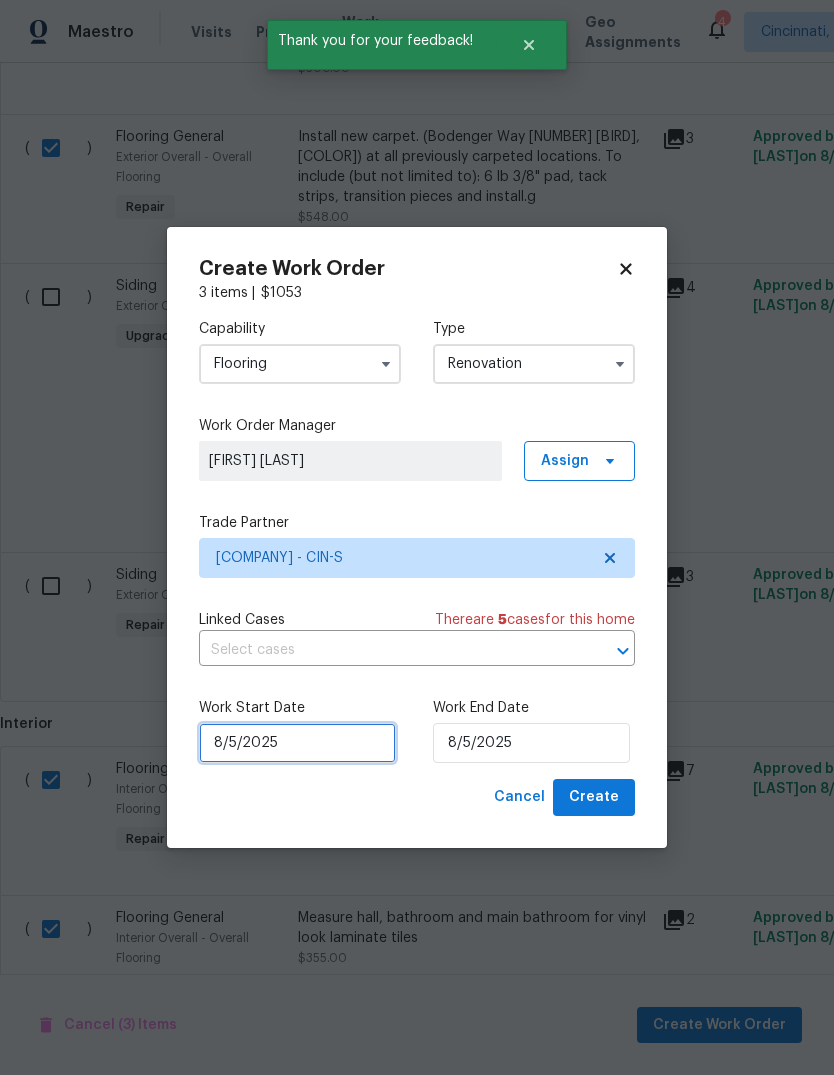 click on "8/5/2025" at bounding box center [297, 743] 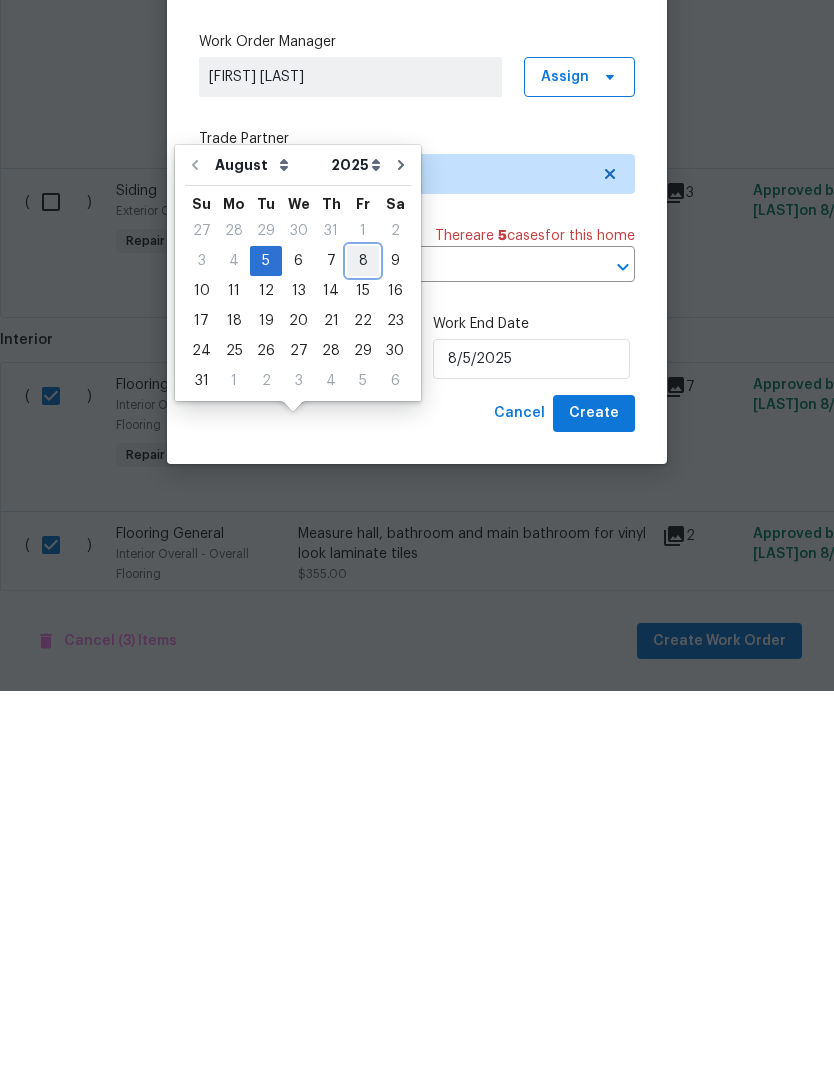 click on "8" at bounding box center [363, 645] 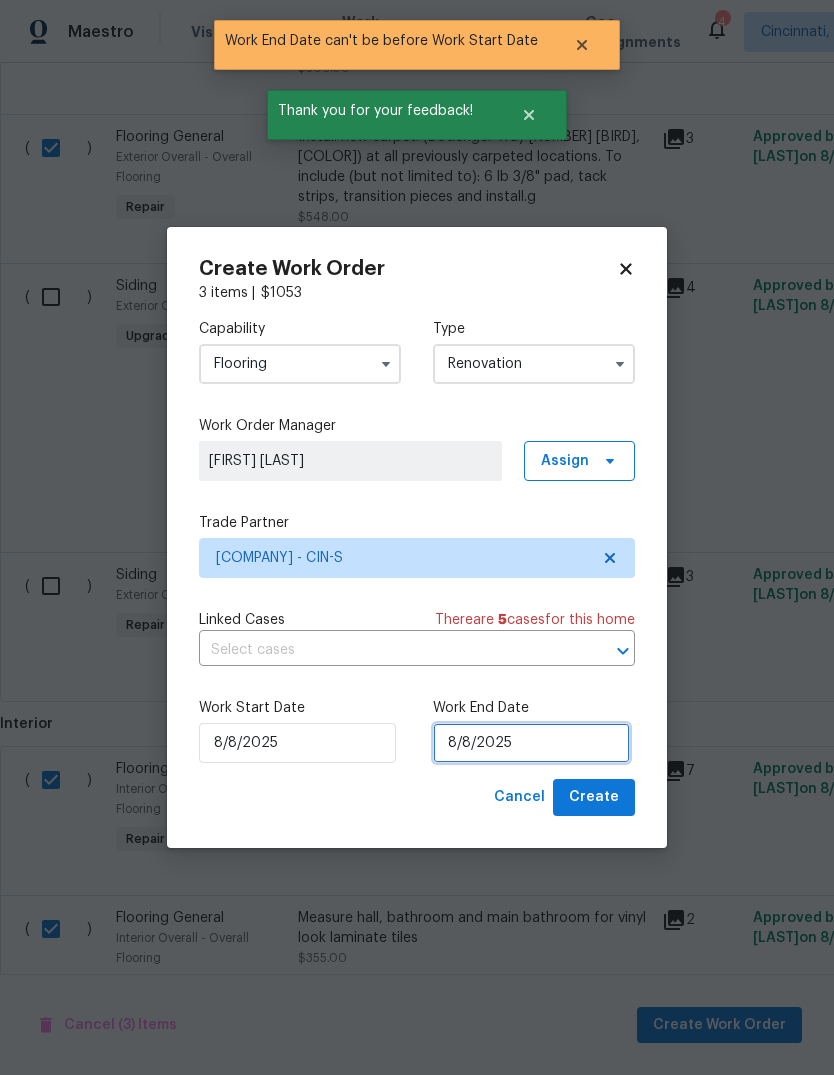 click on "8/8/2025" at bounding box center (531, 743) 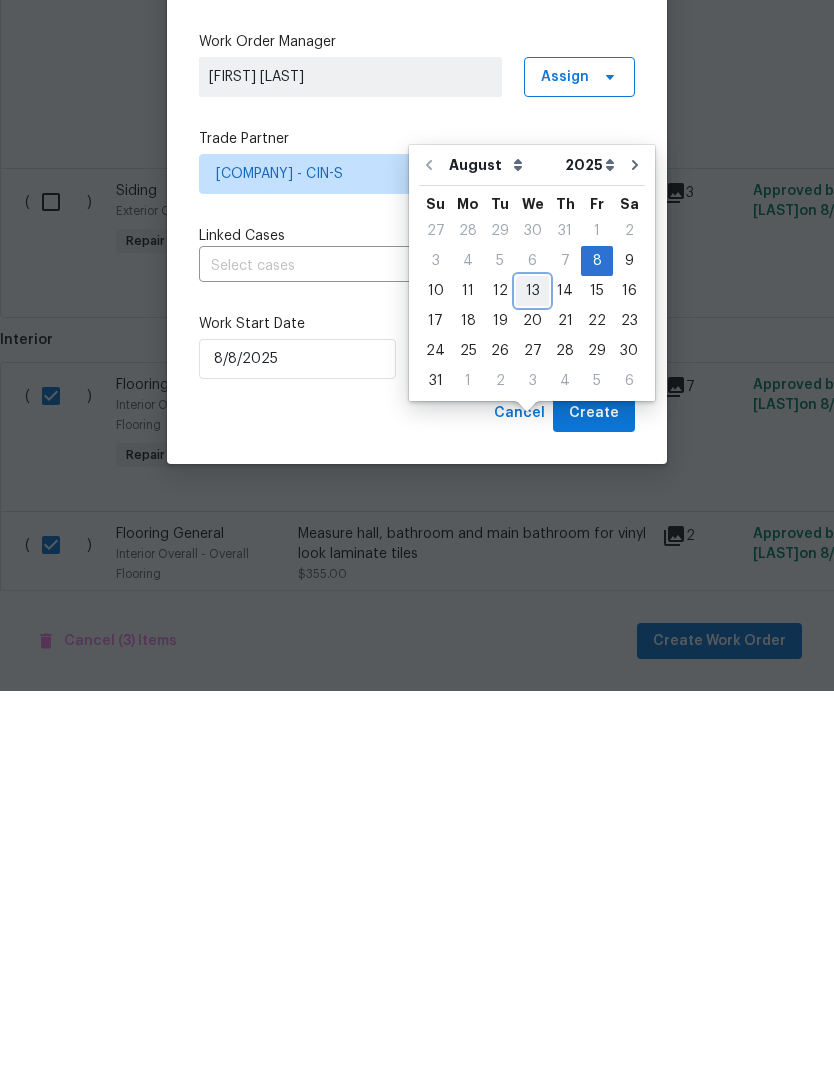click on "13" at bounding box center [532, 675] 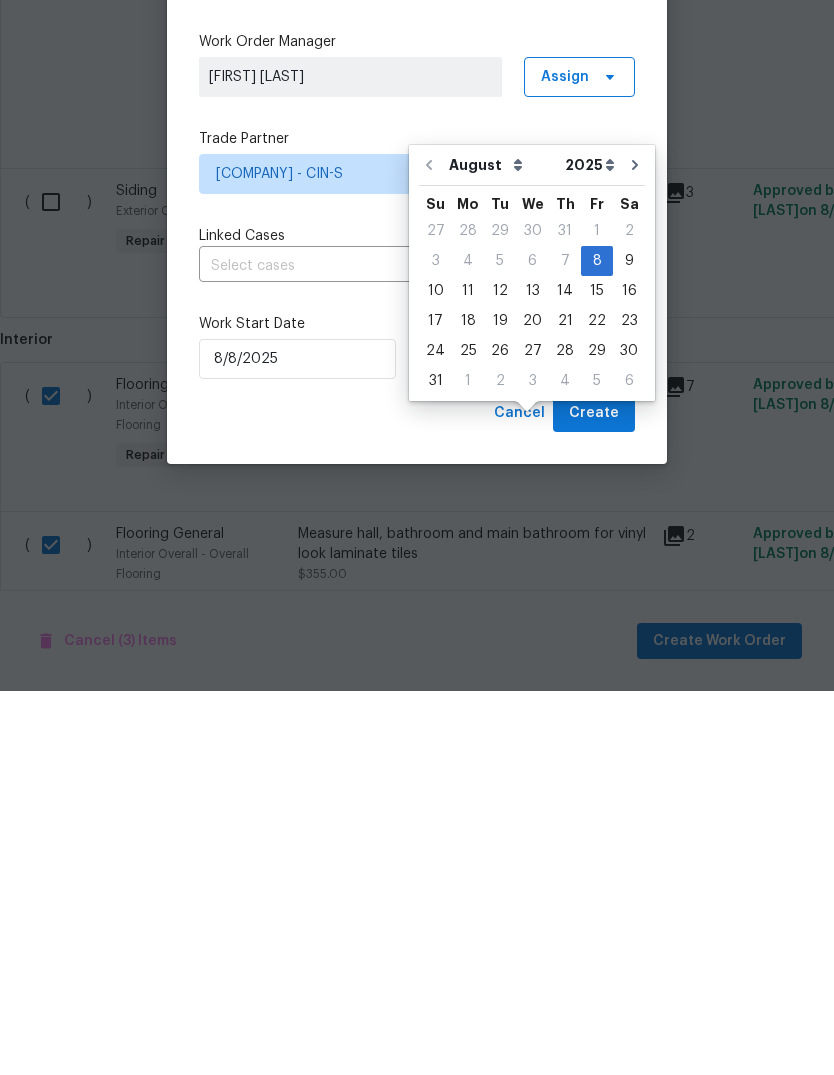 type on "8/13/2025" 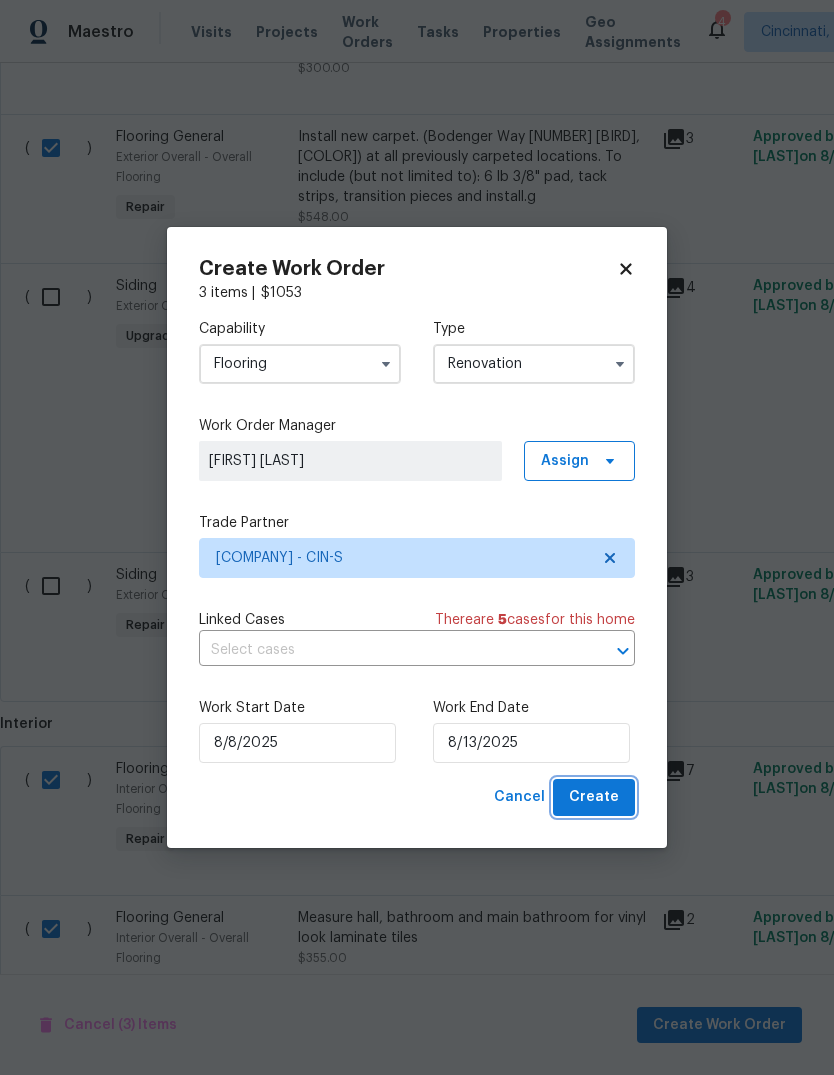 click on "Create" at bounding box center [594, 797] 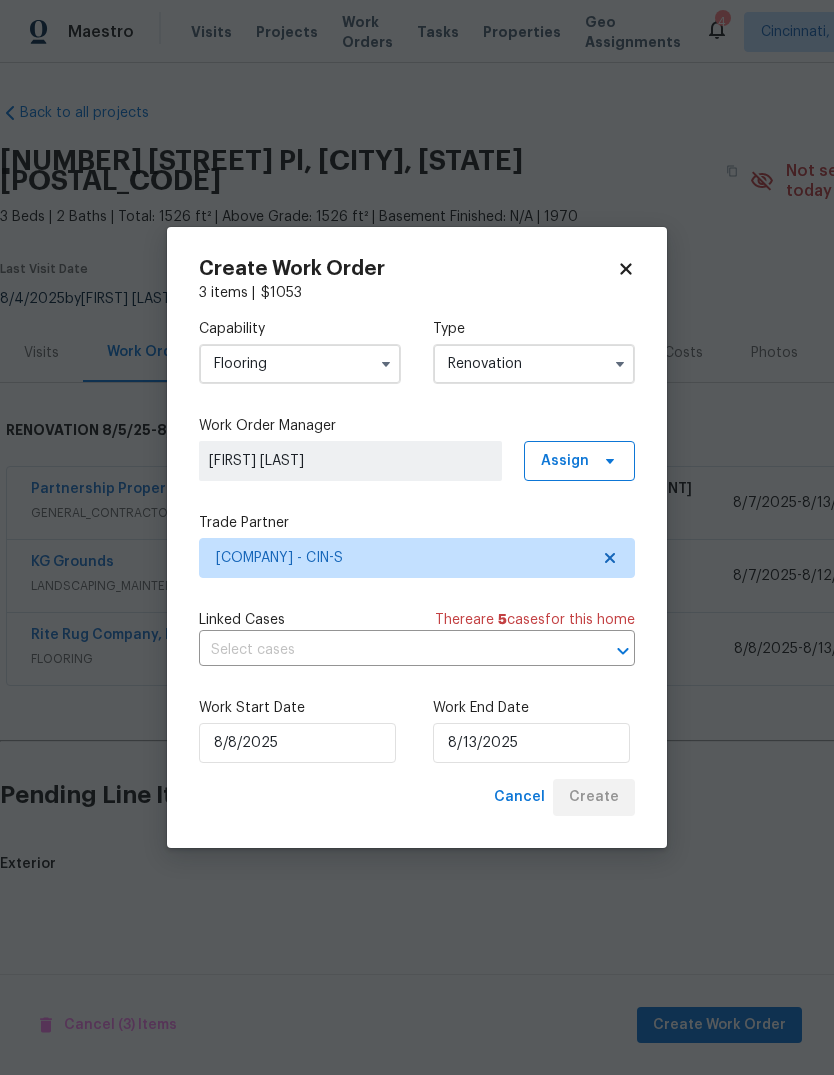 scroll, scrollTop: 0, scrollLeft: 0, axis: both 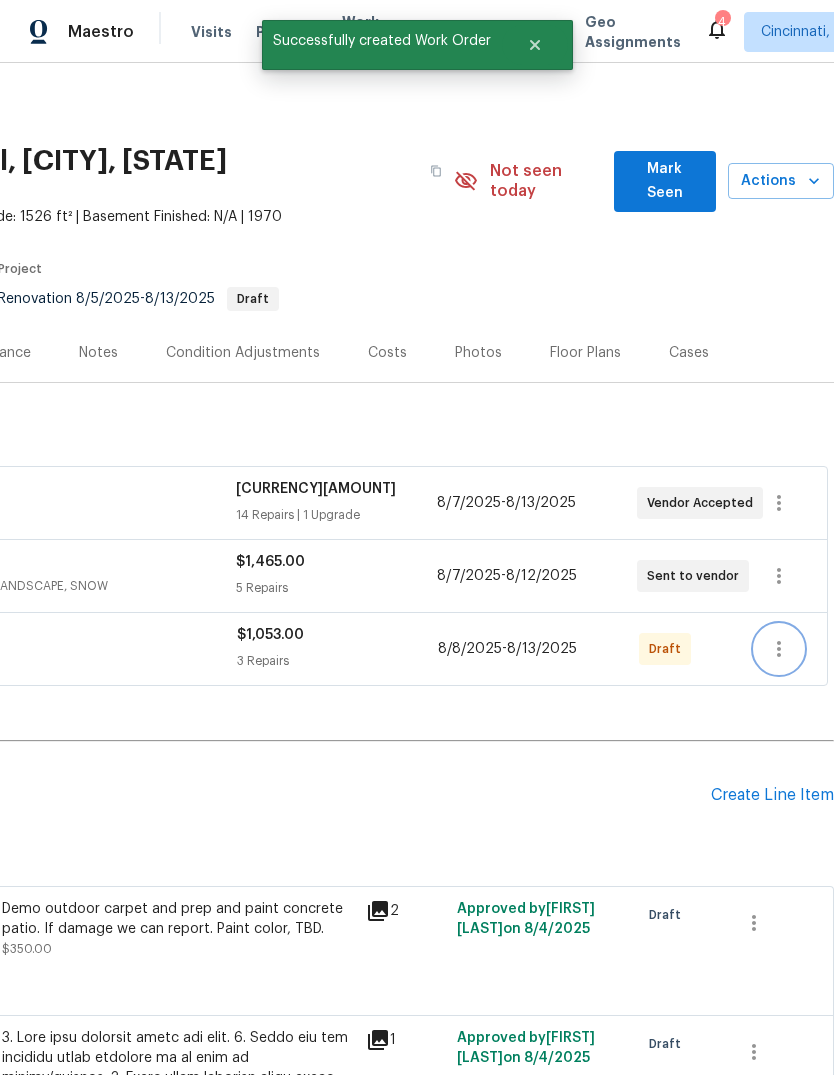 click at bounding box center (779, 649) 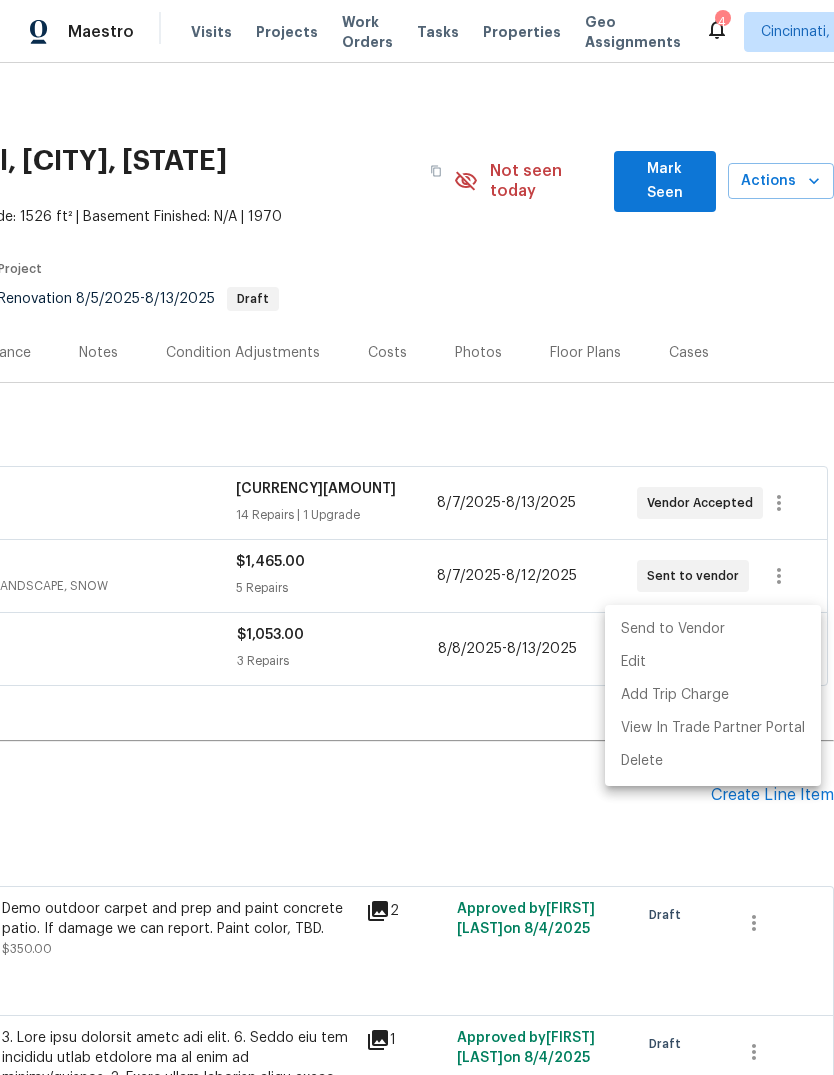 click on "Send to Vendor" at bounding box center [713, 629] 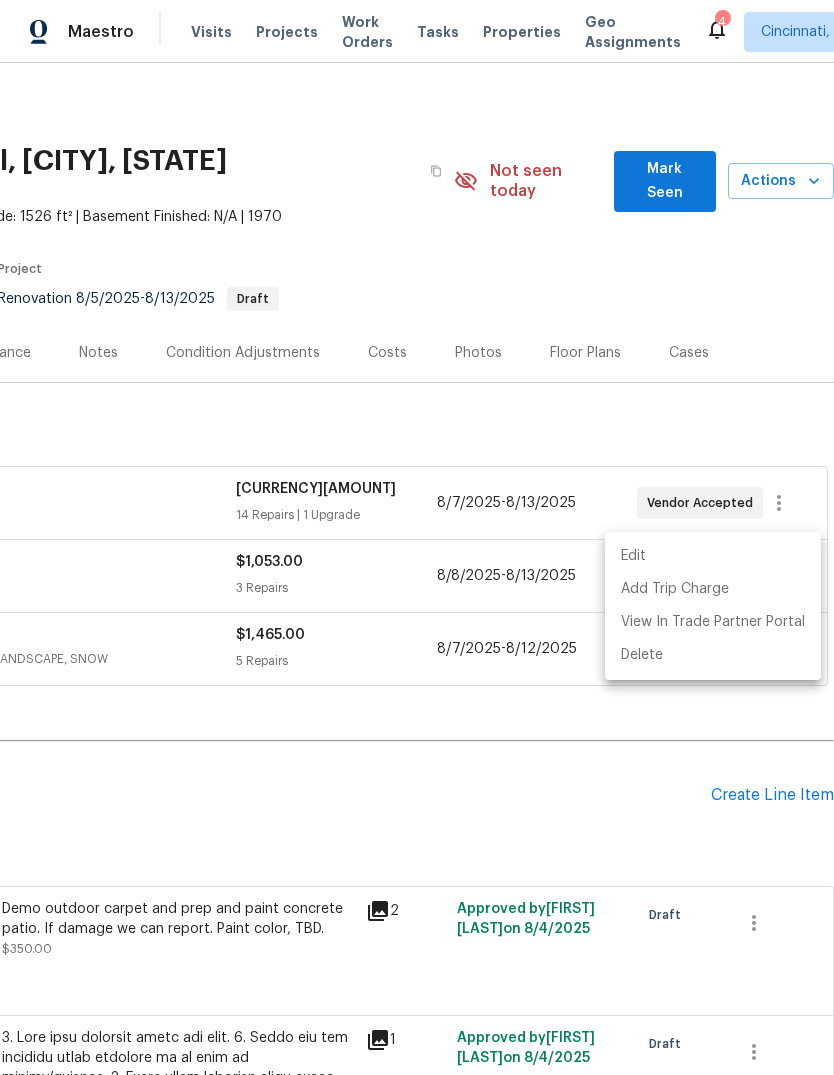 click at bounding box center (417, 537) 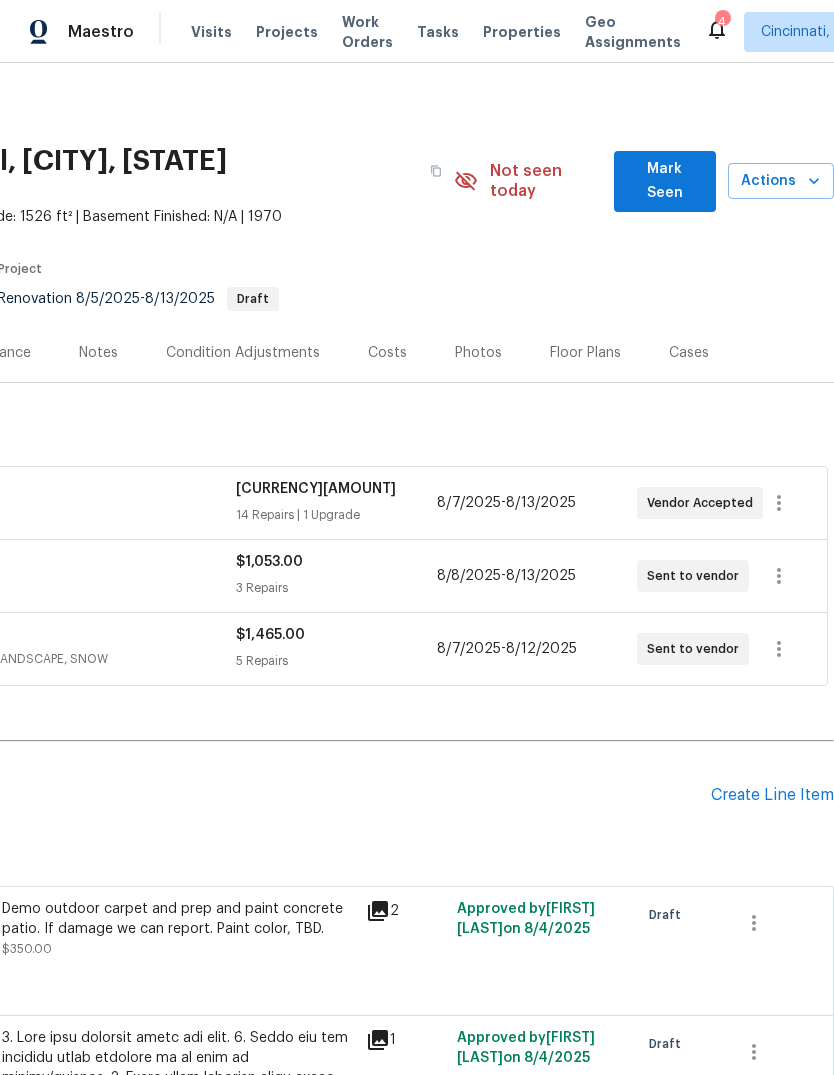 click on "Rite Rug Company, Inc." at bounding box center (-15, 564) 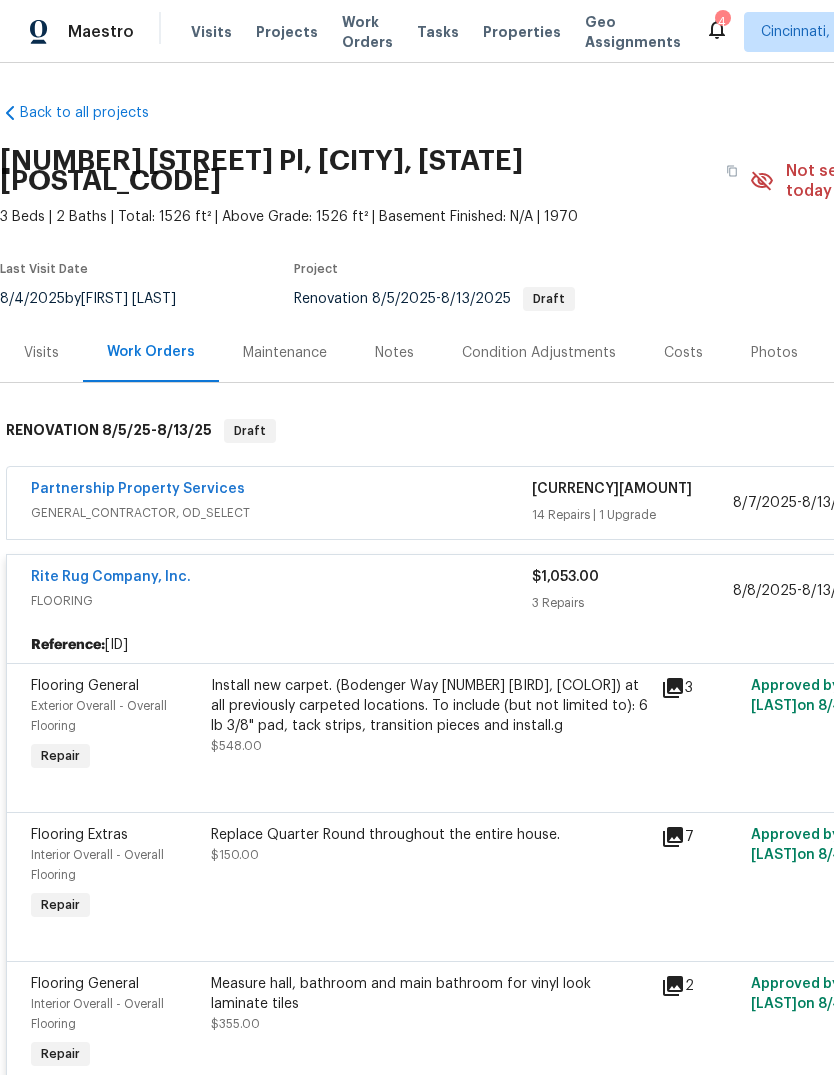 scroll, scrollTop: 0, scrollLeft: 0, axis: both 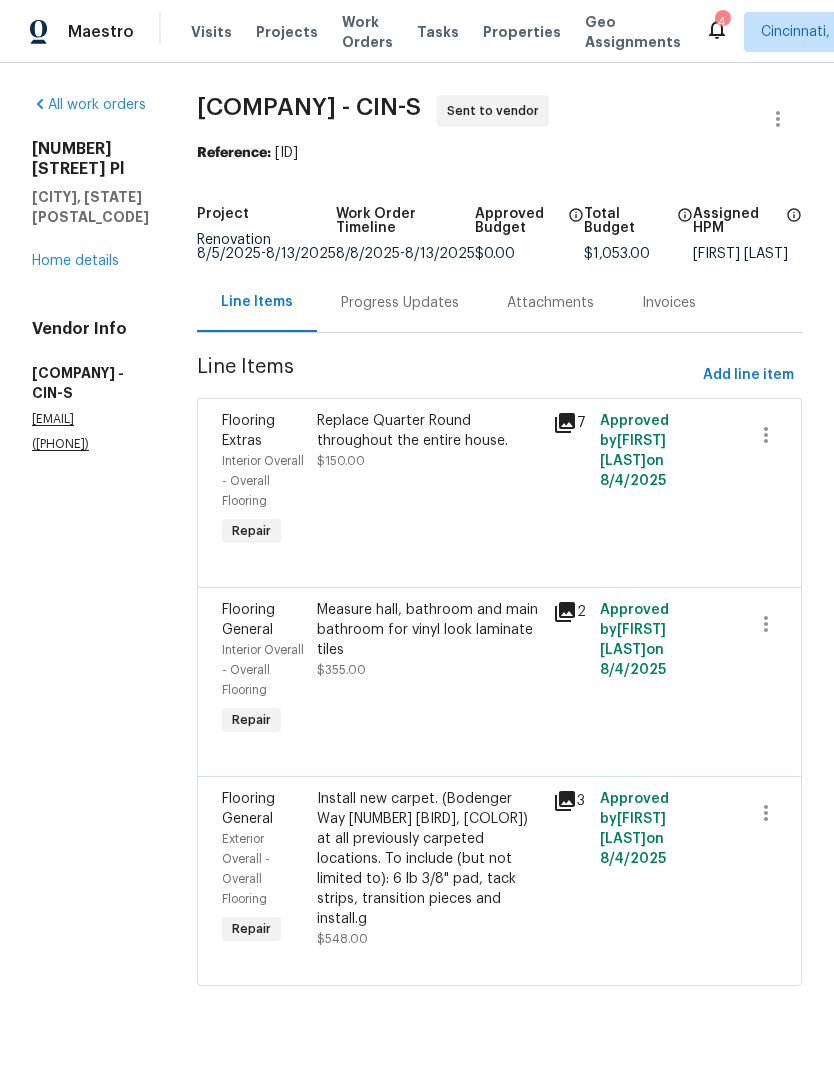 click on "Progress Updates" at bounding box center [400, 303] 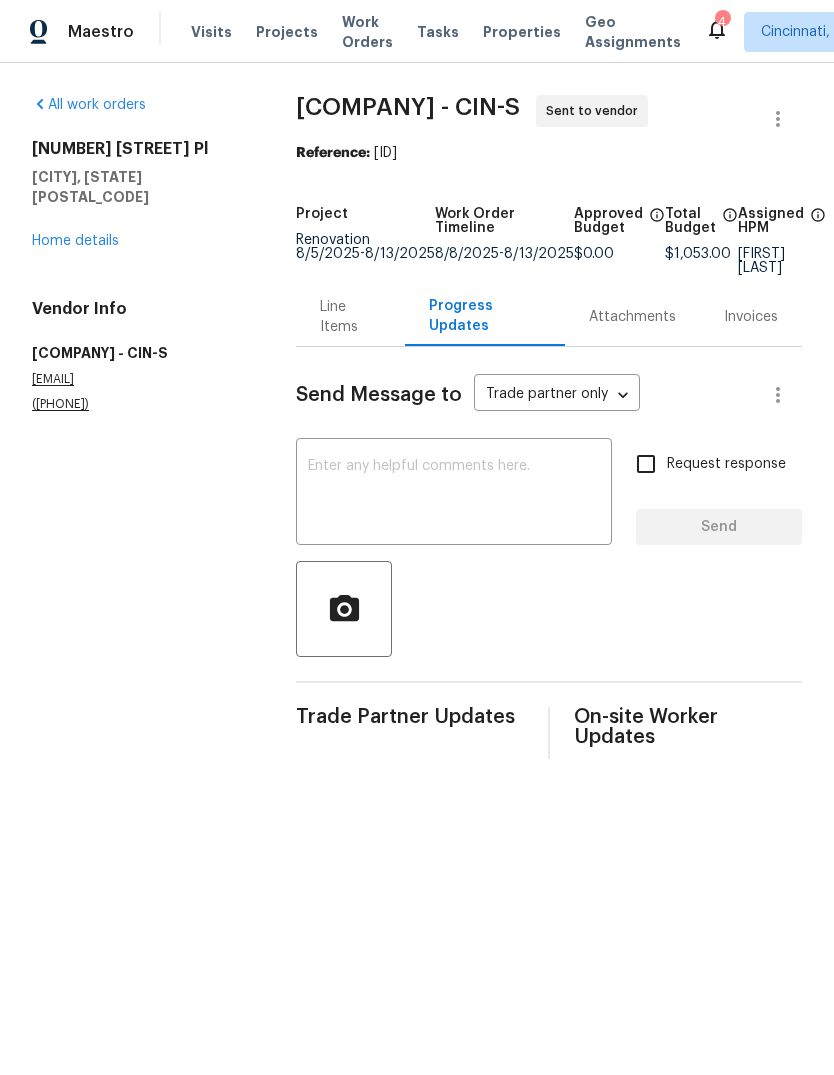 click at bounding box center (454, 494) 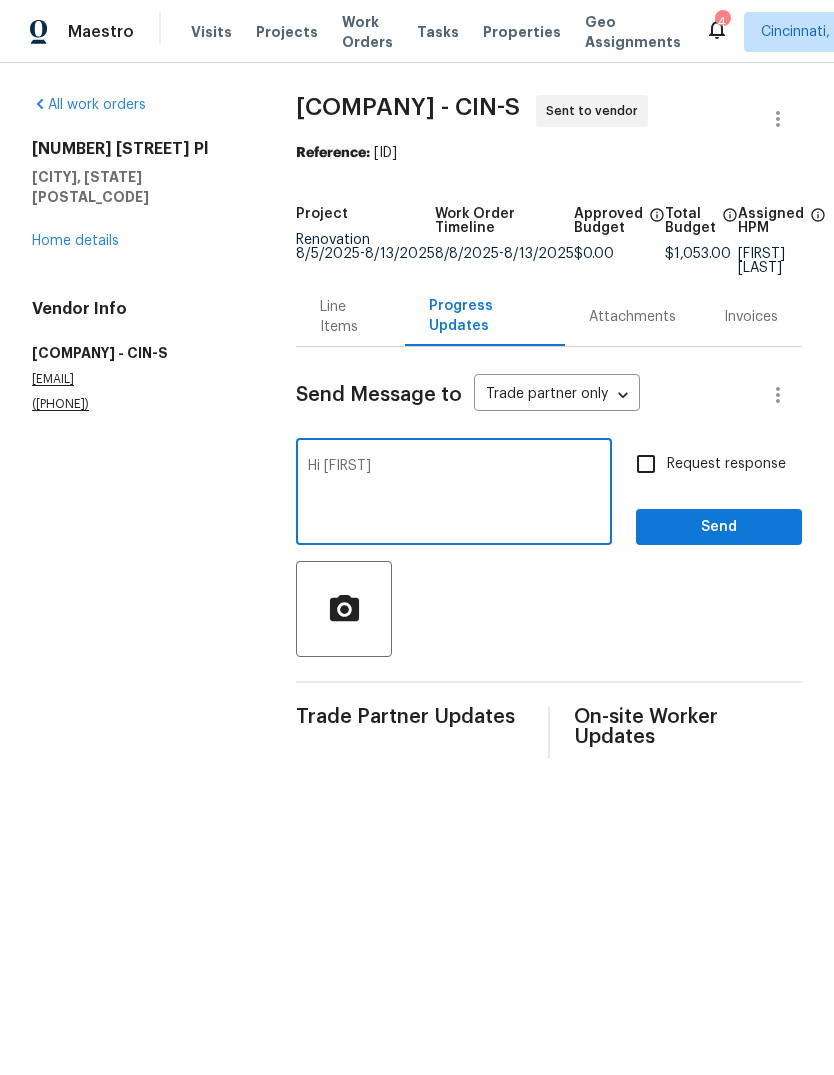 click on "All work orders [NUMBER] [STREET] Pl [CITY], [STATE] [POSTAL_CODE] Home details Vendor Info [COMPANY] - CIN-S [EMAIL] ([PHONE]) [COMPANY] - CIN-S Sent to vendor Reference:   [ID] Project Renovation [DATE]  -  [DATE] Work Order Timeline [DATE]  -  [DATE] Approved Budget [CURRENCY][AMOUNT] Total Budget [CURRENCY][AMOUNT] Assigned HPM [FIRST] [LAST] Line Items Progress Updates Attachments Invoices Send Message to Trade partner only Trade partner only ​ Hi [FIRST] x ​ Request response Send Trade Partner Updates On-site Worker Updates" at bounding box center (417, 427) 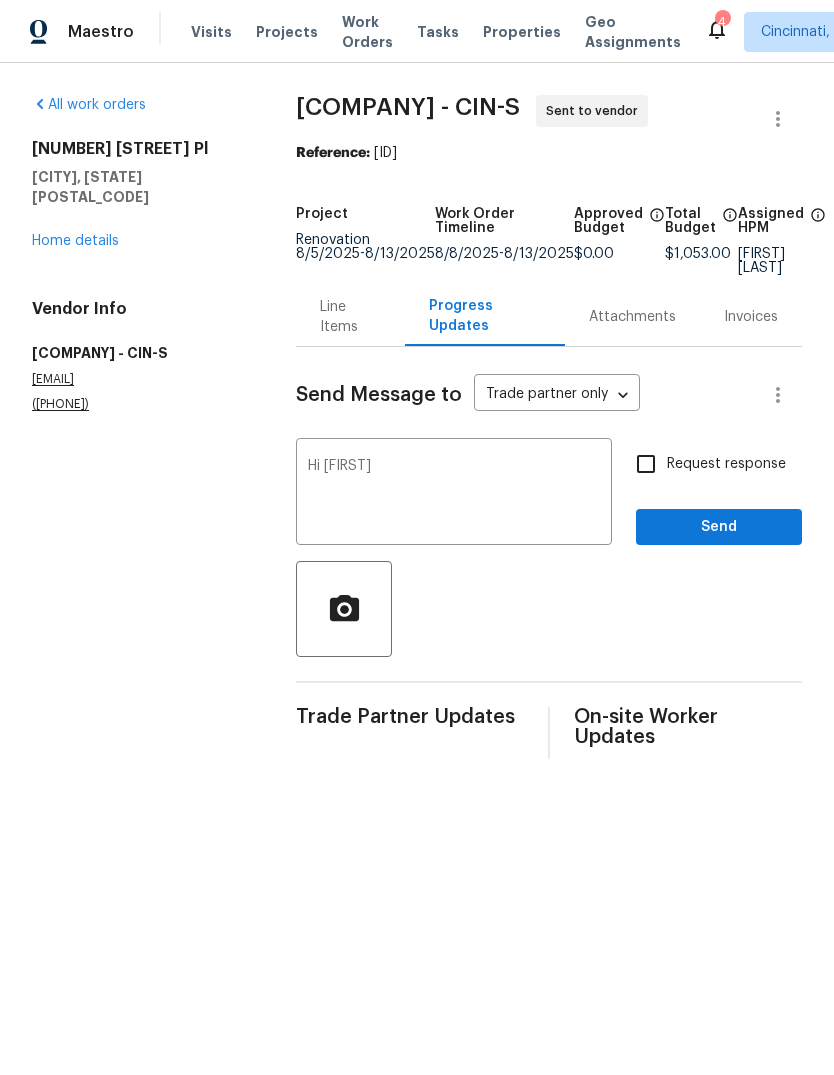 click on "Hi [FIRST]" at bounding box center [454, 494] 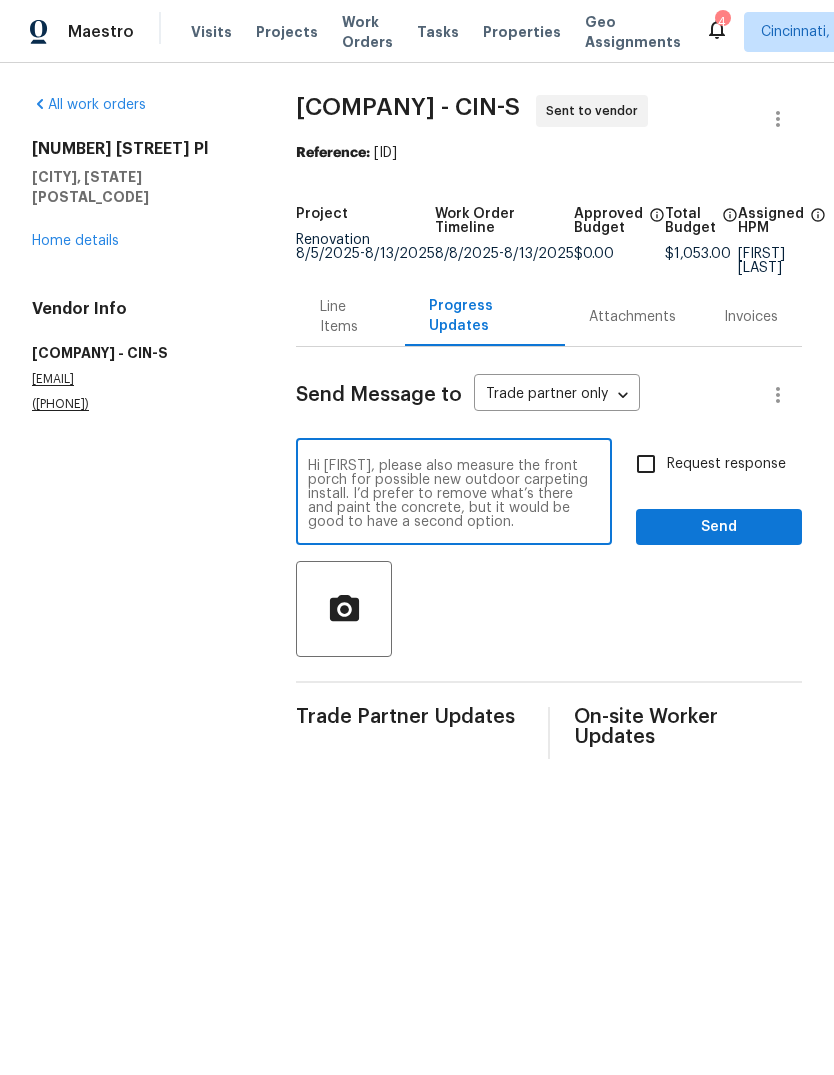 type on "Hi [FIRST], please also measure the front porch for possible new outdoor carpeting install. I’d prefer to remove what’s there and paint the concrete, but it would be good to have a second option." 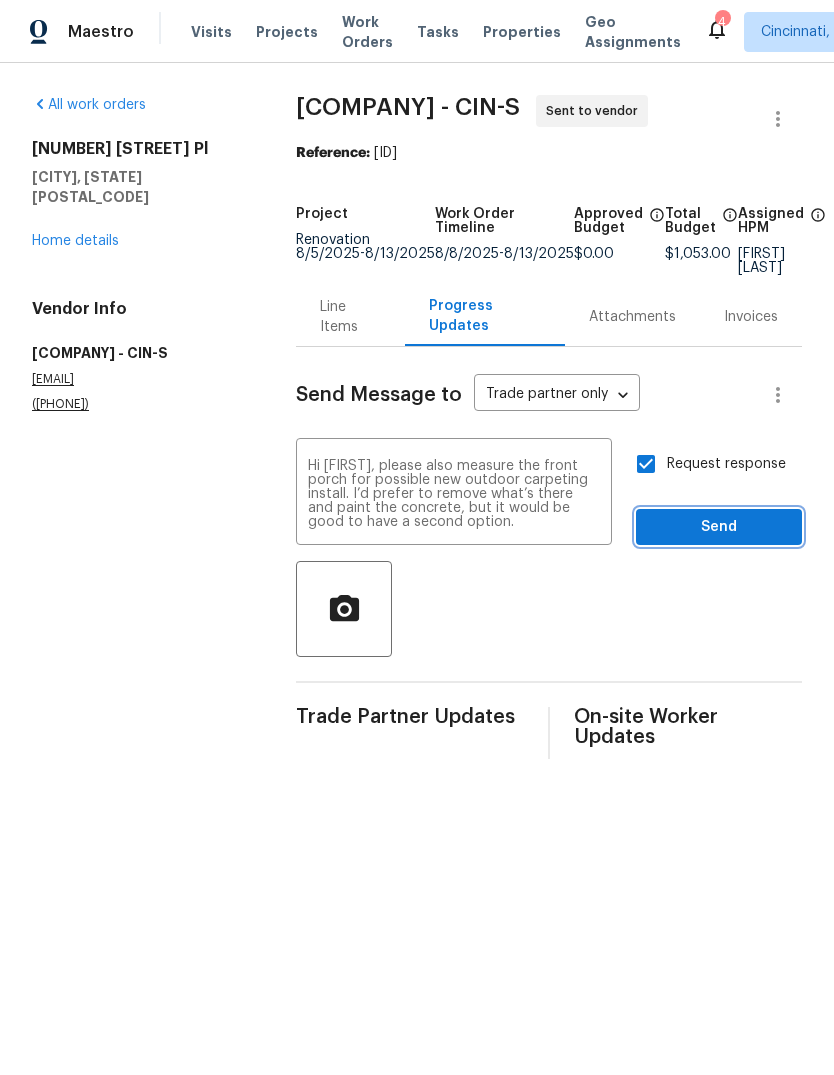 click on "Send" at bounding box center (719, 527) 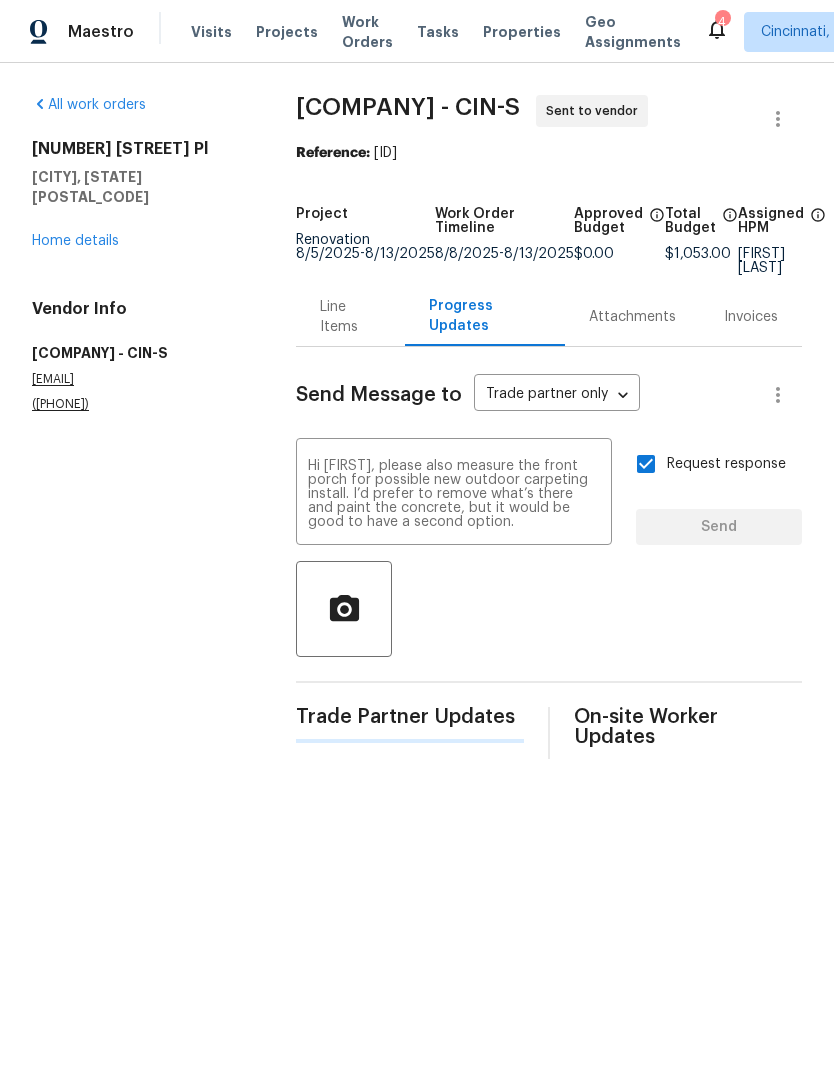 type 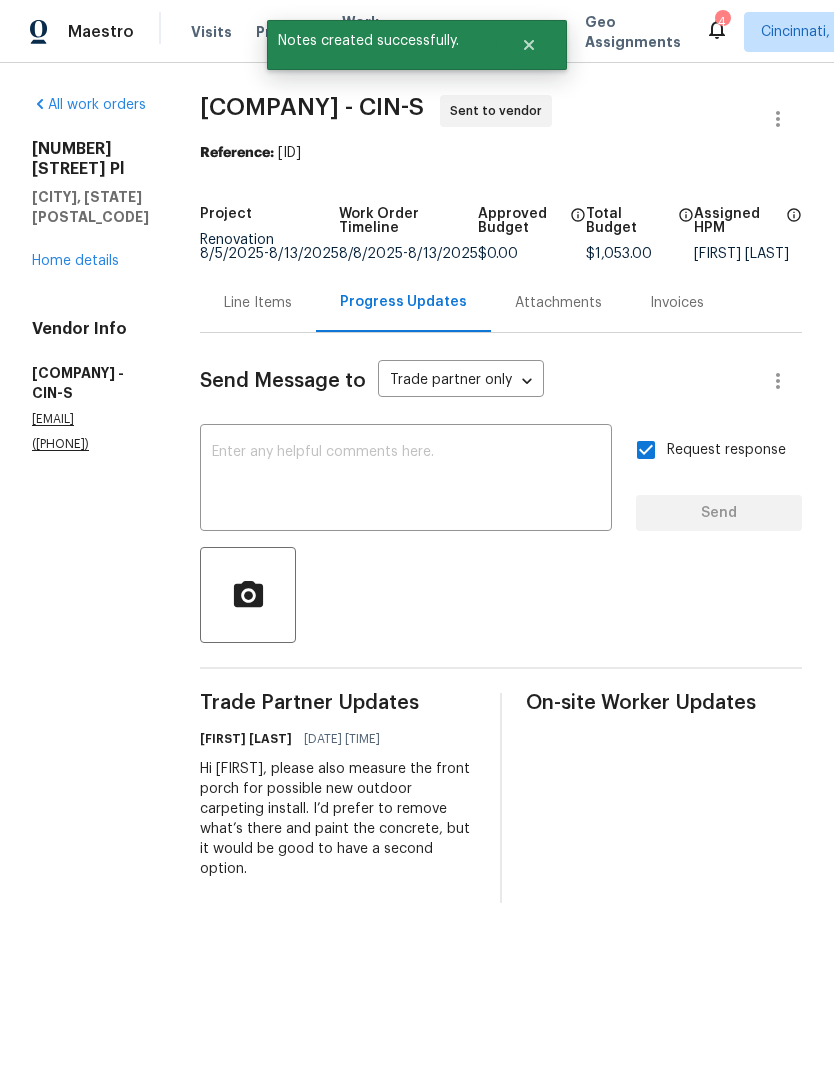 click on "Home details" at bounding box center [75, 261] 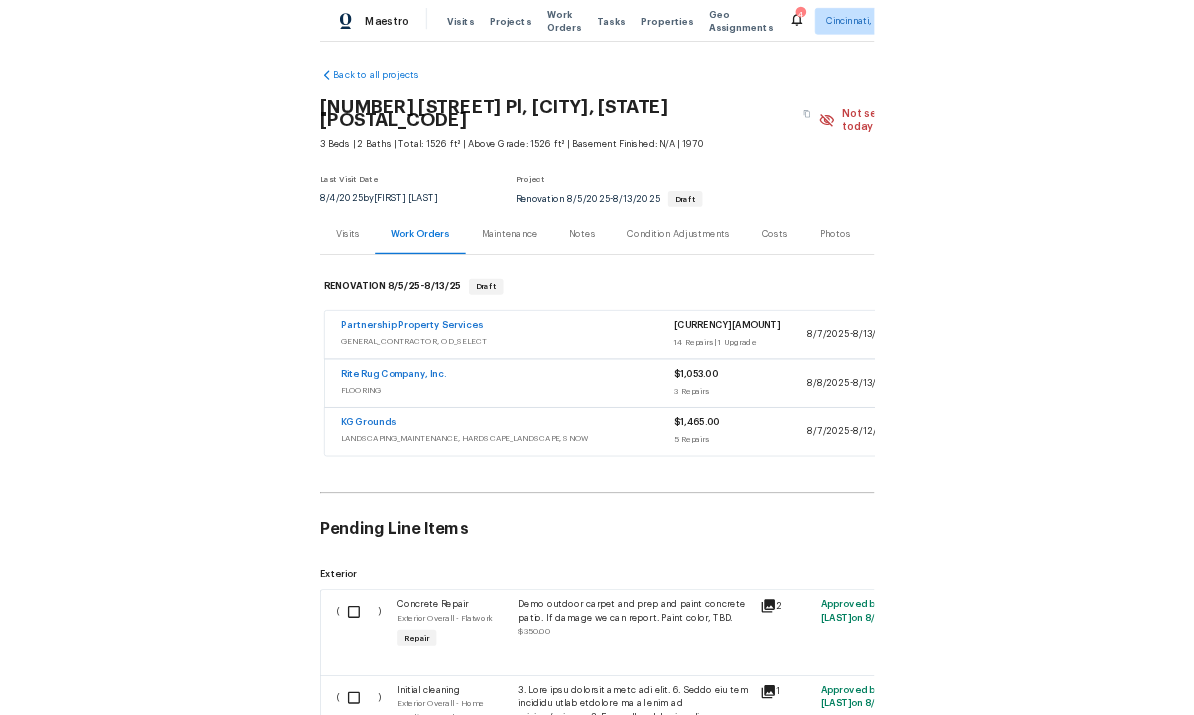 scroll, scrollTop: 0, scrollLeft: 0, axis: both 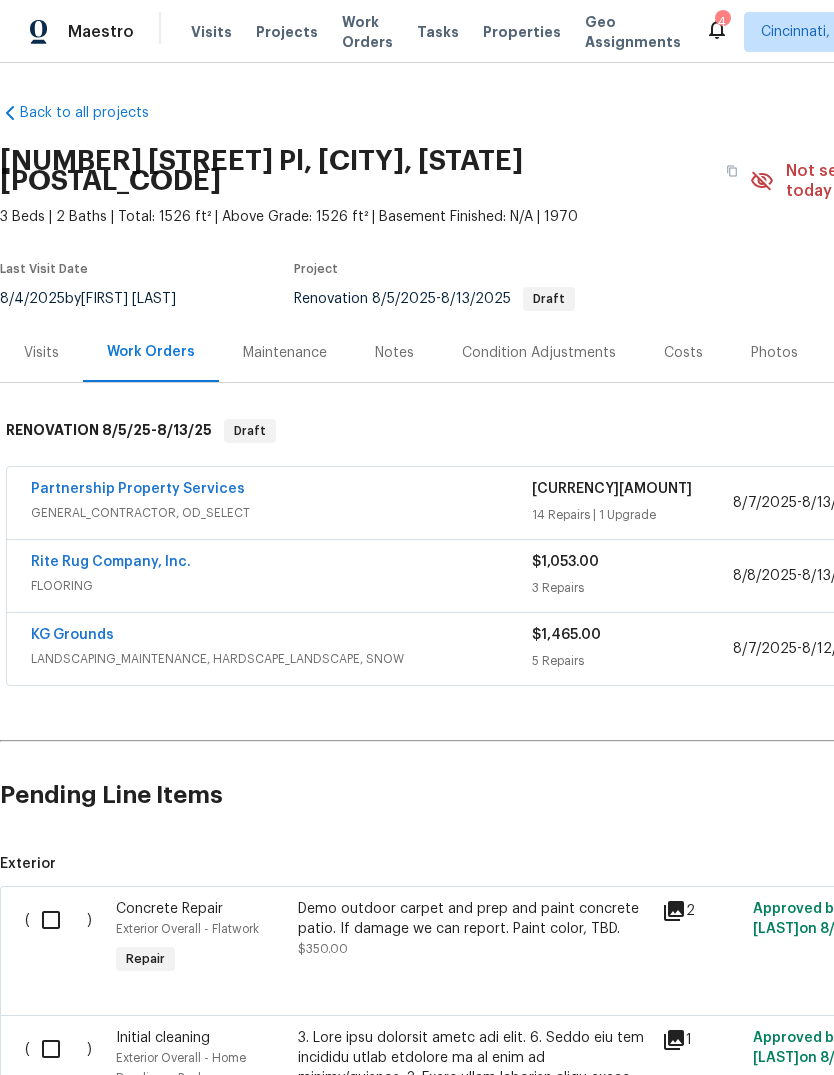 click on "Partnership Property Services" at bounding box center [138, 489] 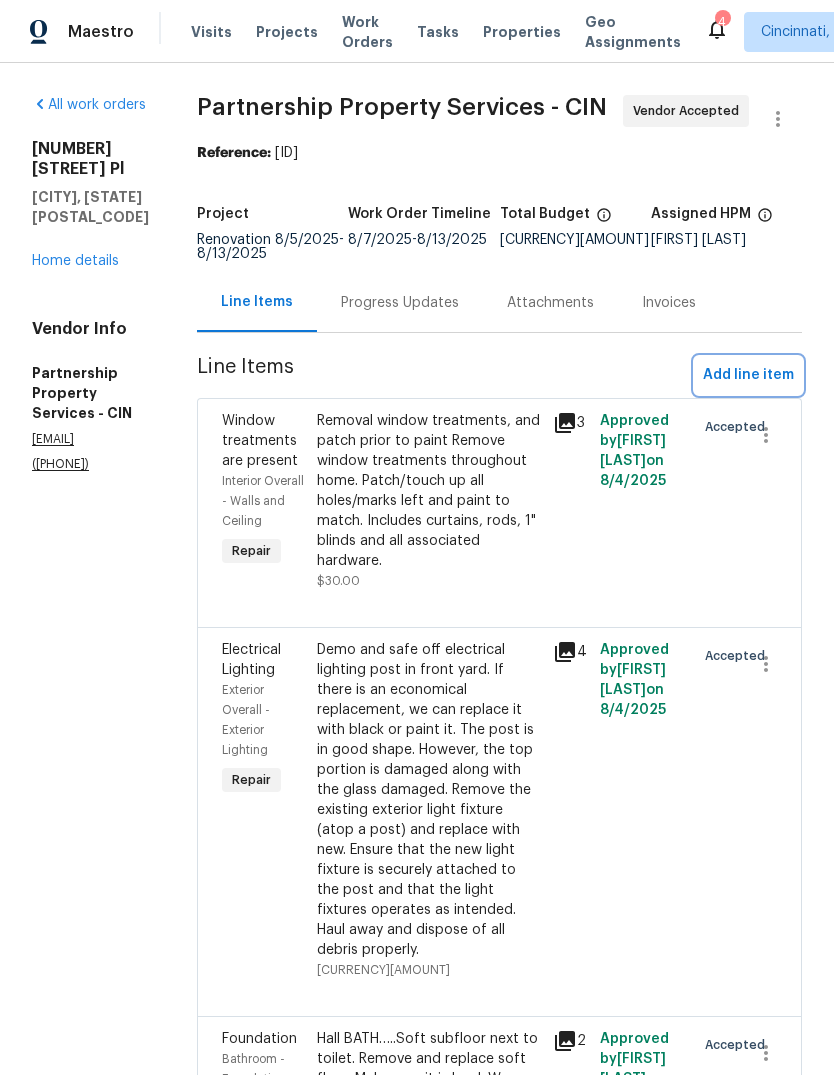 click on "Add line item" at bounding box center (748, 375) 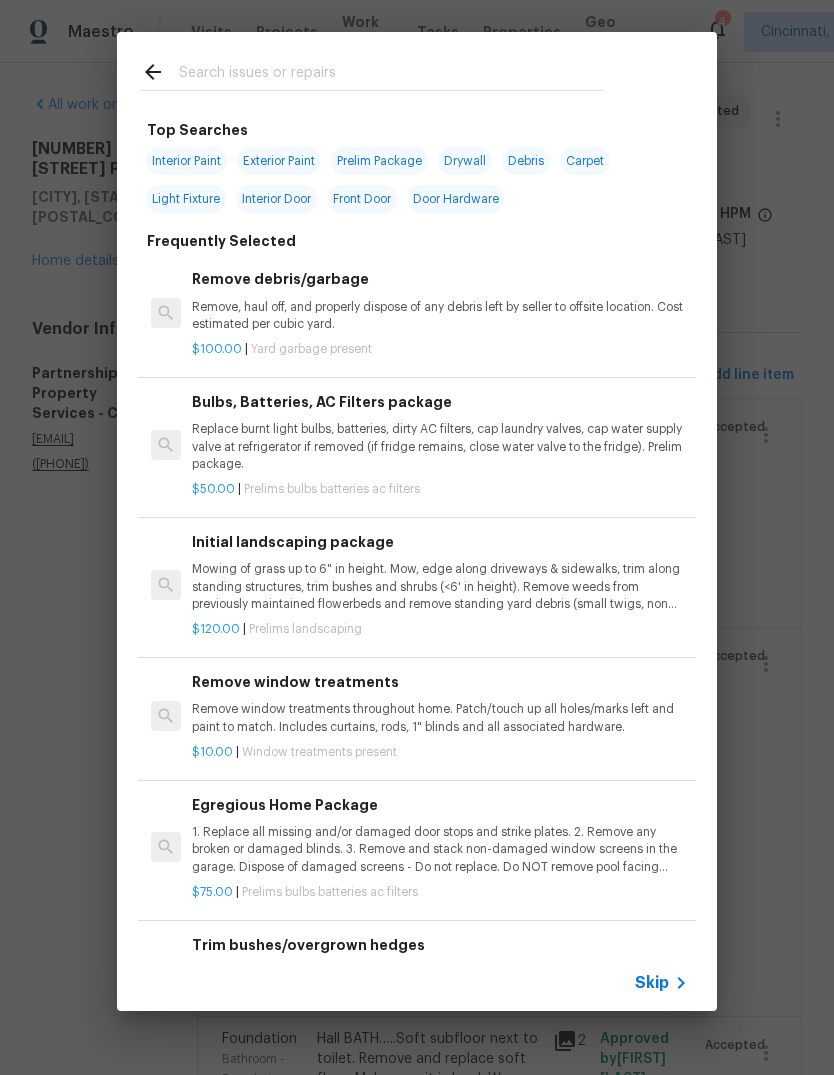 click at bounding box center (372, 71) 